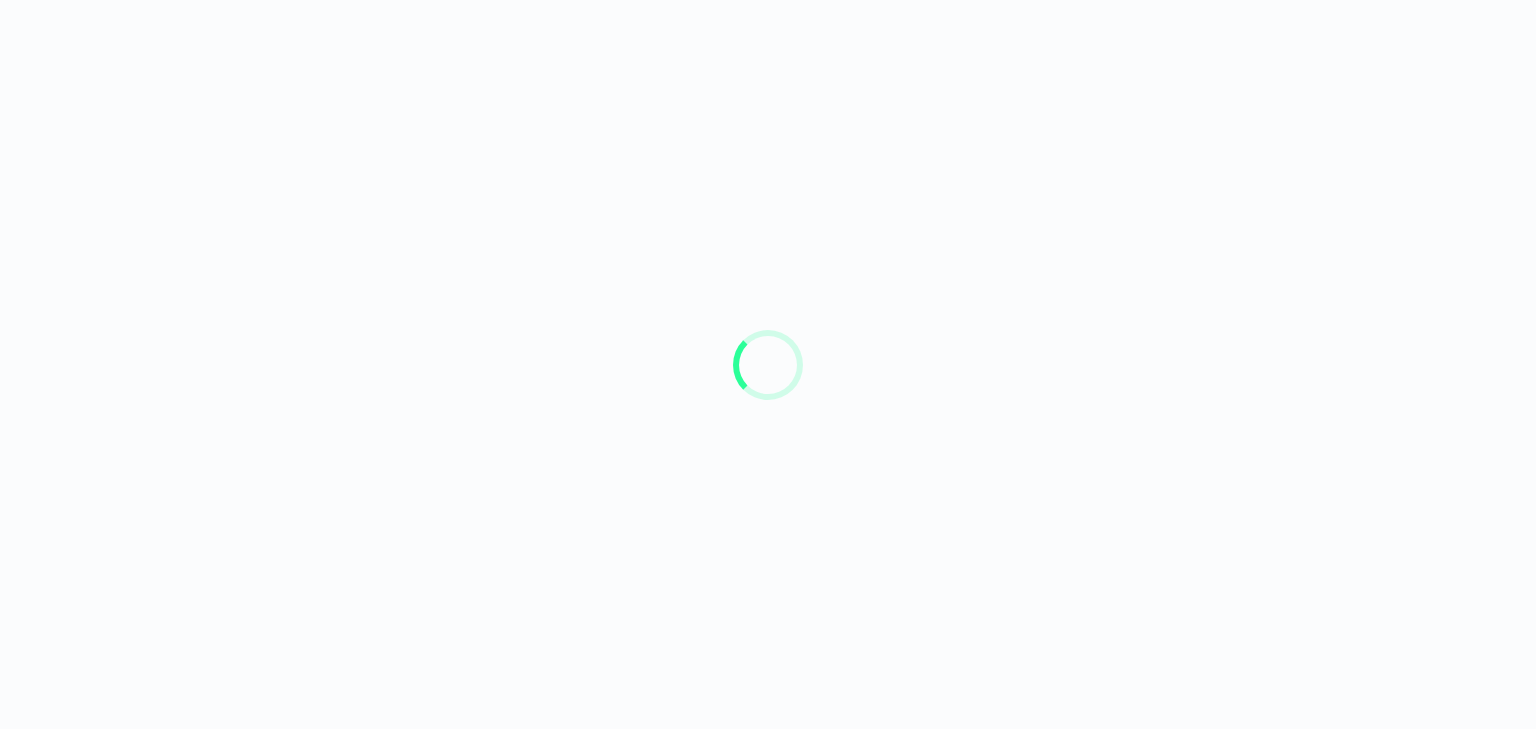 scroll, scrollTop: 0, scrollLeft: 0, axis: both 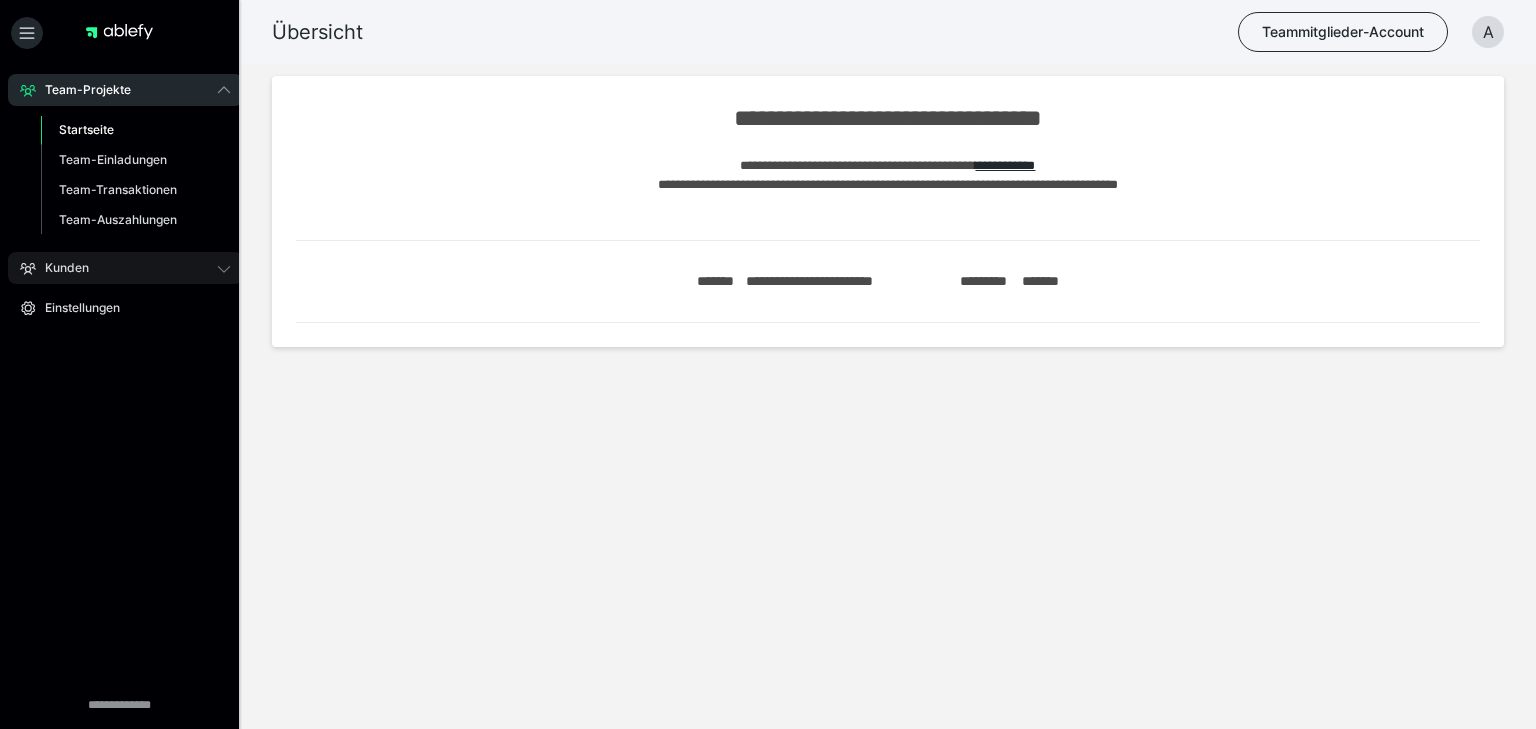 click on "Kunden" at bounding box center (125, 268) 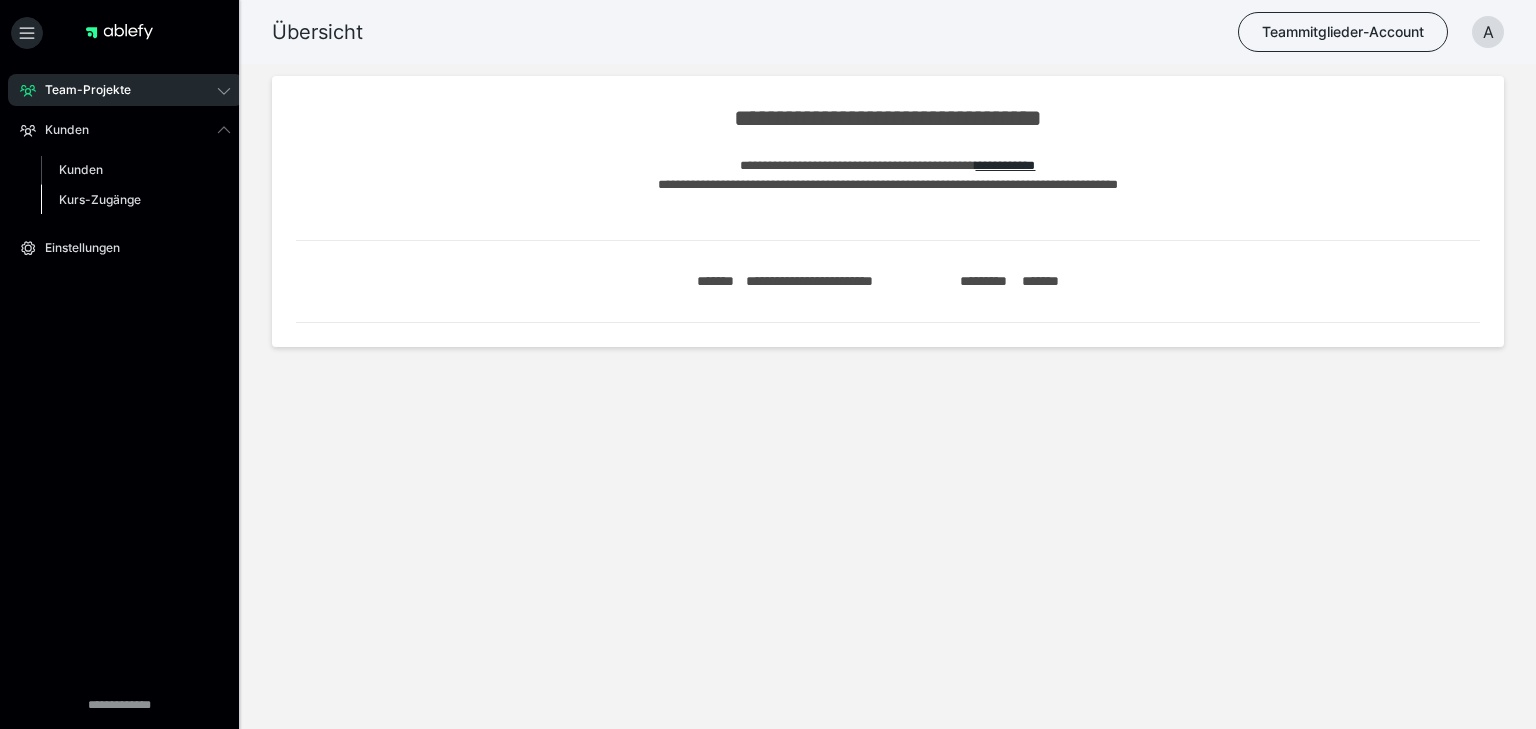 click on "Kurs-Zugänge" at bounding box center [136, 200] 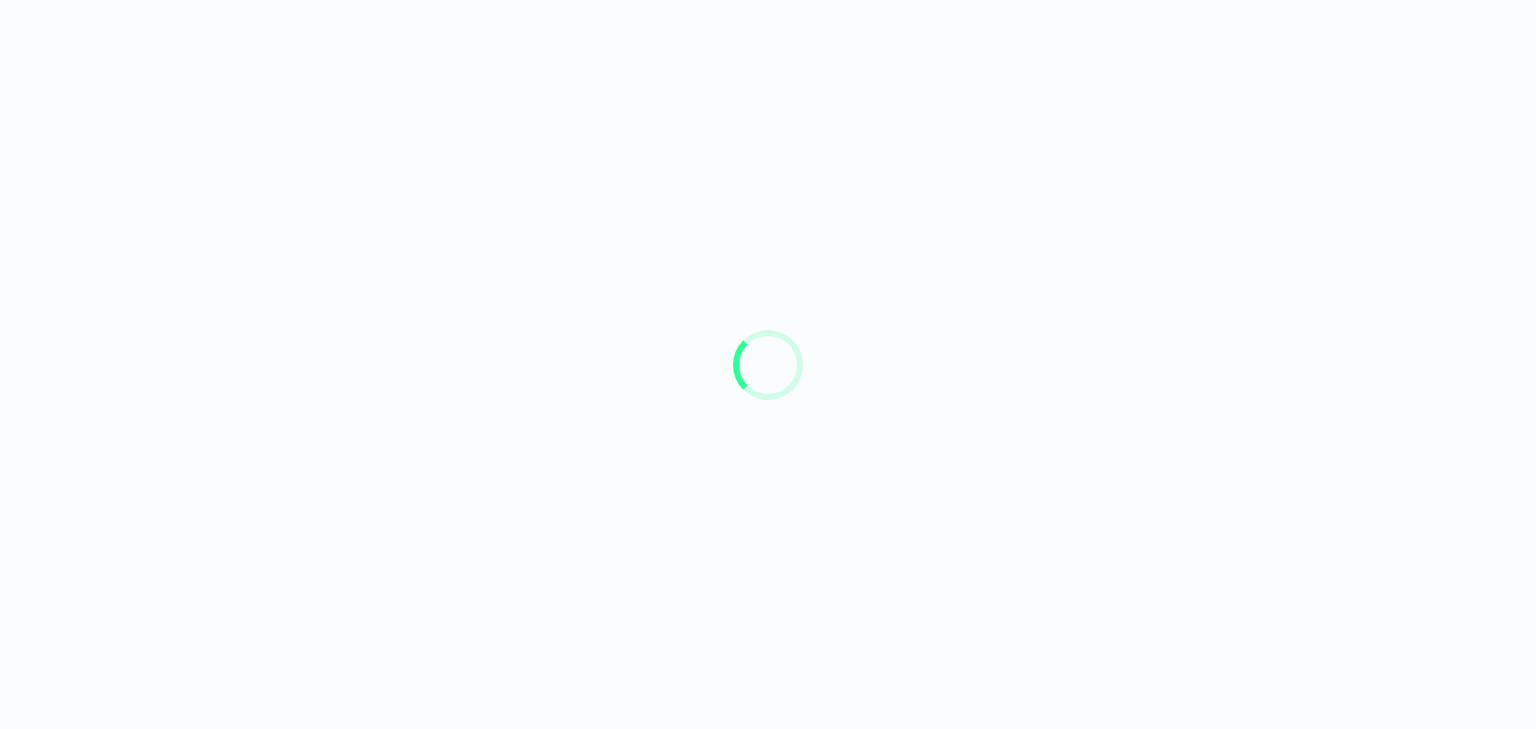 scroll, scrollTop: 0, scrollLeft: 0, axis: both 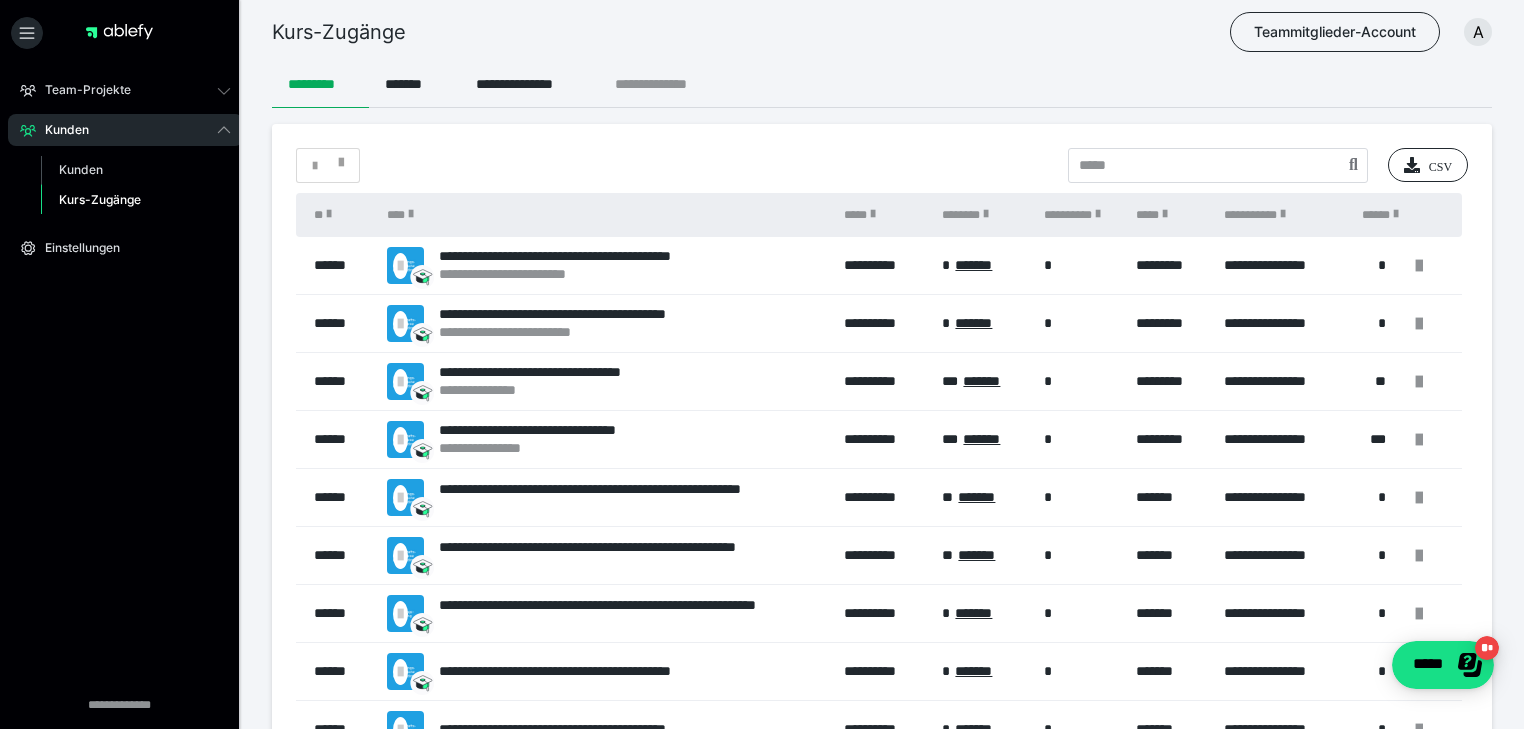 click on "**********" at bounding box center [668, 84] 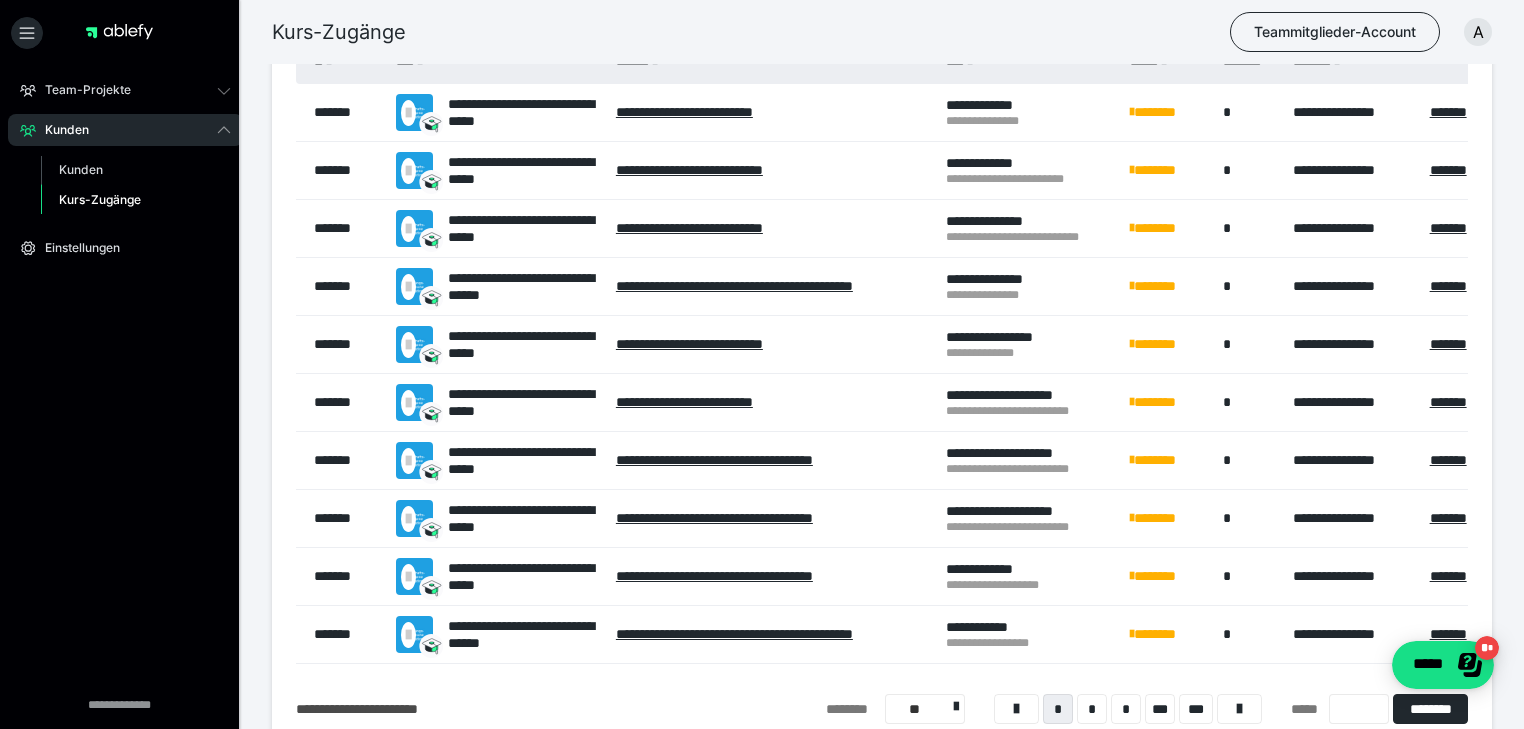 scroll, scrollTop: 310, scrollLeft: 0, axis: vertical 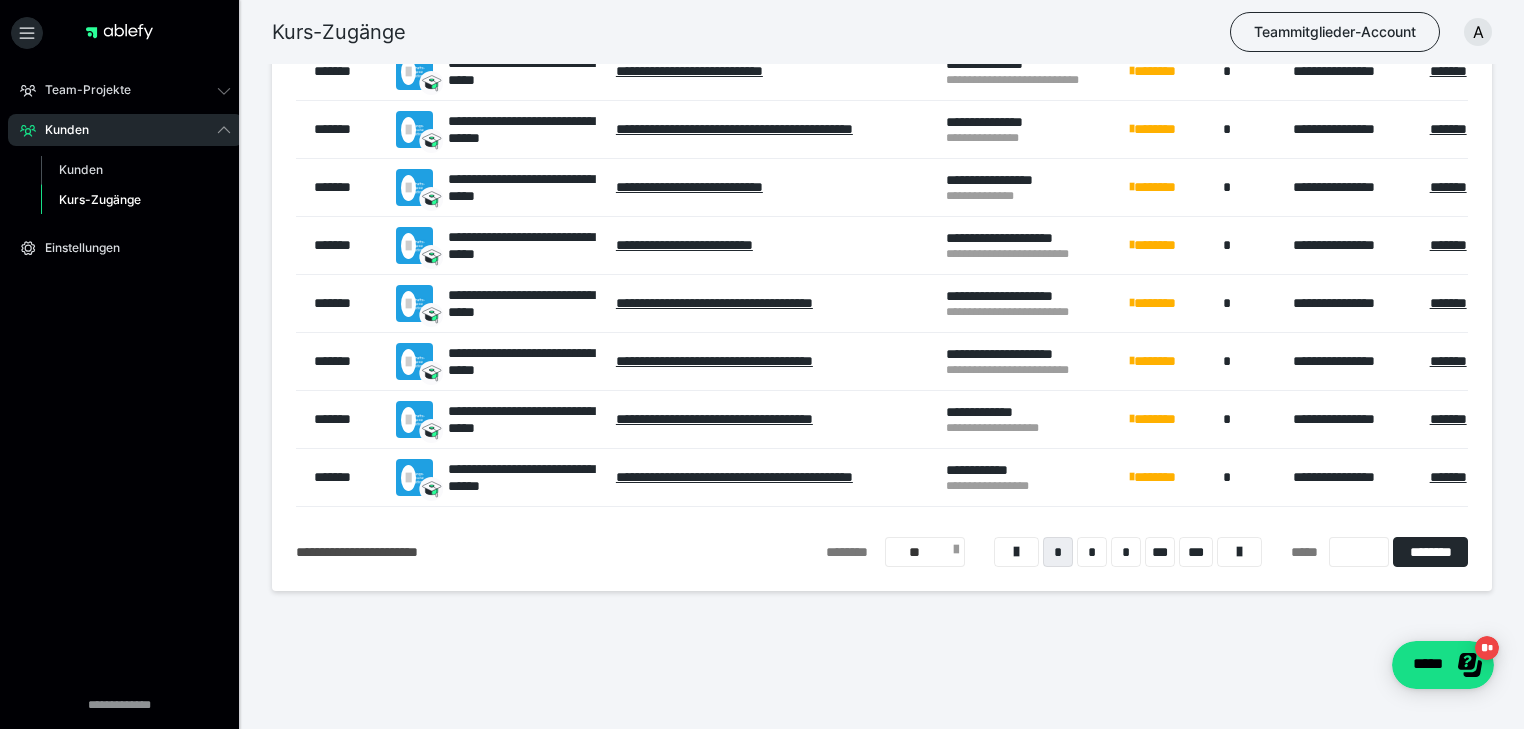 click at bounding box center [956, 553] 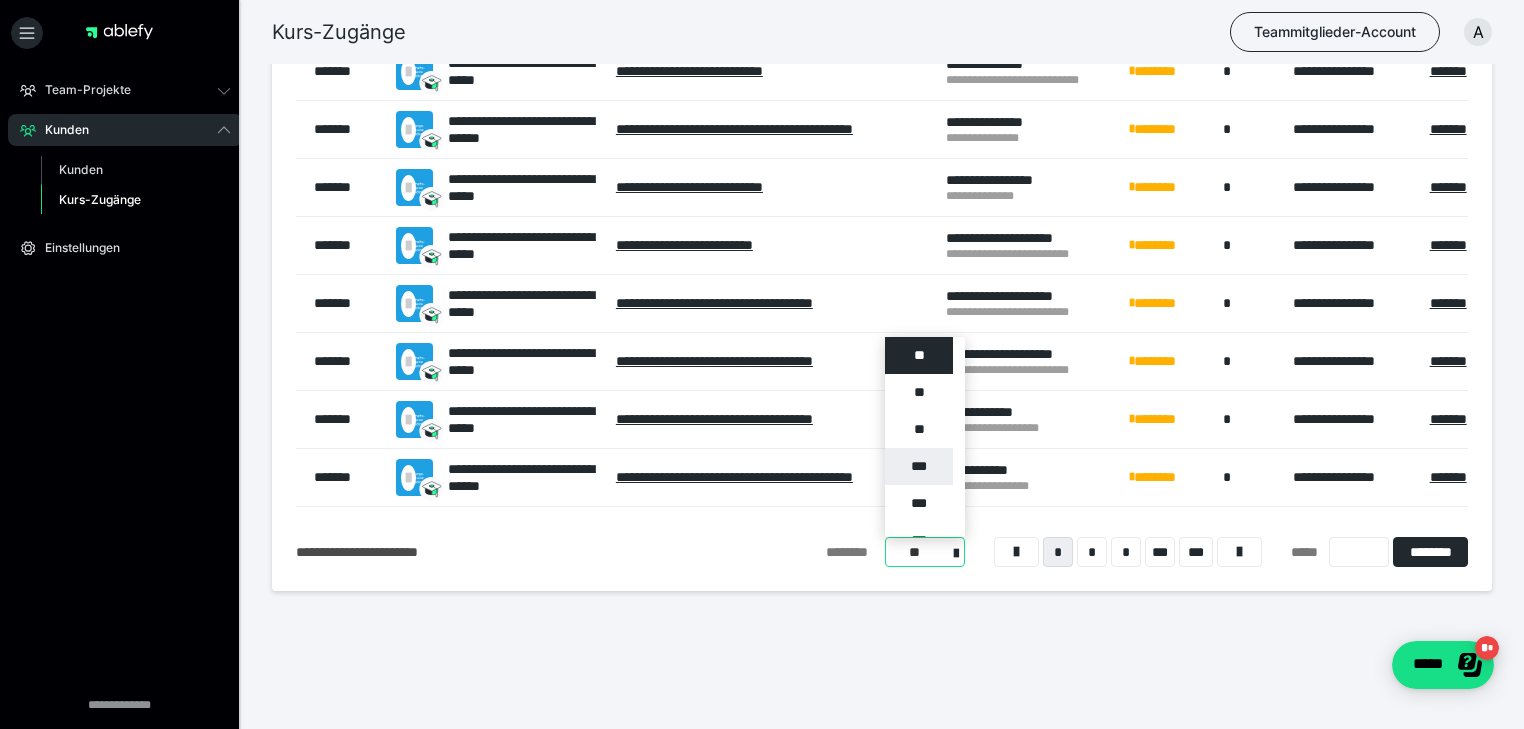 click on "***" at bounding box center (919, 466) 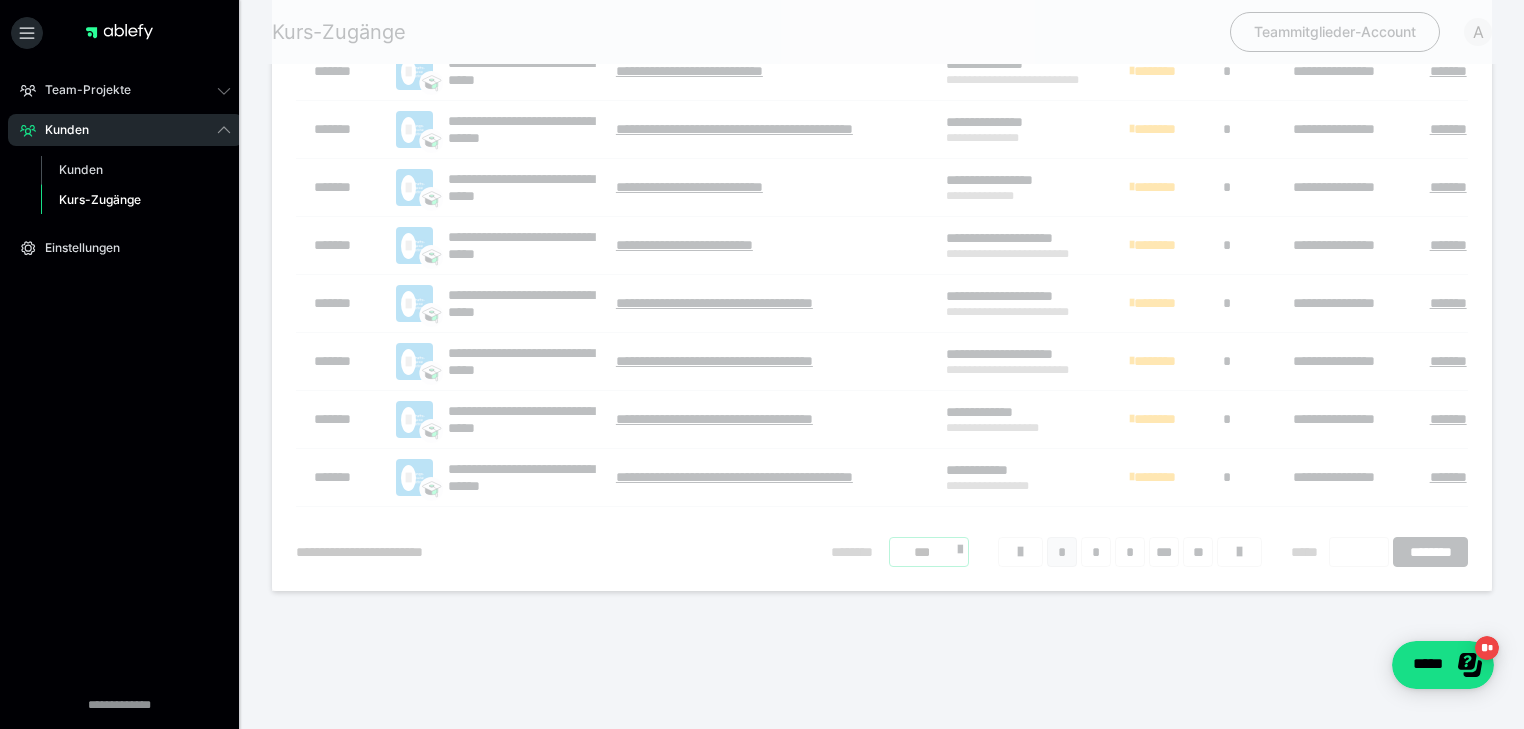 scroll, scrollTop: 76, scrollLeft: 0, axis: vertical 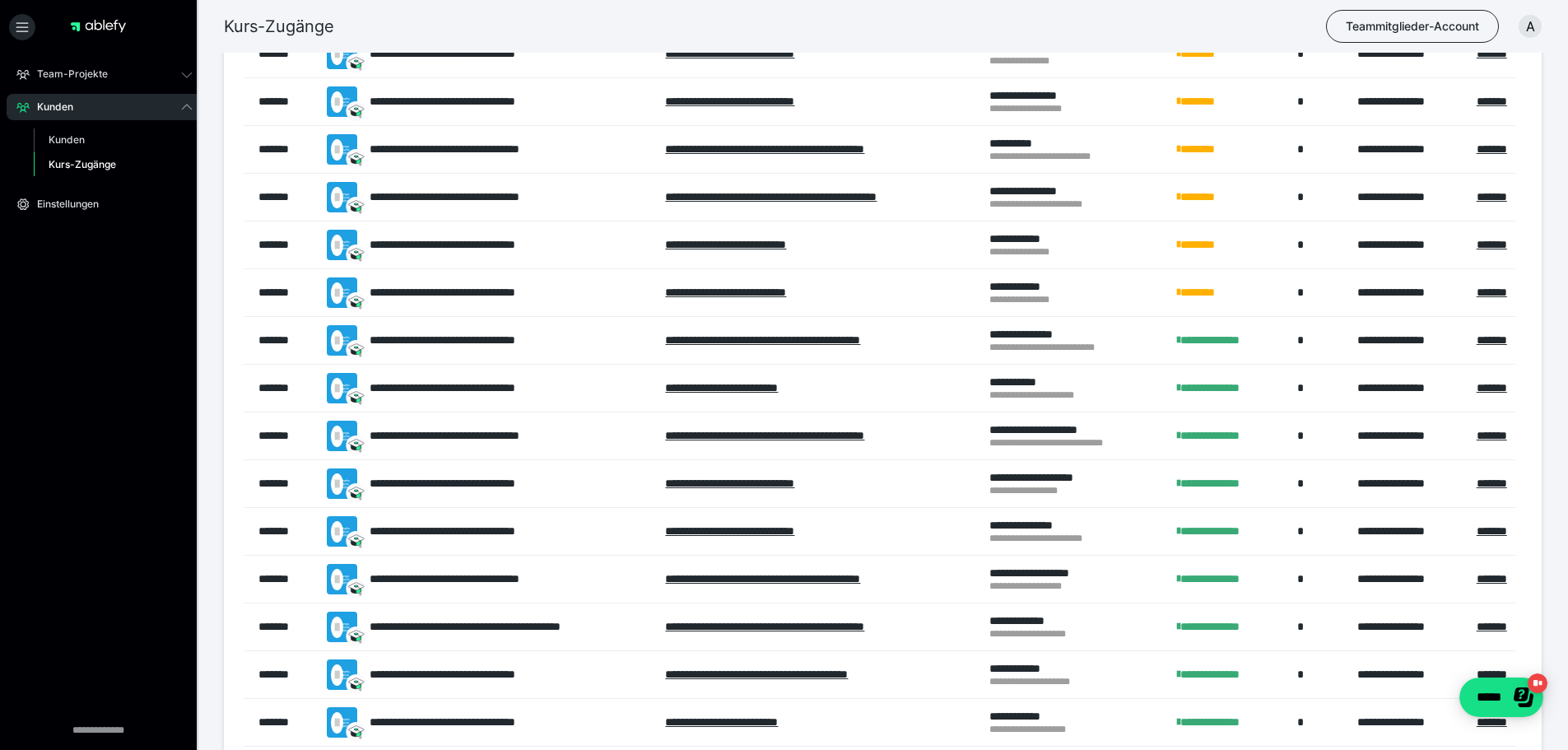 drag, startPoint x: 264, startPoint y: 296, endPoint x: 238, endPoint y: 292, distance: 26.30589 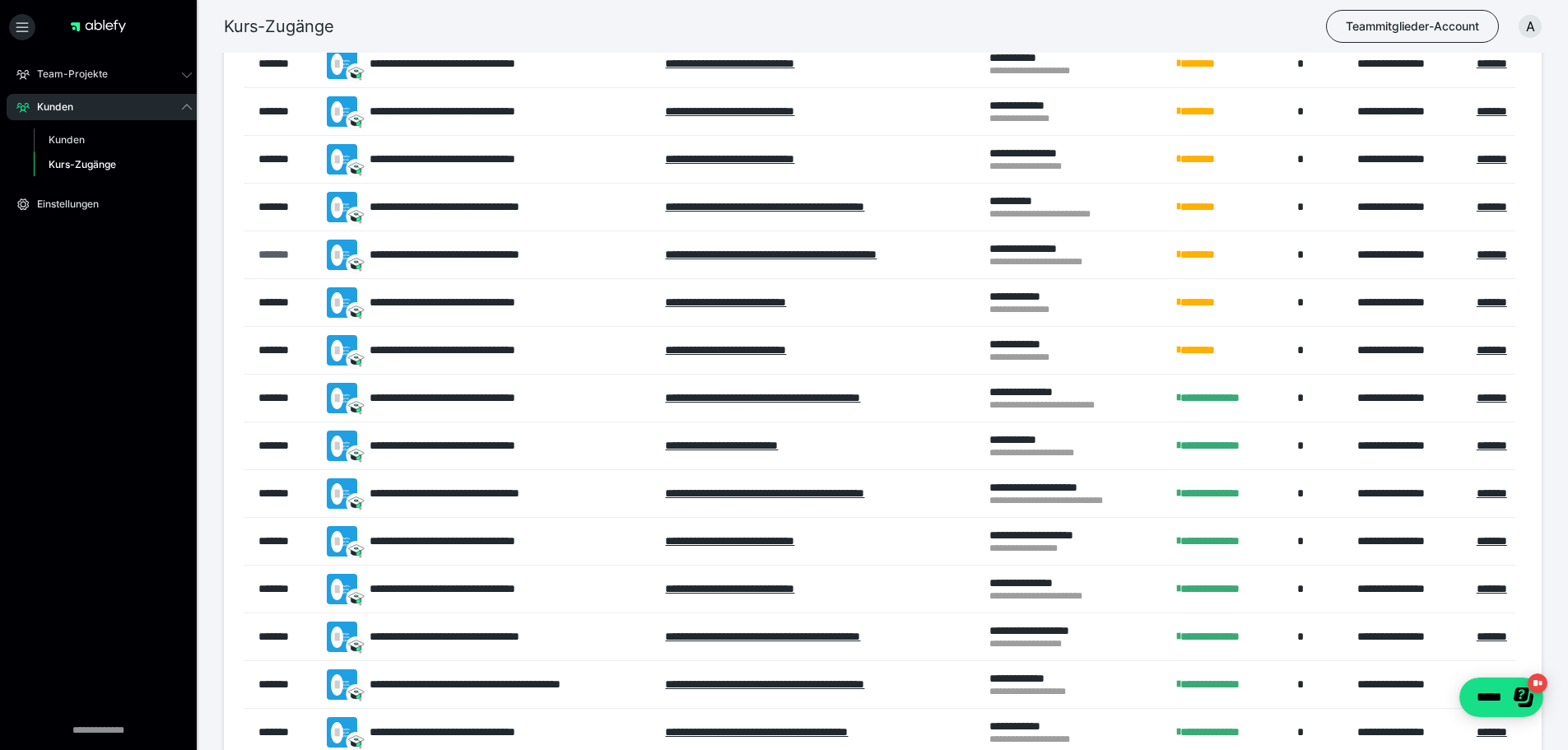 scroll, scrollTop: 1515, scrollLeft: 0, axis: vertical 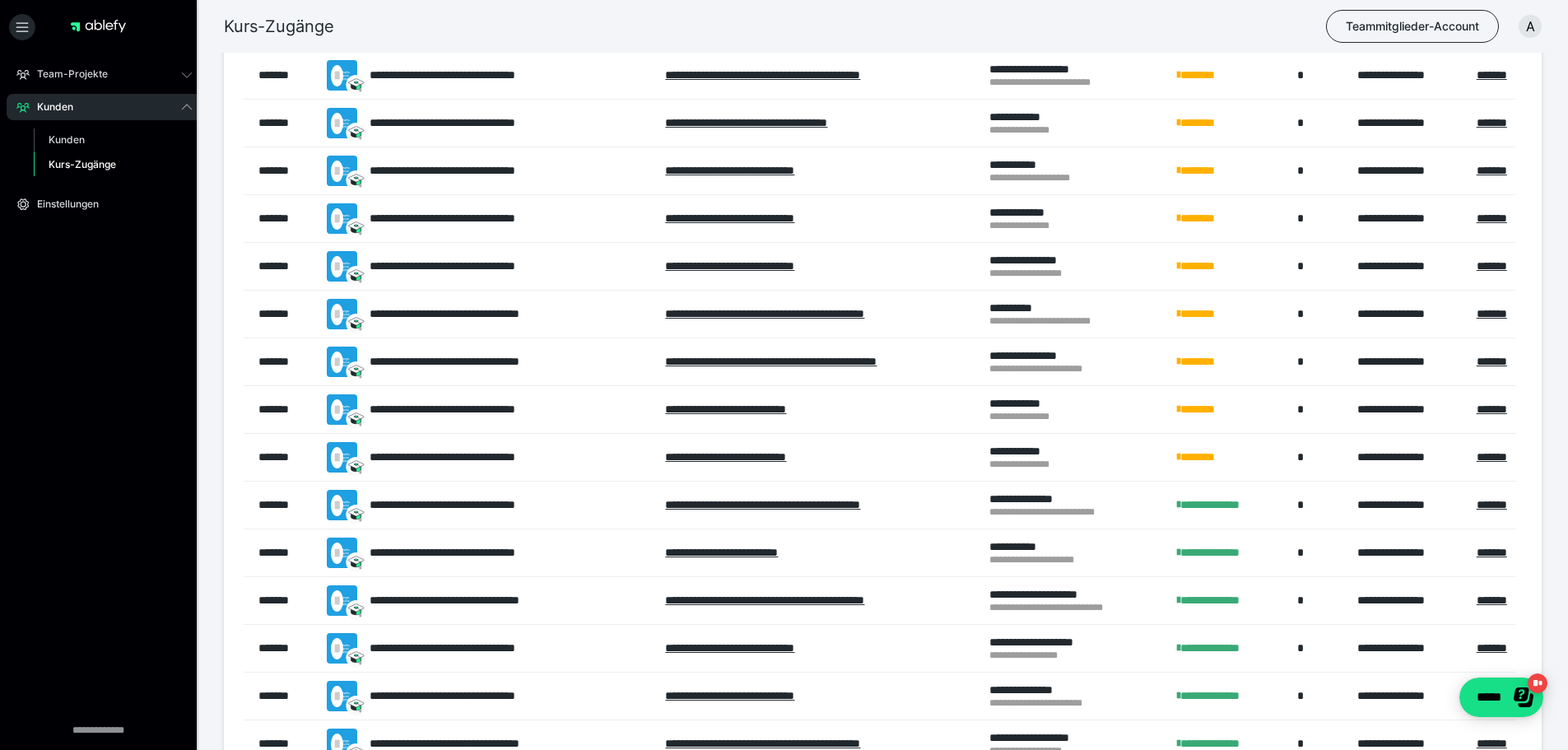 drag, startPoint x: 293, startPoint y: 175, endPoint x: 219, endPoint y: 181, distance: 74.24284 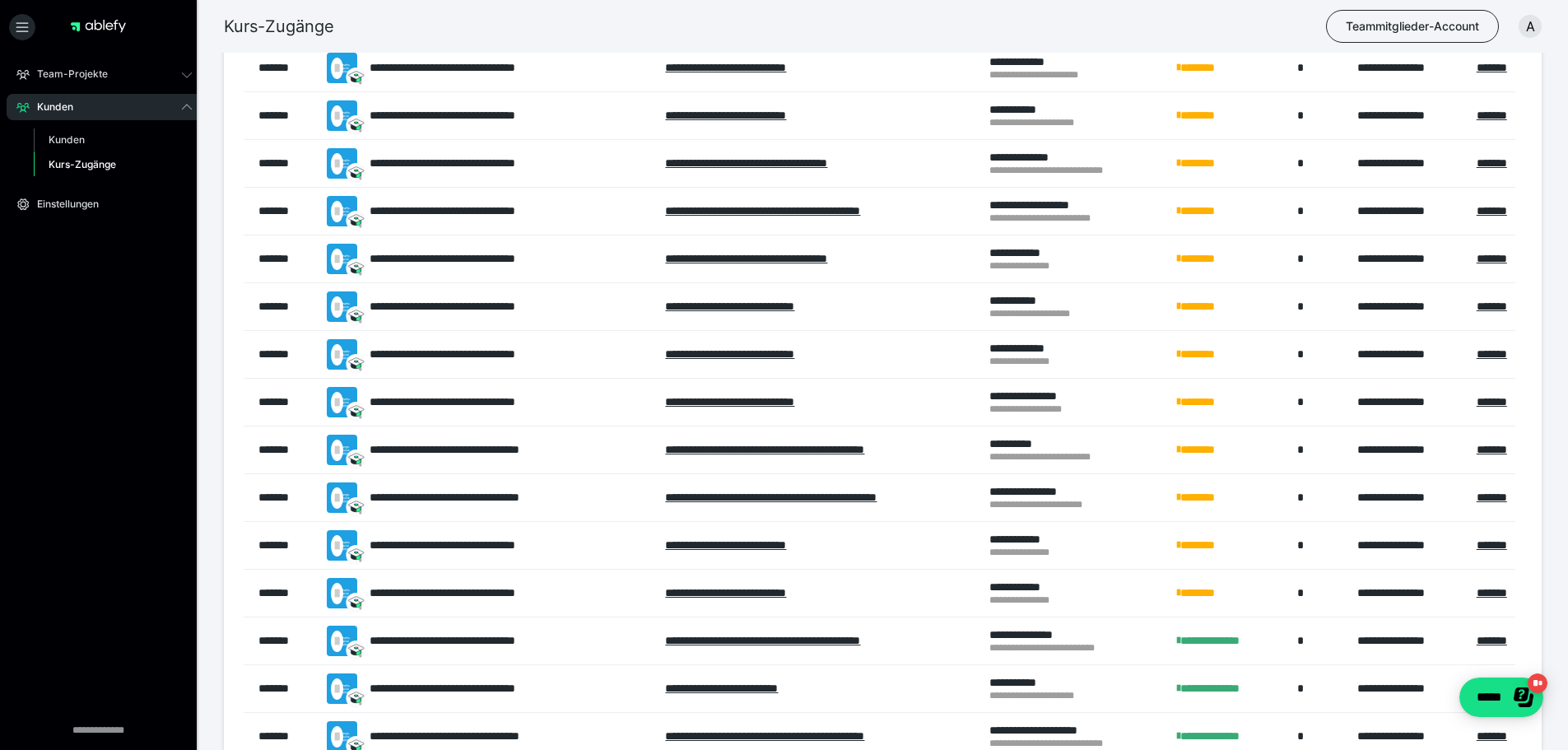 scroll, scrollTop: 1268, scrollLeft: 0, axis: vertical 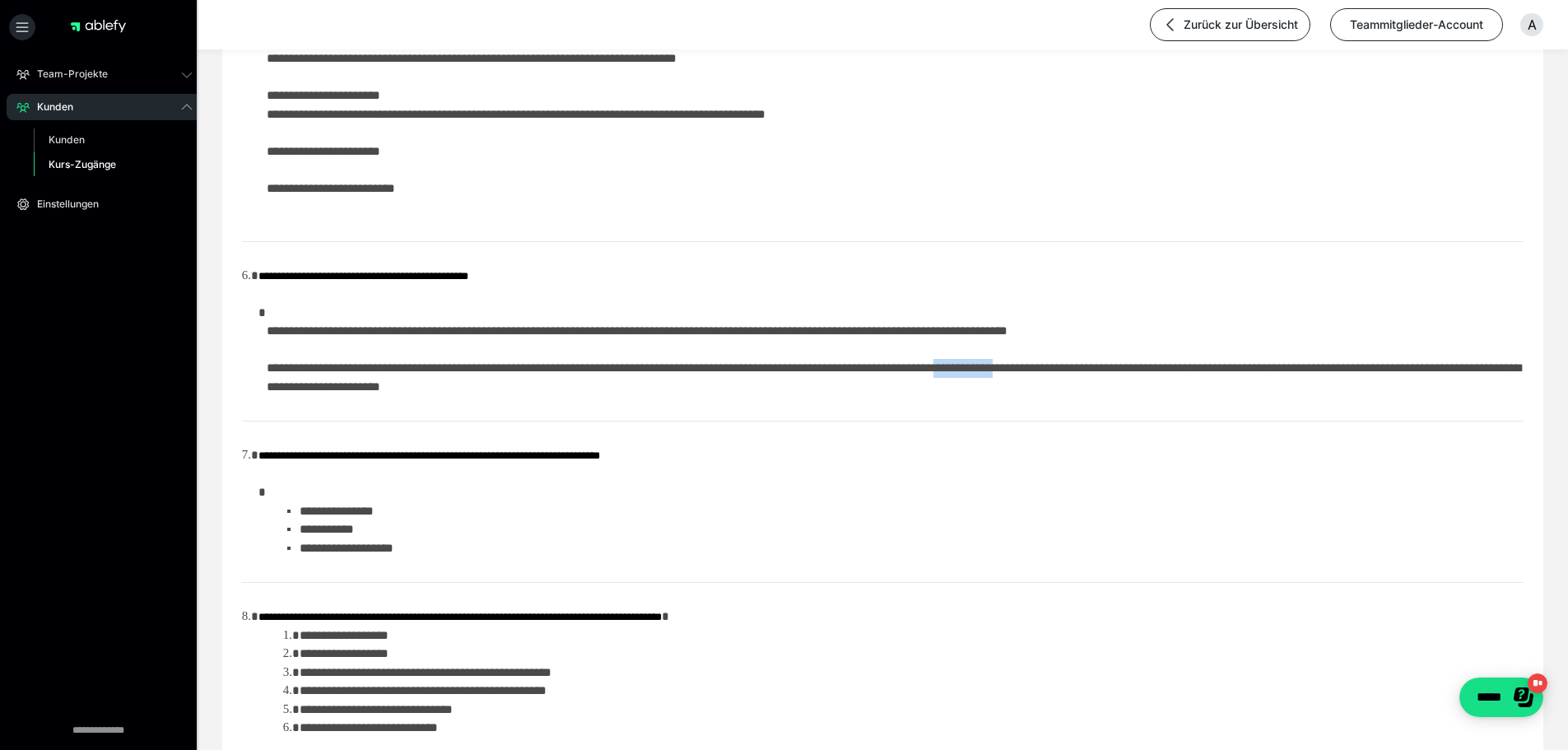 drag, startPoint x: 1162, startPoint y: 369, endPoint x: 1085, endPoint y: 370, distance: 77.00649 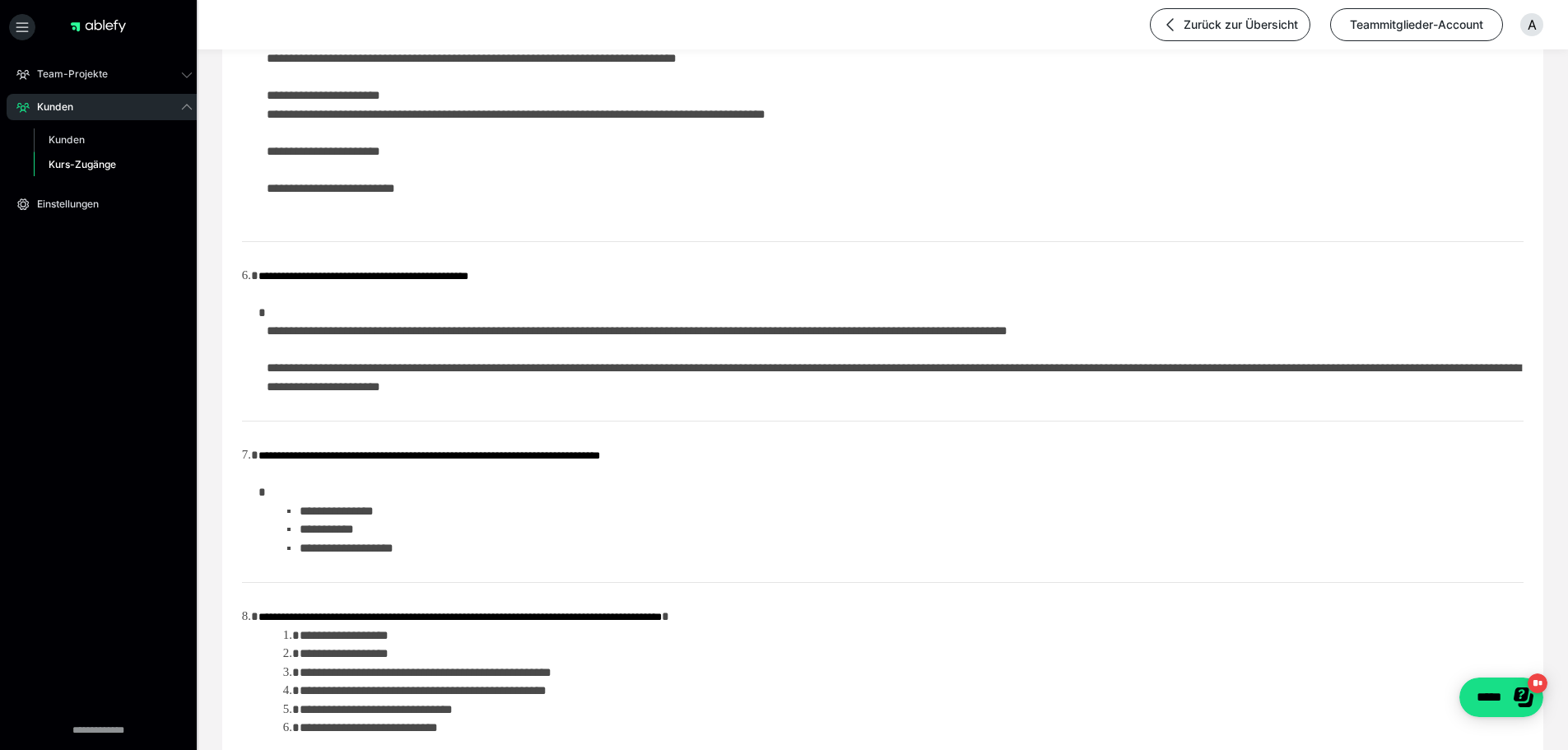 click on "**********" at bounding box center [895, 359] 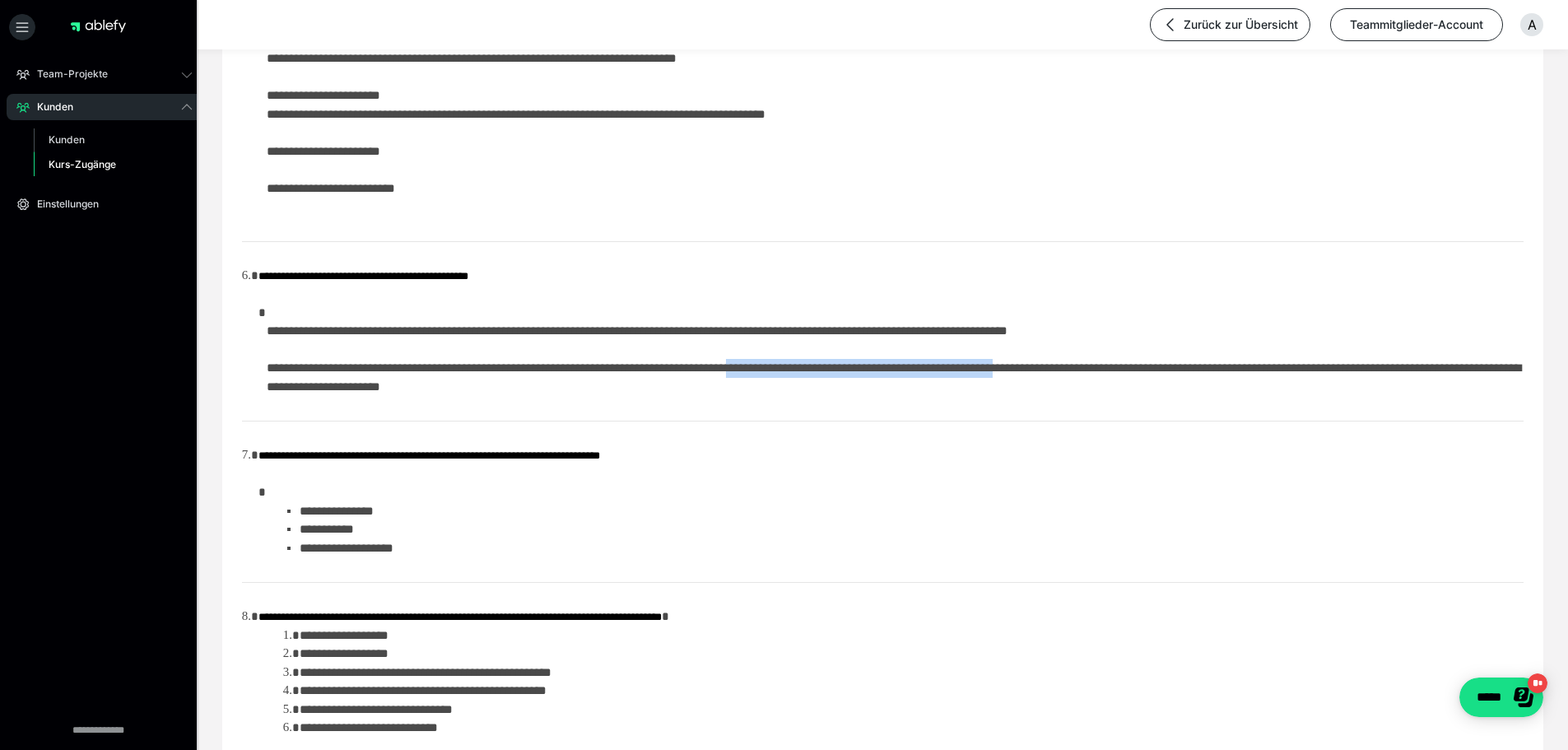 drag, startPoint x: 1164, startPoint y: 369, endPoint x: 827, endPoint y: 371, distance: 337.00593 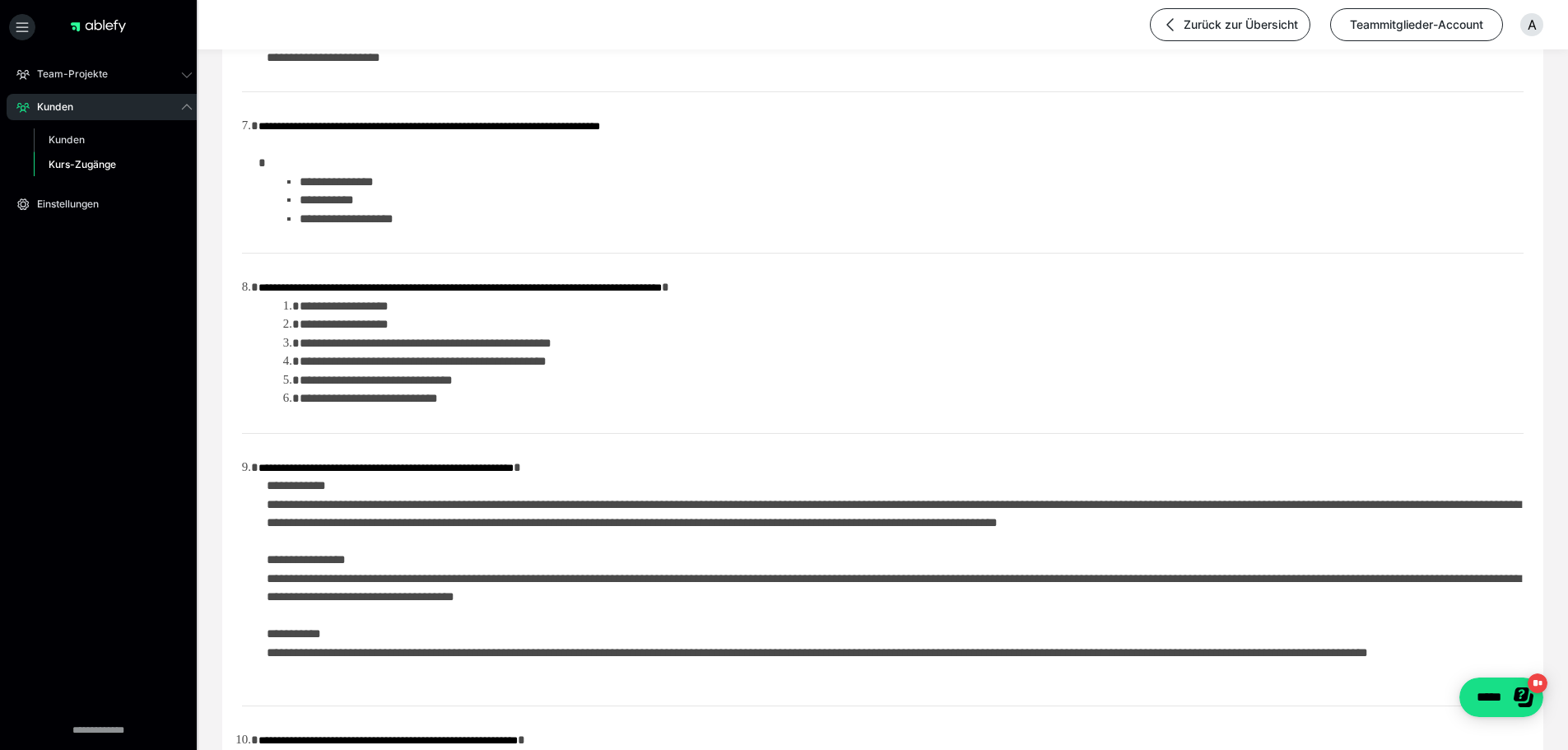 scroll, scrollTop: 1647, scrollLeft: 0, axis: vertical 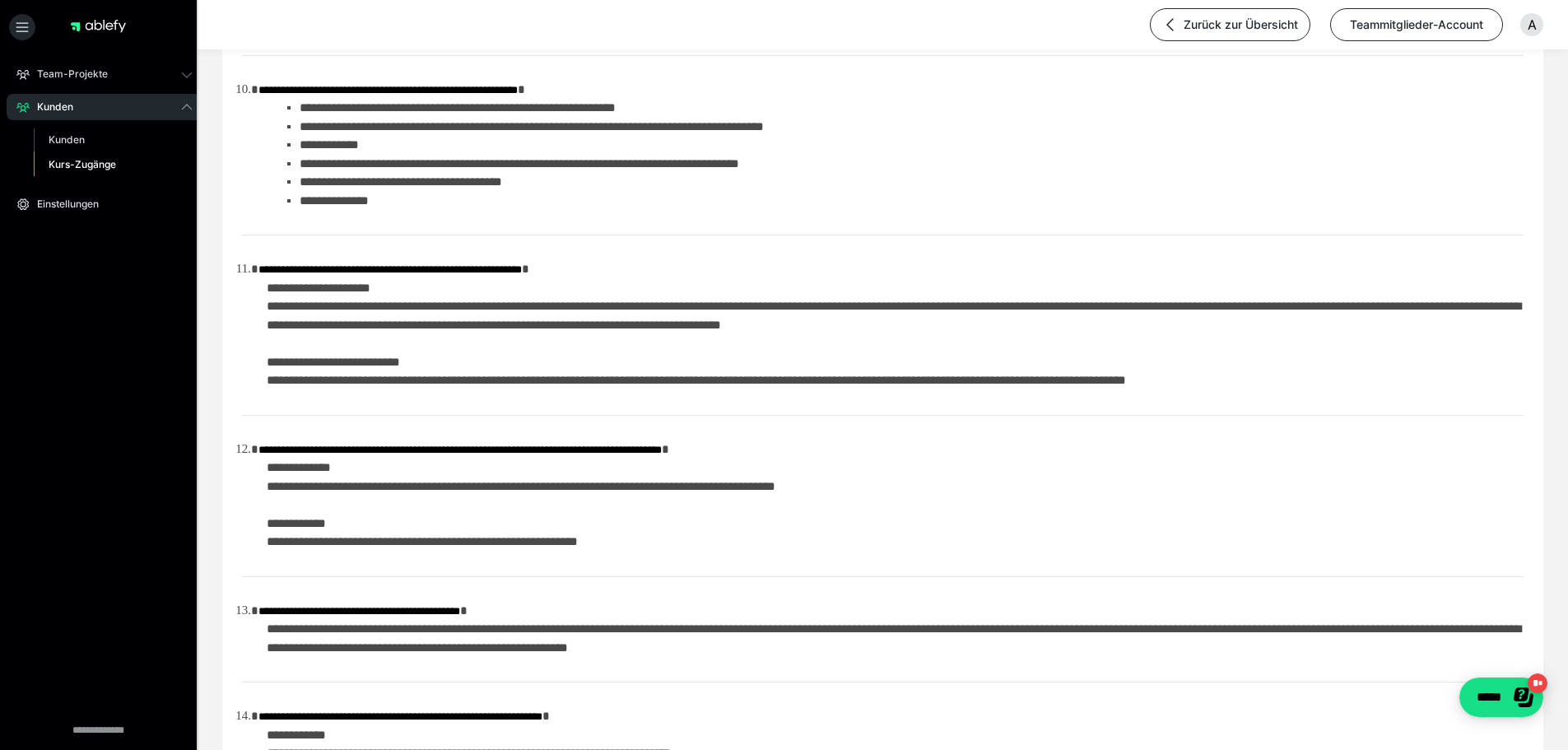 drag, startPoint x: 406, startPoint y: 523, endPoint x: 417, endPoint y: 565, distance: 43.416587 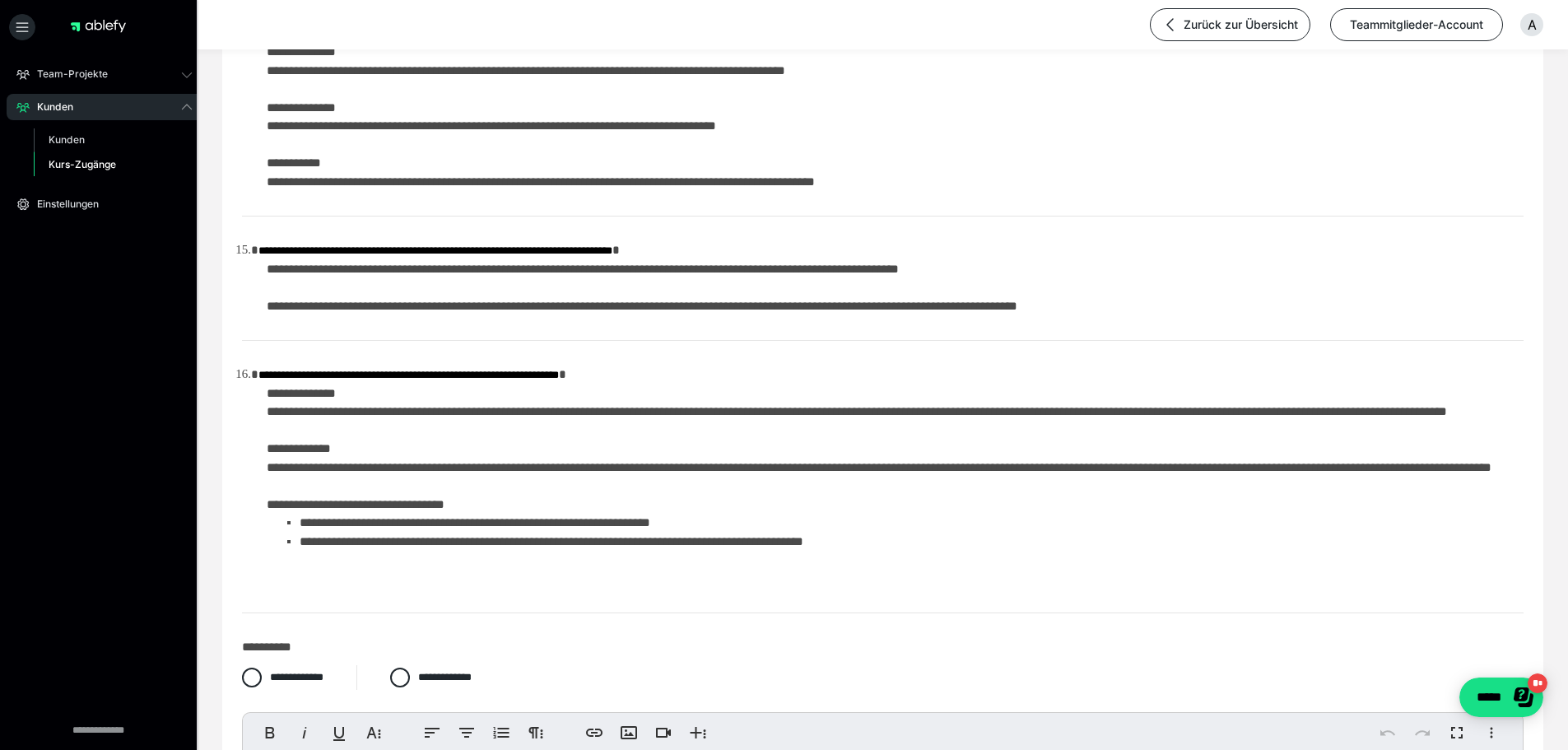 scroll, scrollTop: 2877, scrollLeft: 0, axis: vertical 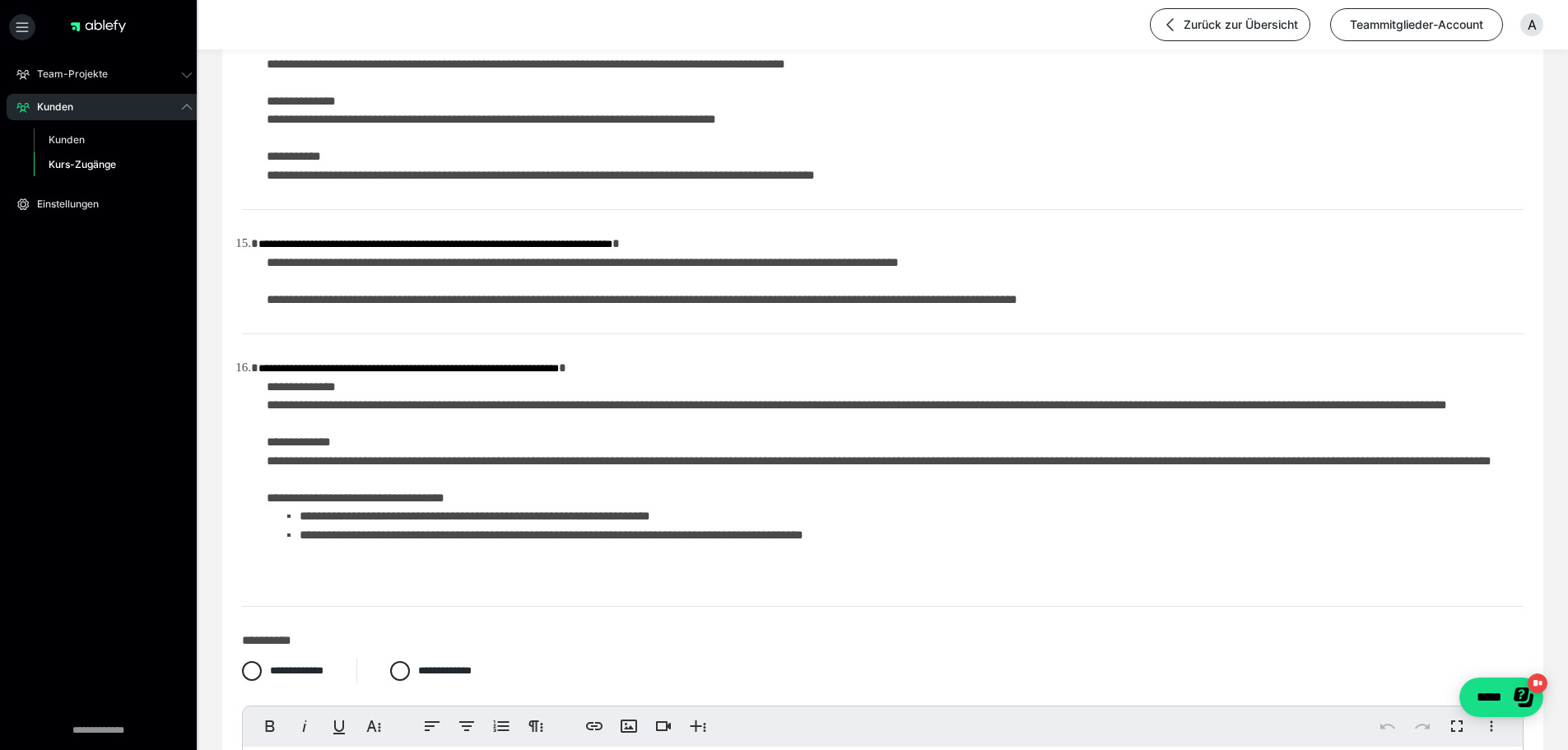 click on "**********" at bounding box center [882, -965] 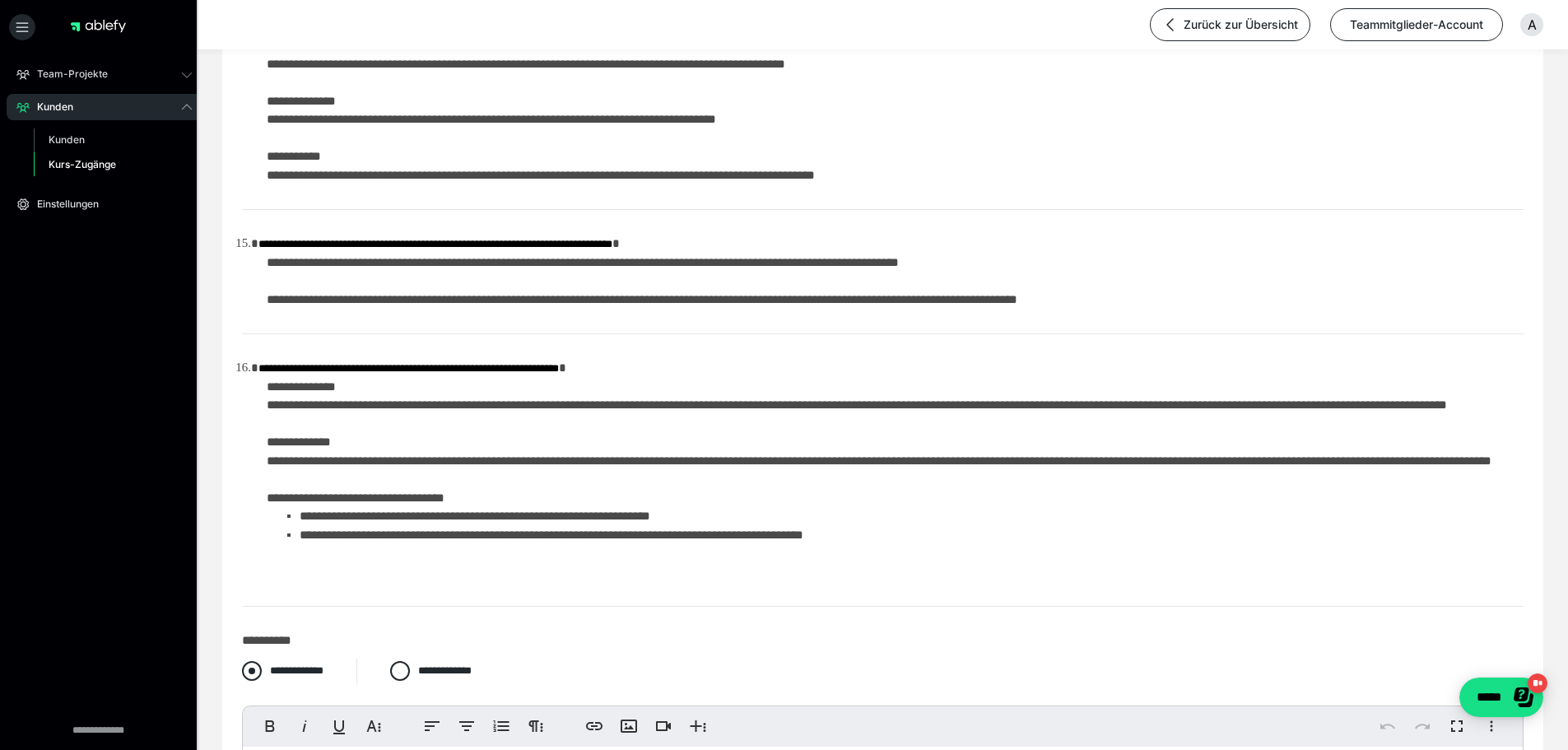 click at bounding box center (252, 671) 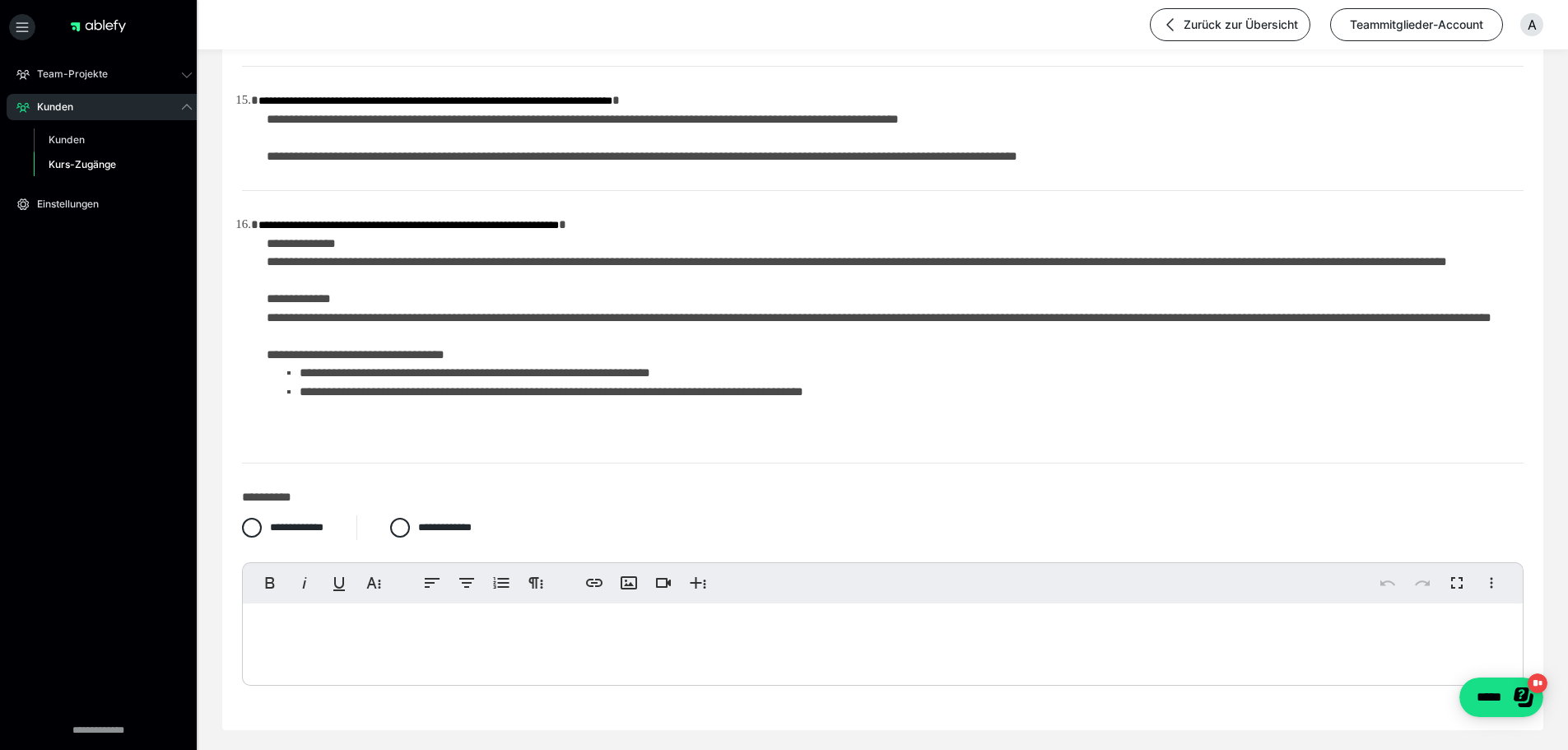 scroll, scrollTop: 3124, scrollLeft: 0, axis: vertical 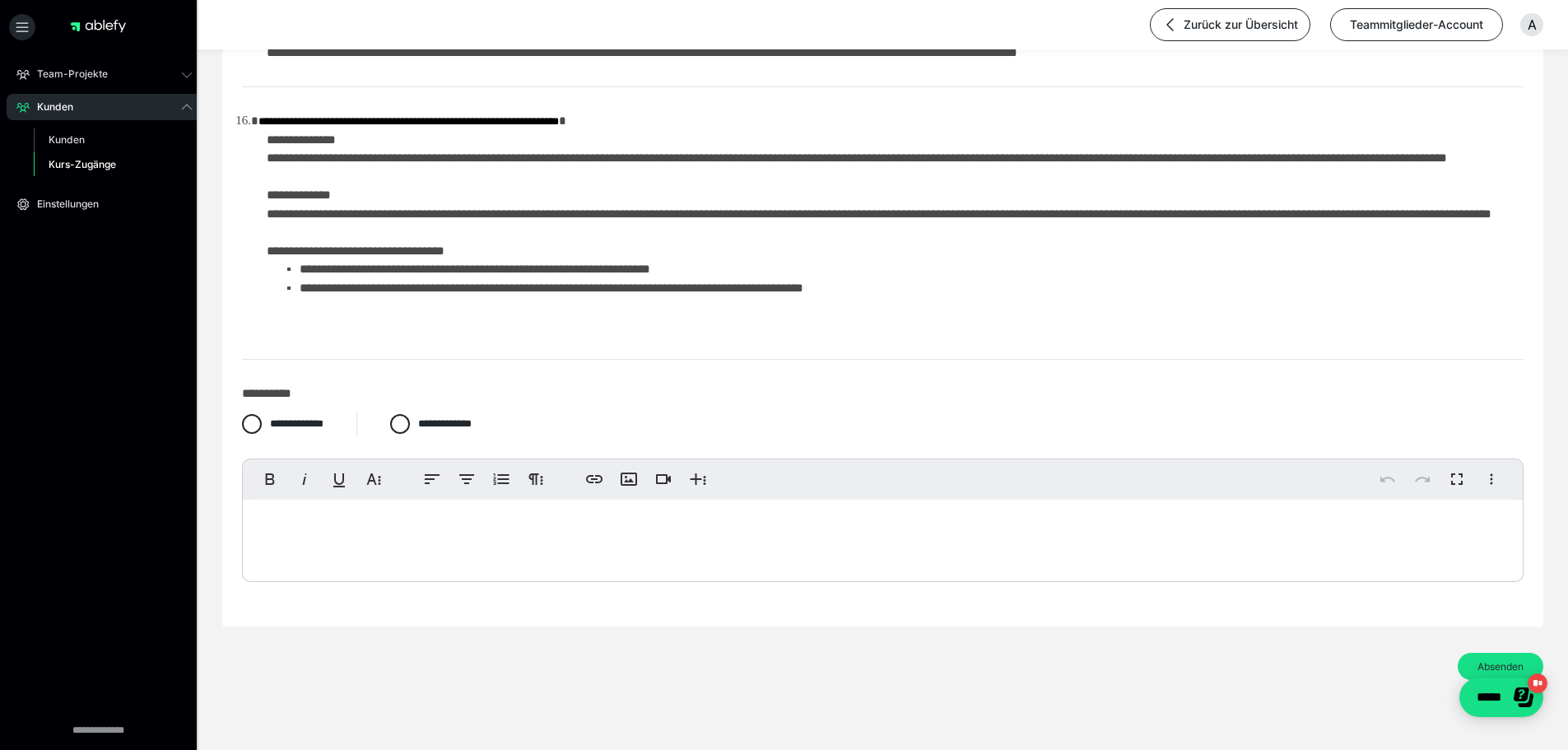 click at bounding box center [882, 537] 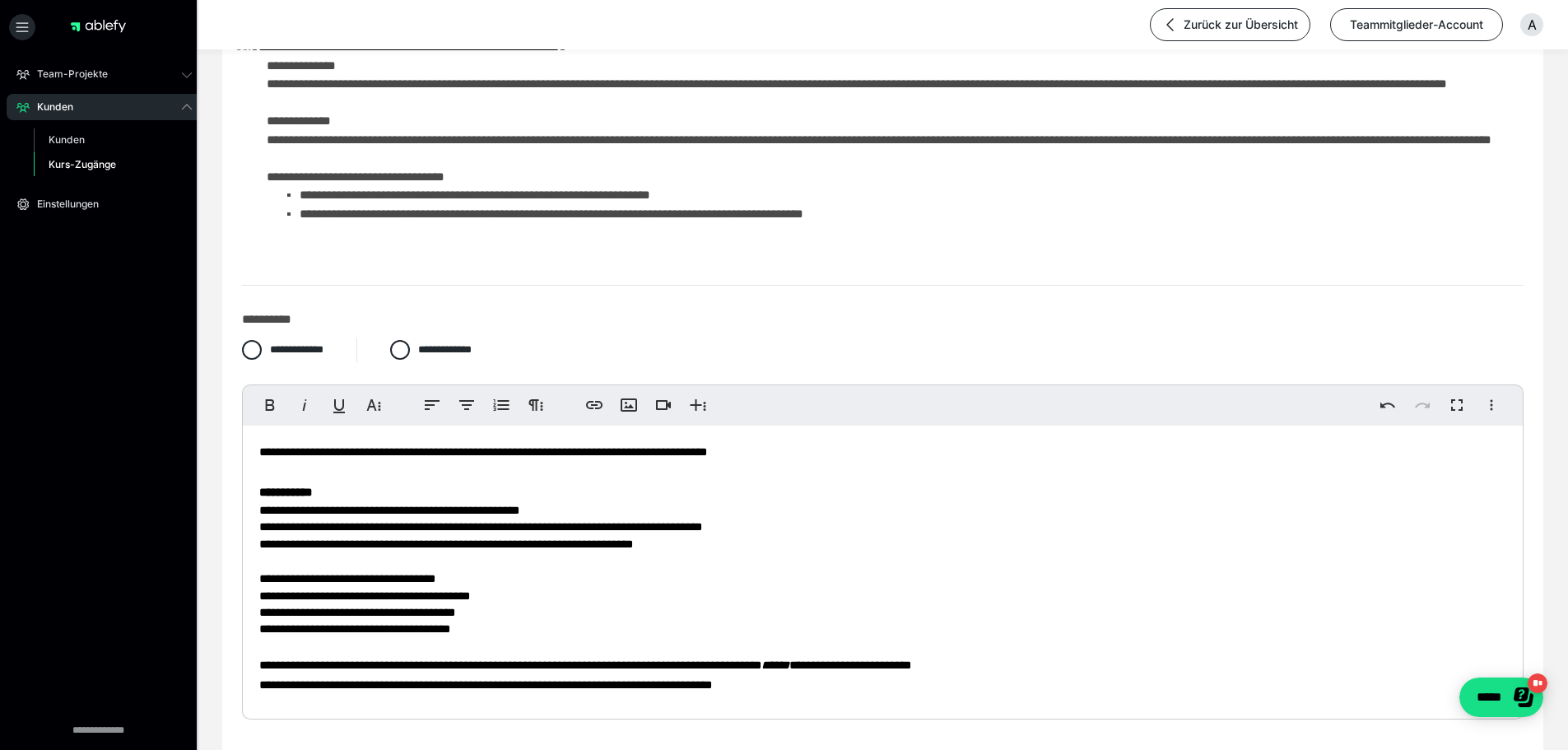 scroll, scrollTop: 3289, scrollLeft: 0, axis: vertical 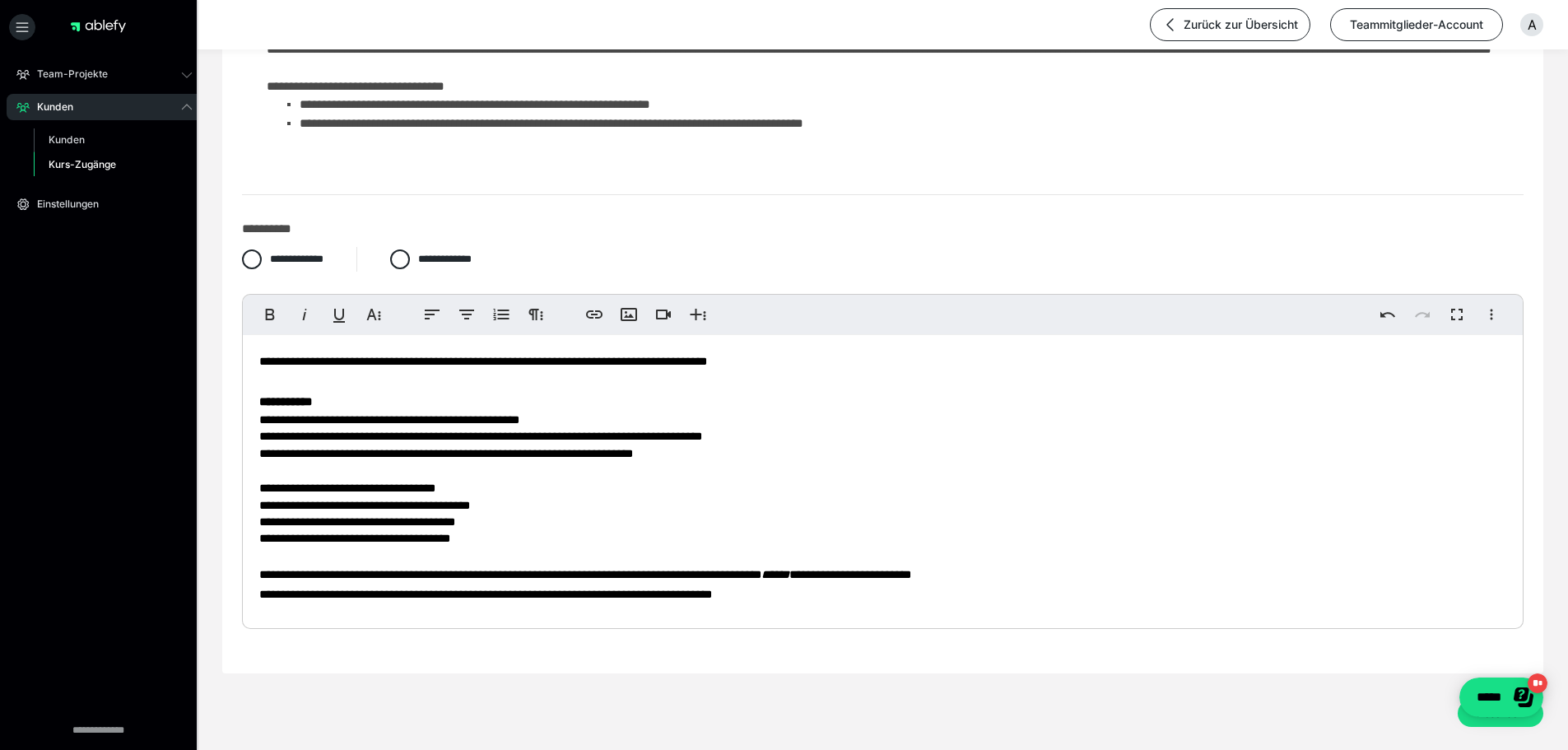 click on "*****" at bounding box center (775, 575) 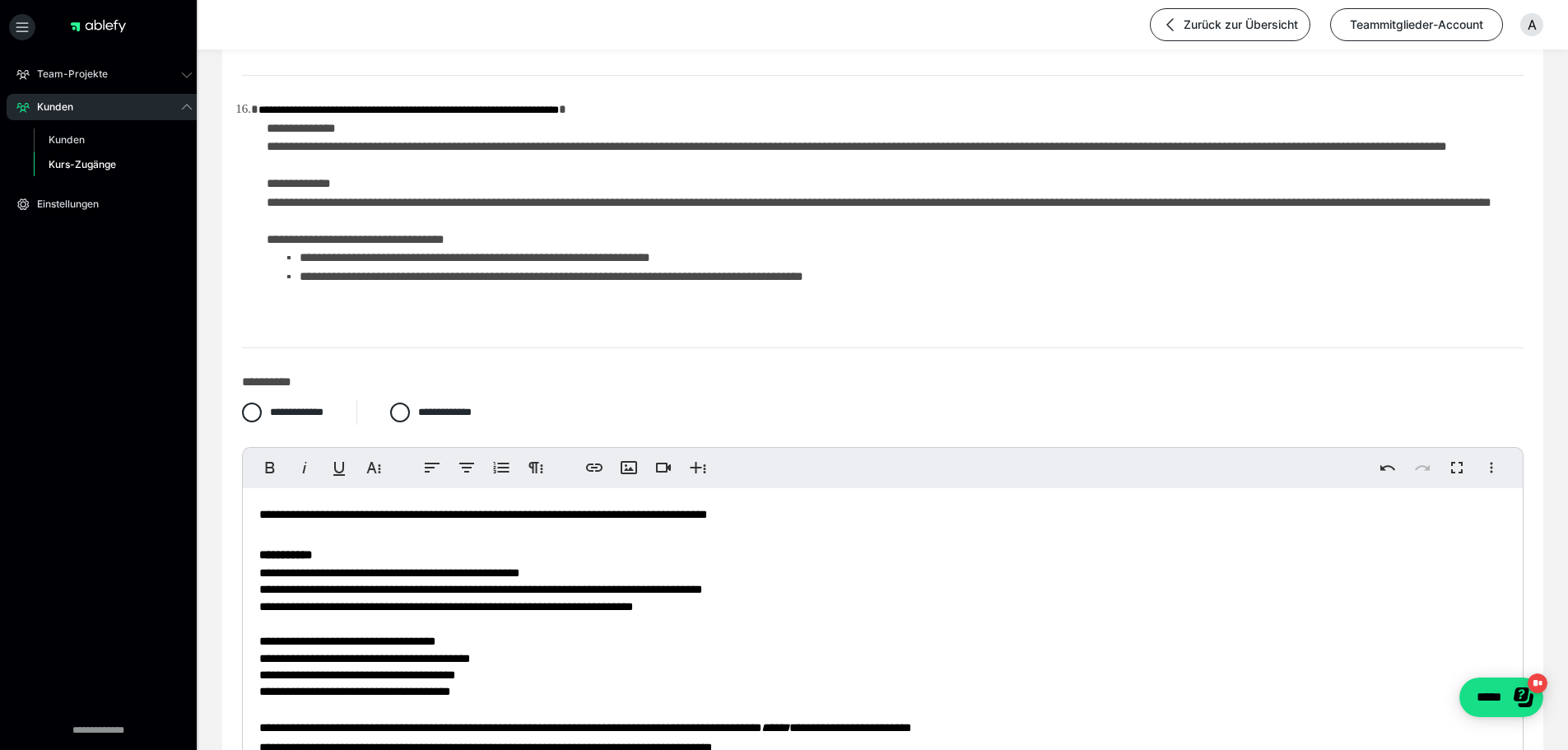 scroll, scrollTop: 3124, scrollLeft: 0, axis: vertical 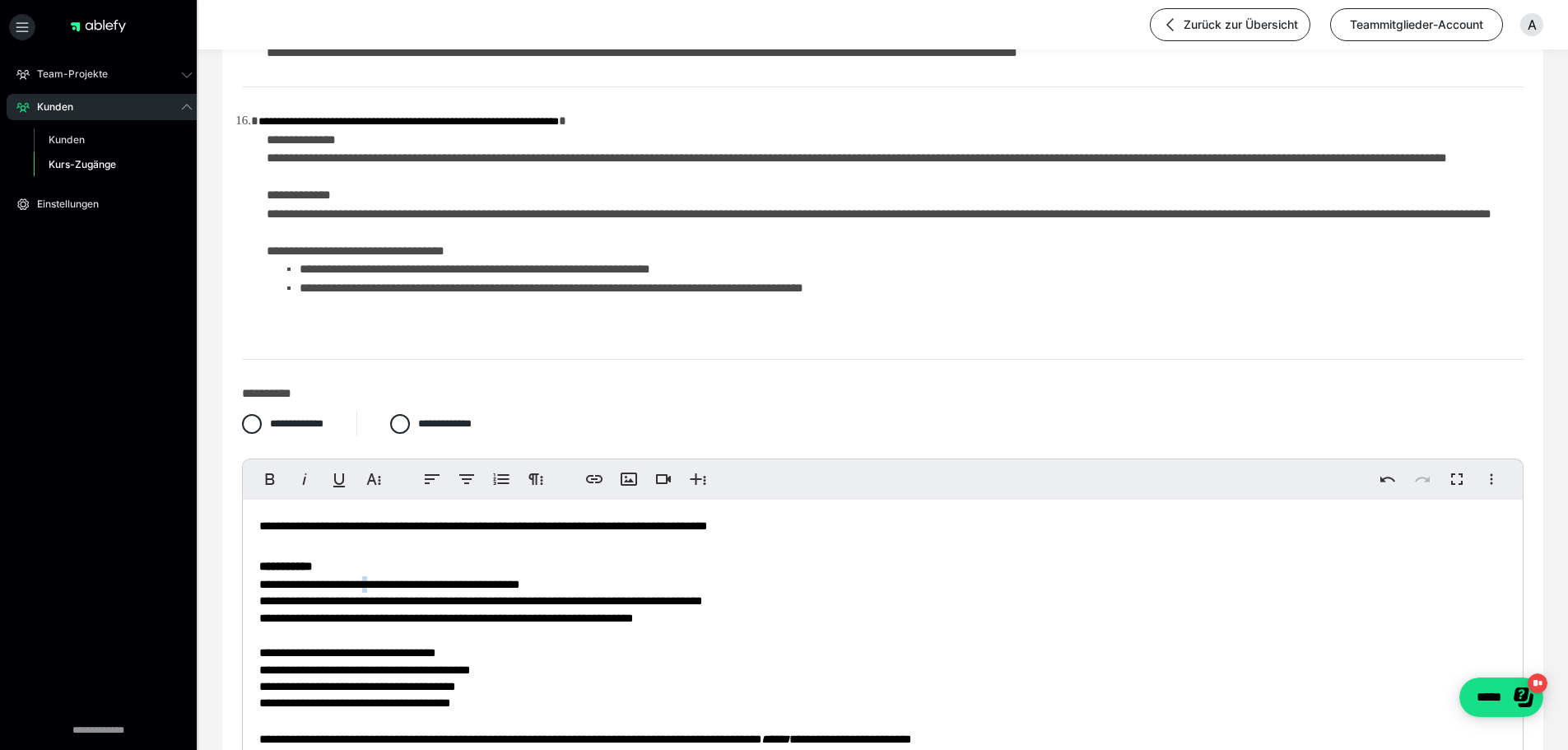 click on "**********" at bounding box center [389, 585] 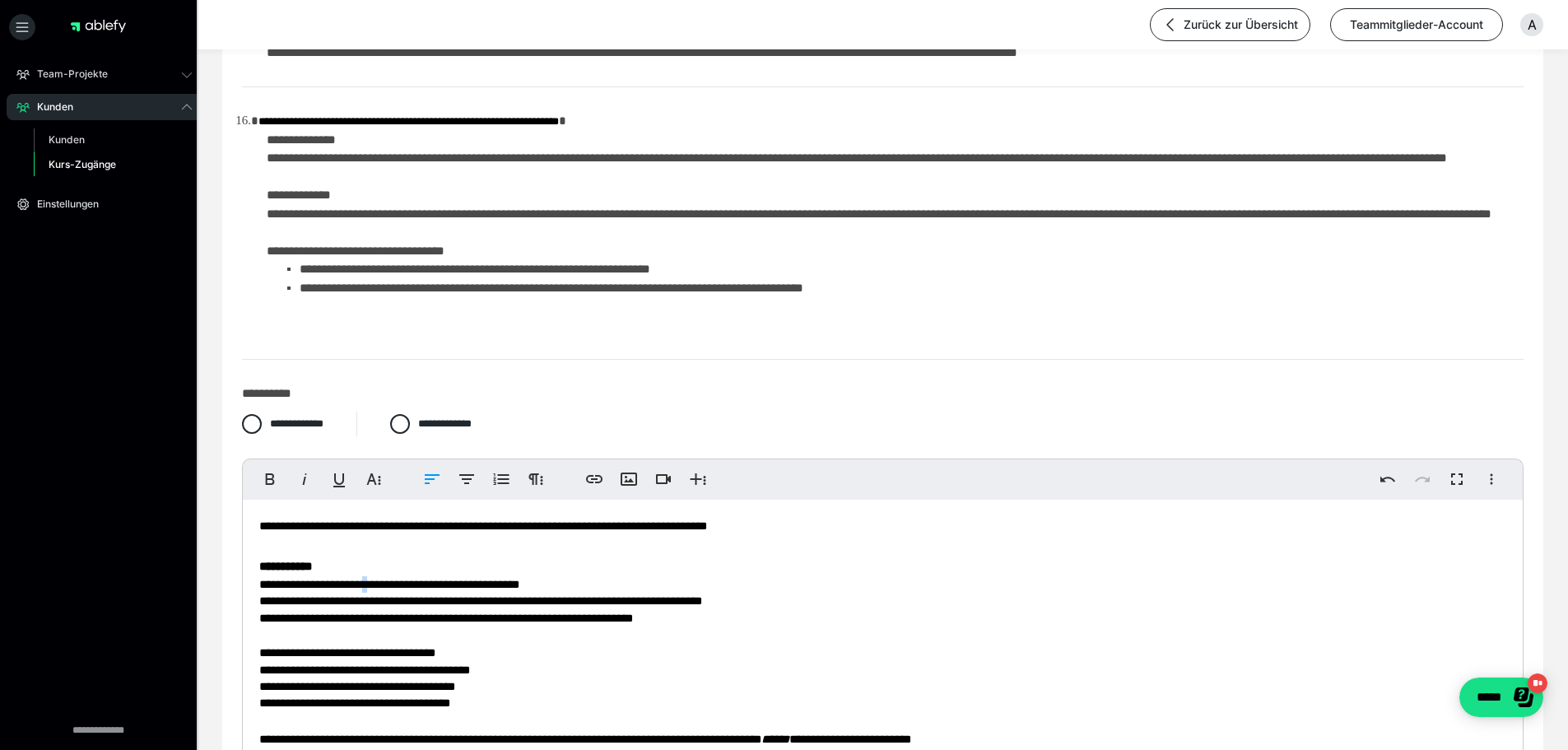 type 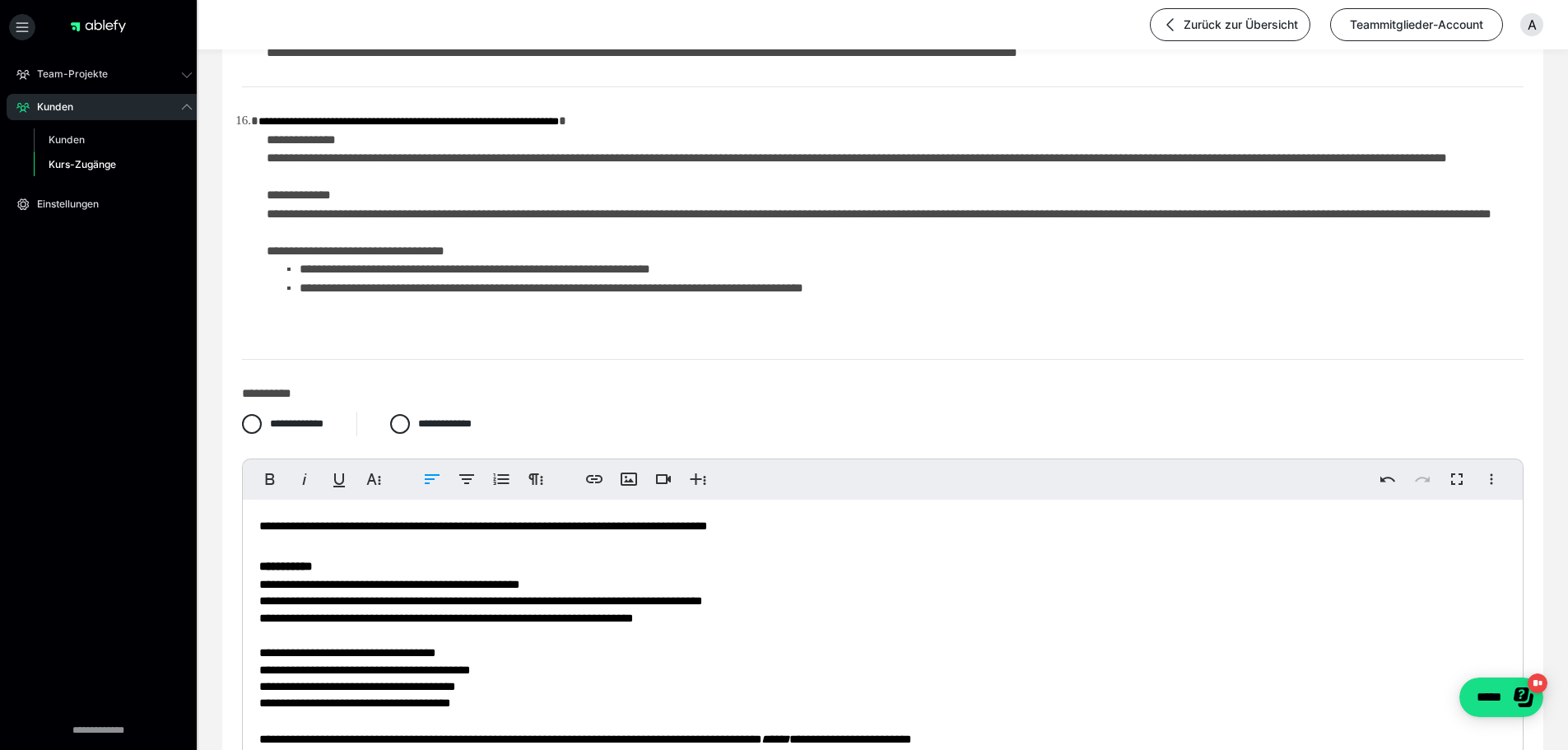 click on "**********" at bounding box center (882, 593) 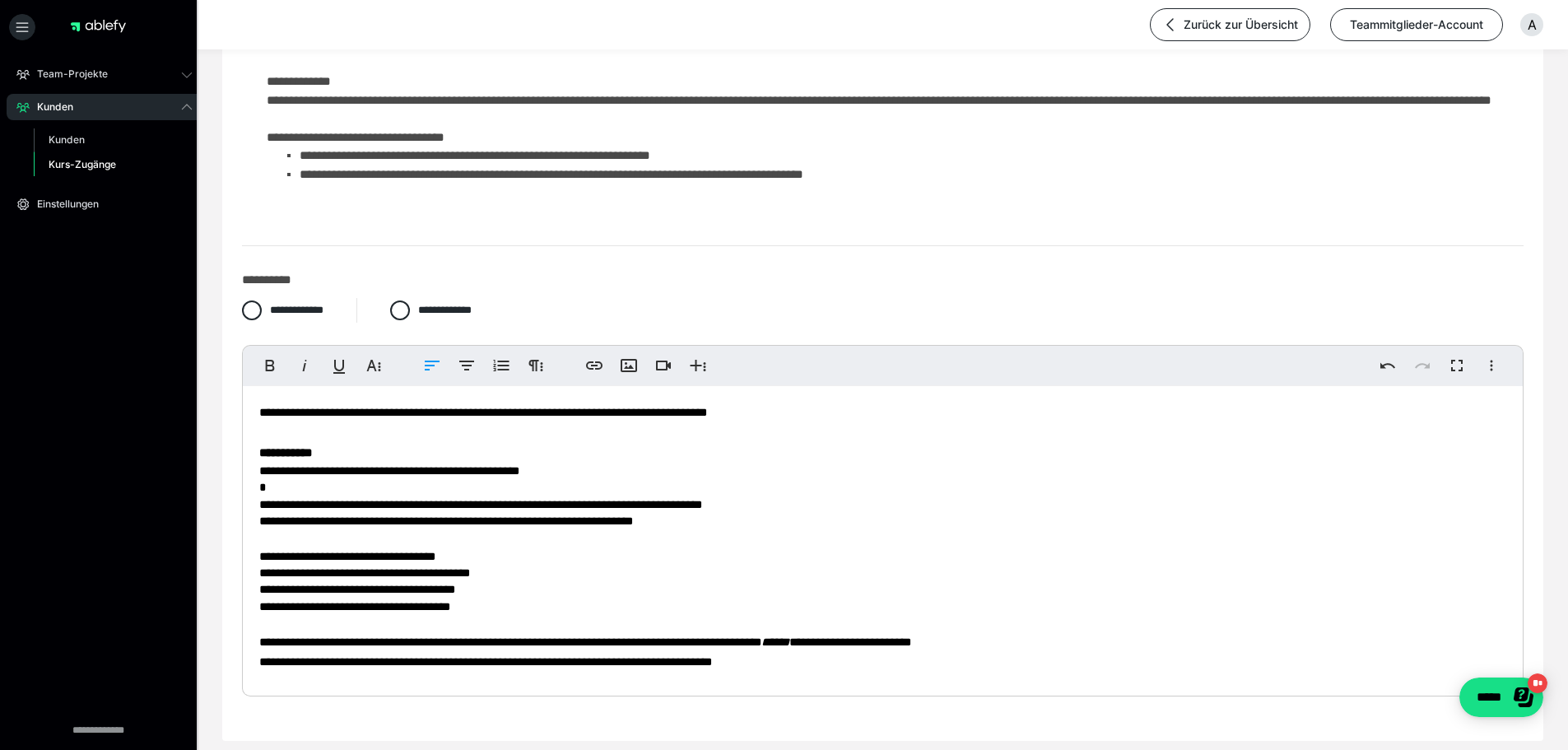 scroll, scrollTop: 3371, scrollLeft: 0, axis: vertical 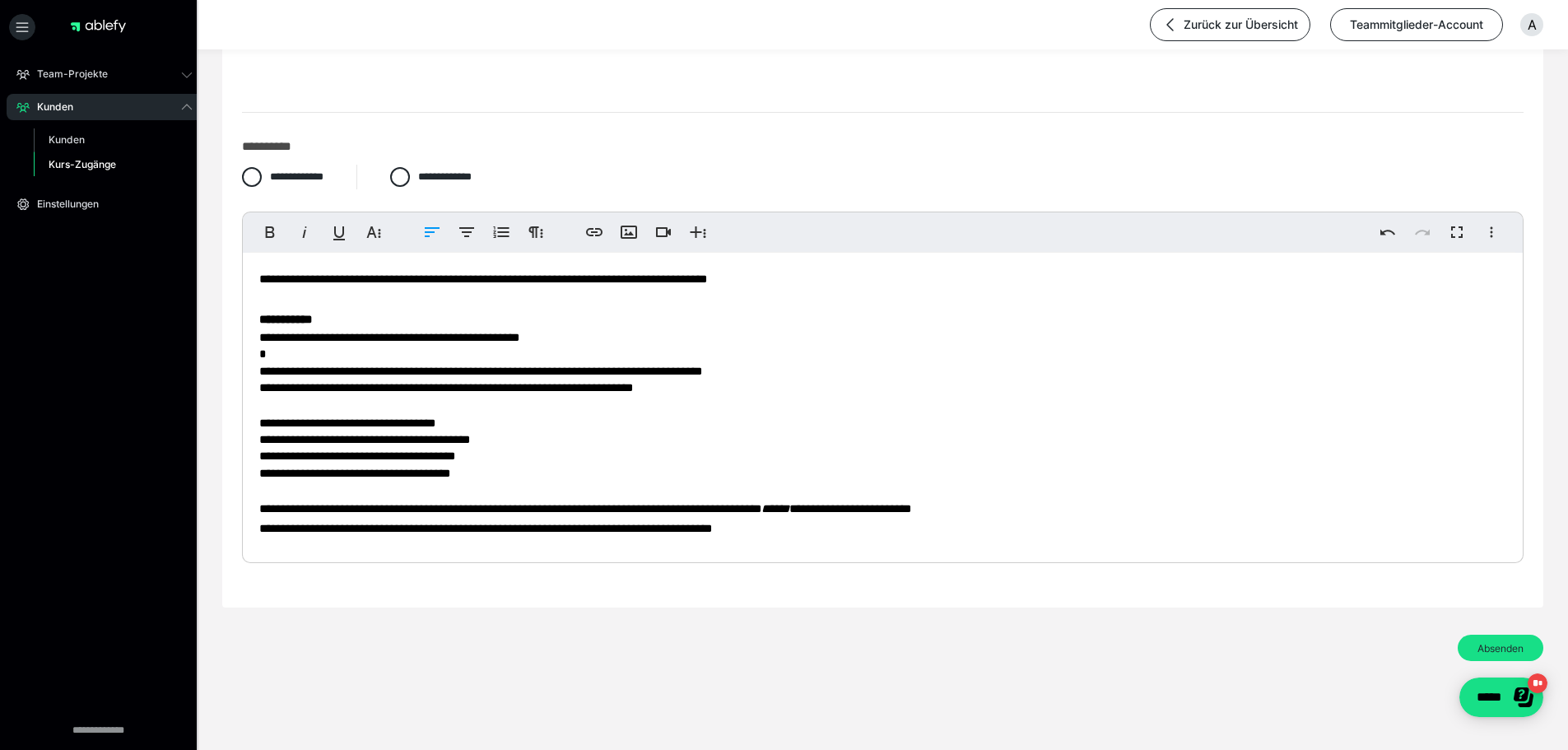 click on "**********" at bounding box center [882, 403] 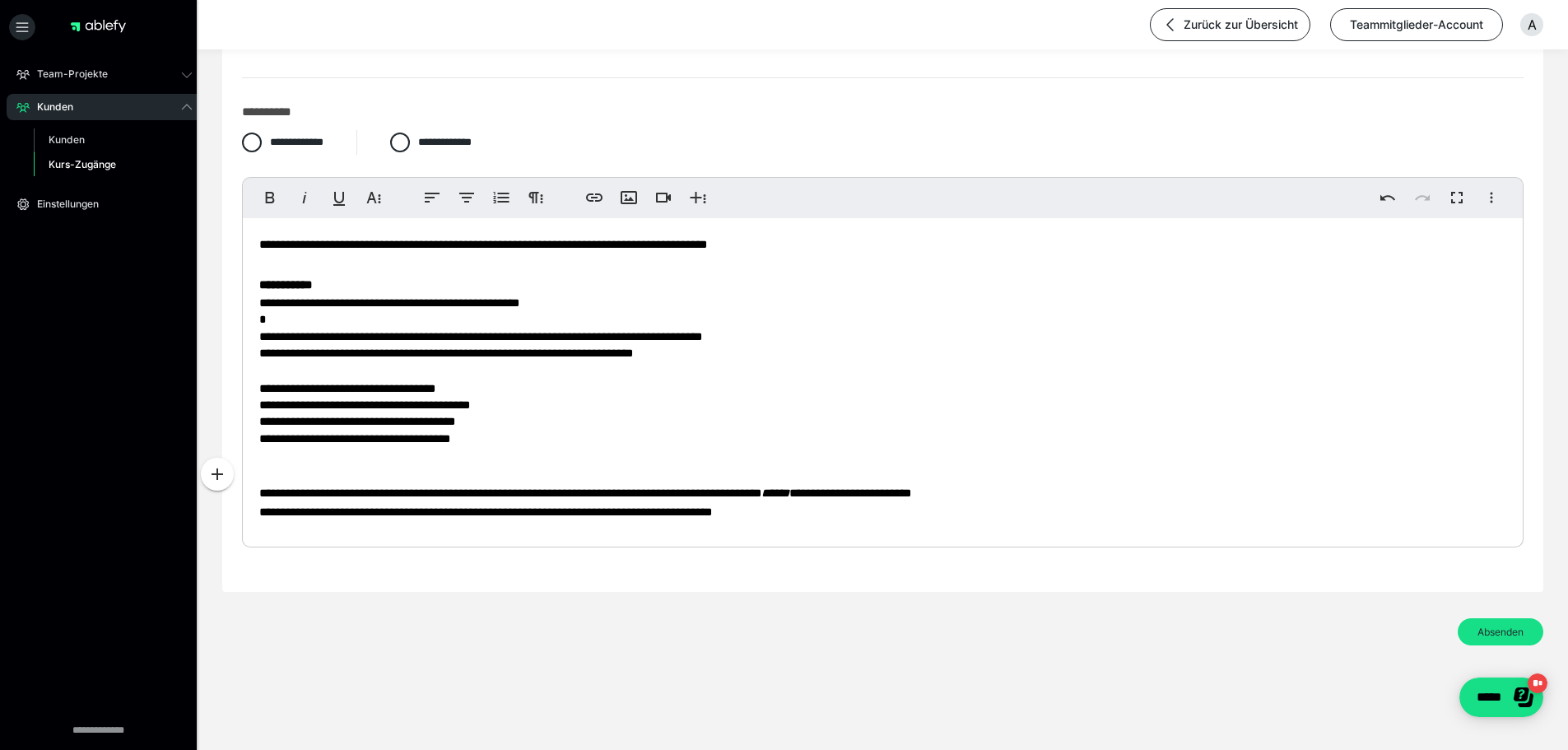 scroll, scrollTop: 3422, scrollLeft: 0, axis: vertical 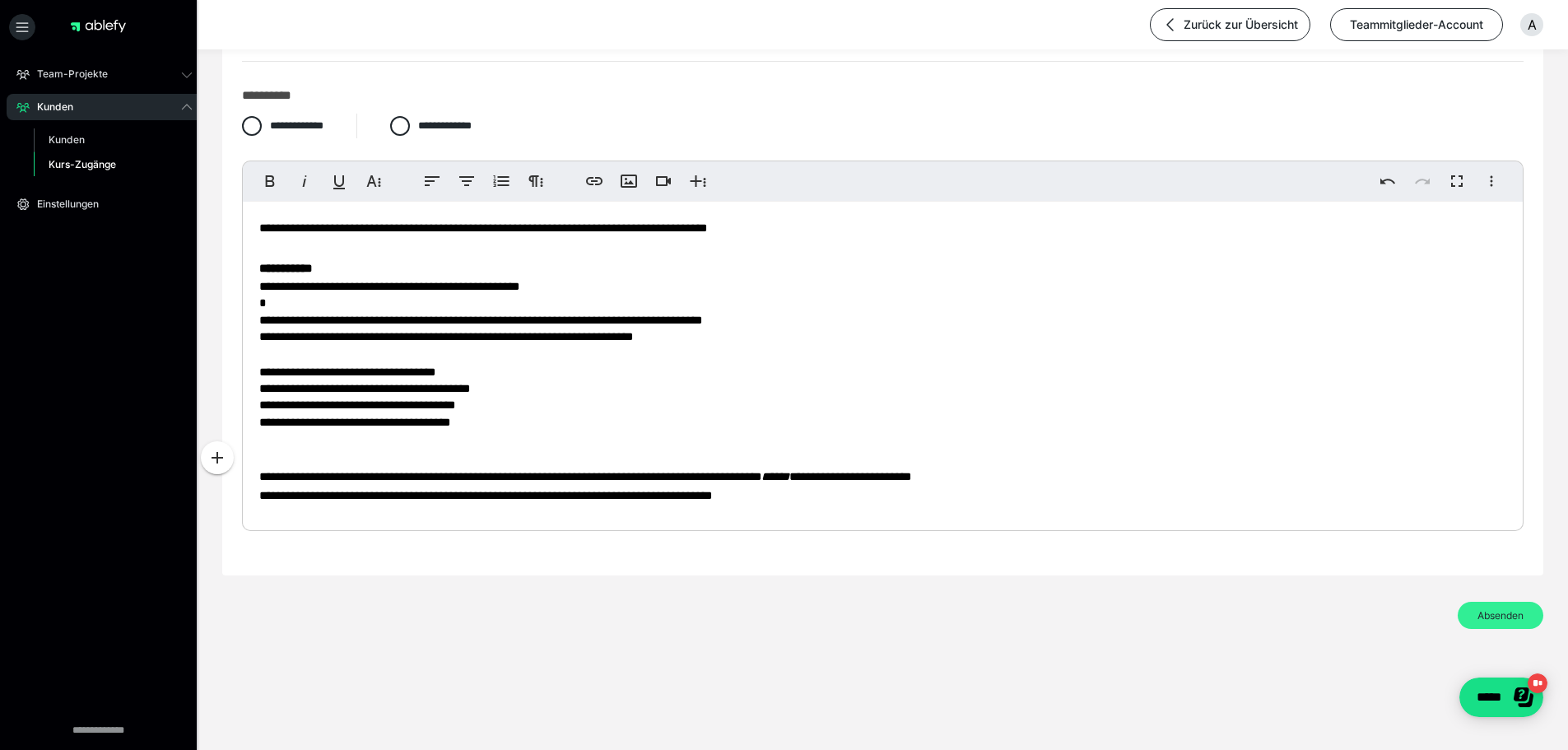 click on "Absenden" at bounding box center [1501, 615] 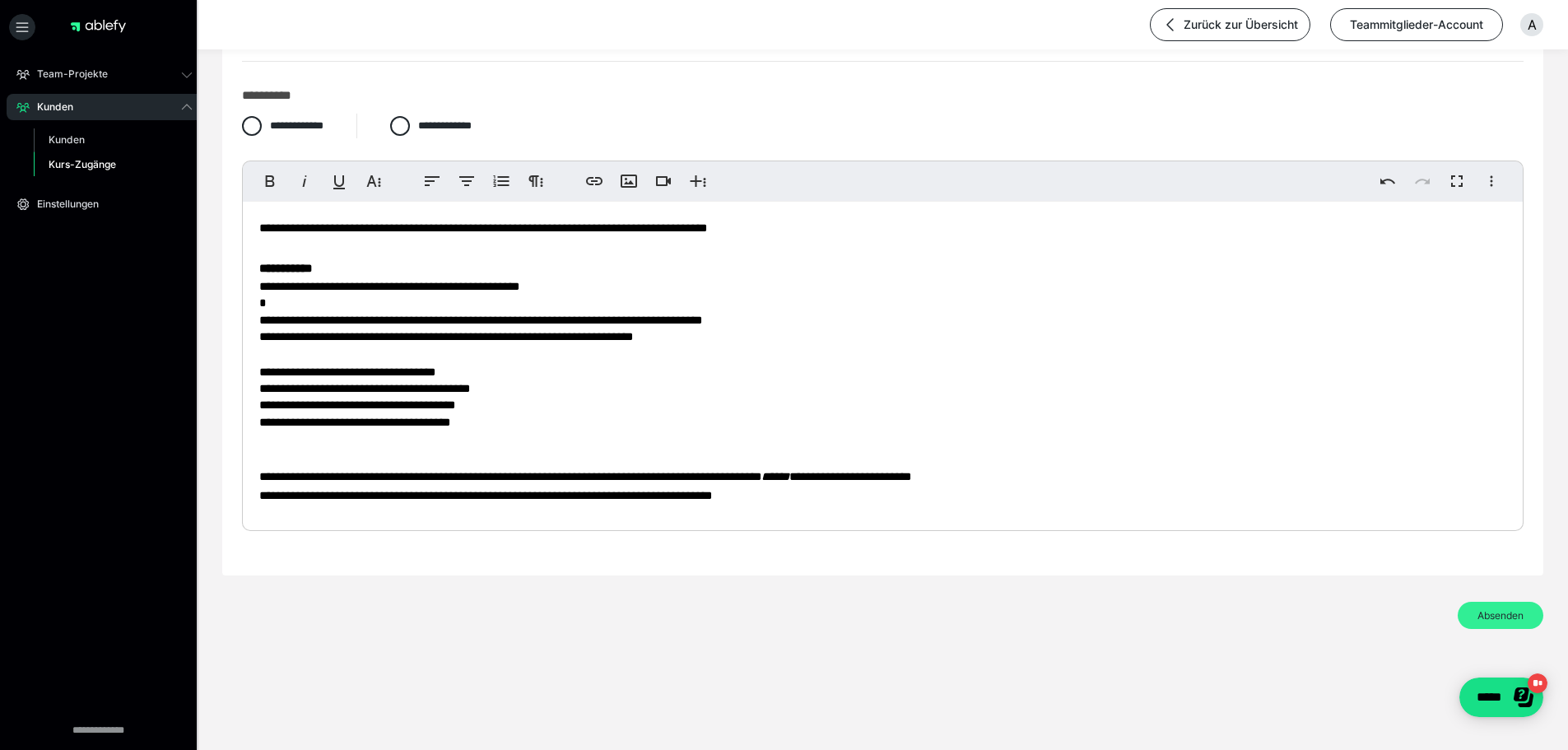 scroll, scrollTop: 3254, scrollLeft: 0, axis: vertical 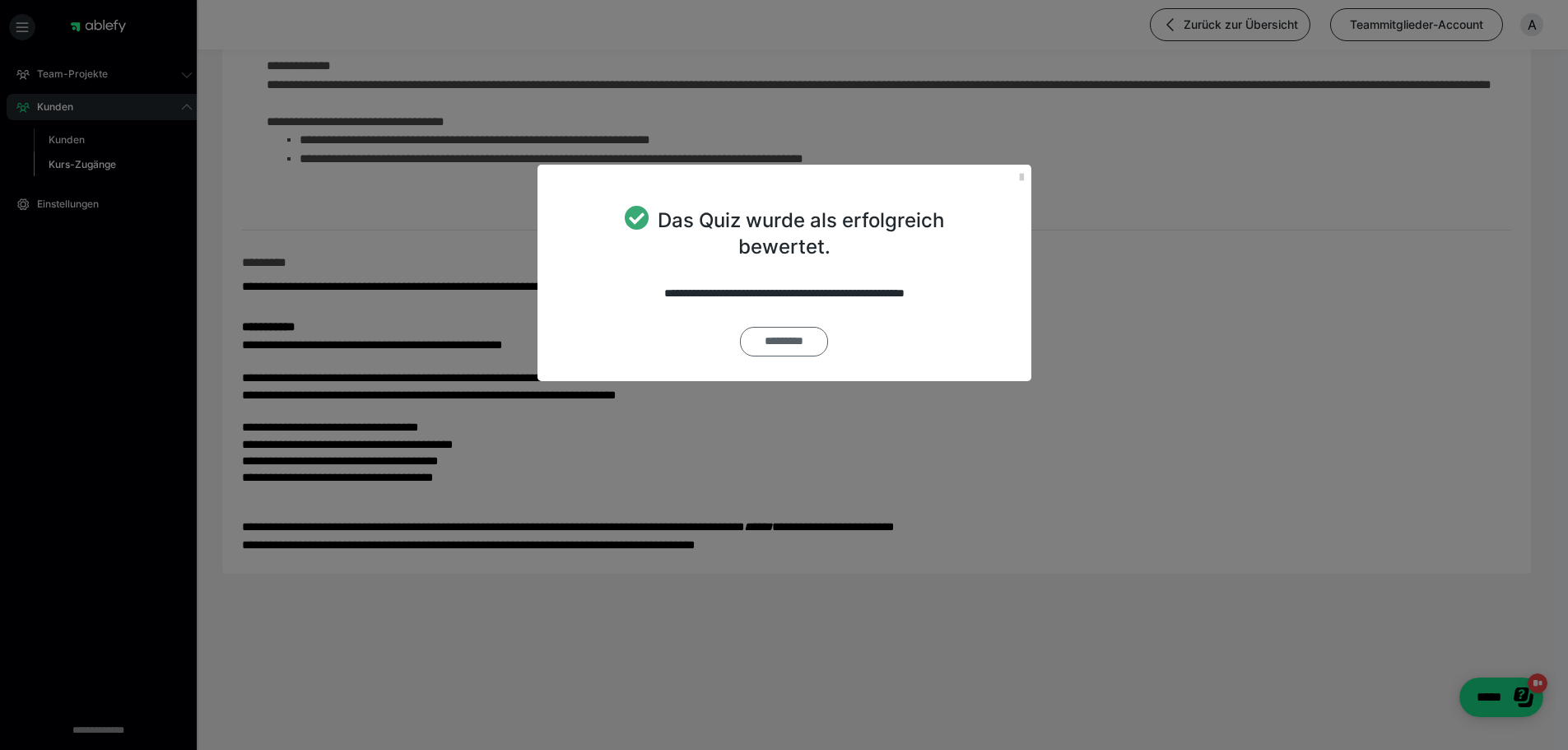 click on "*********" at bounding box center (784, 342) 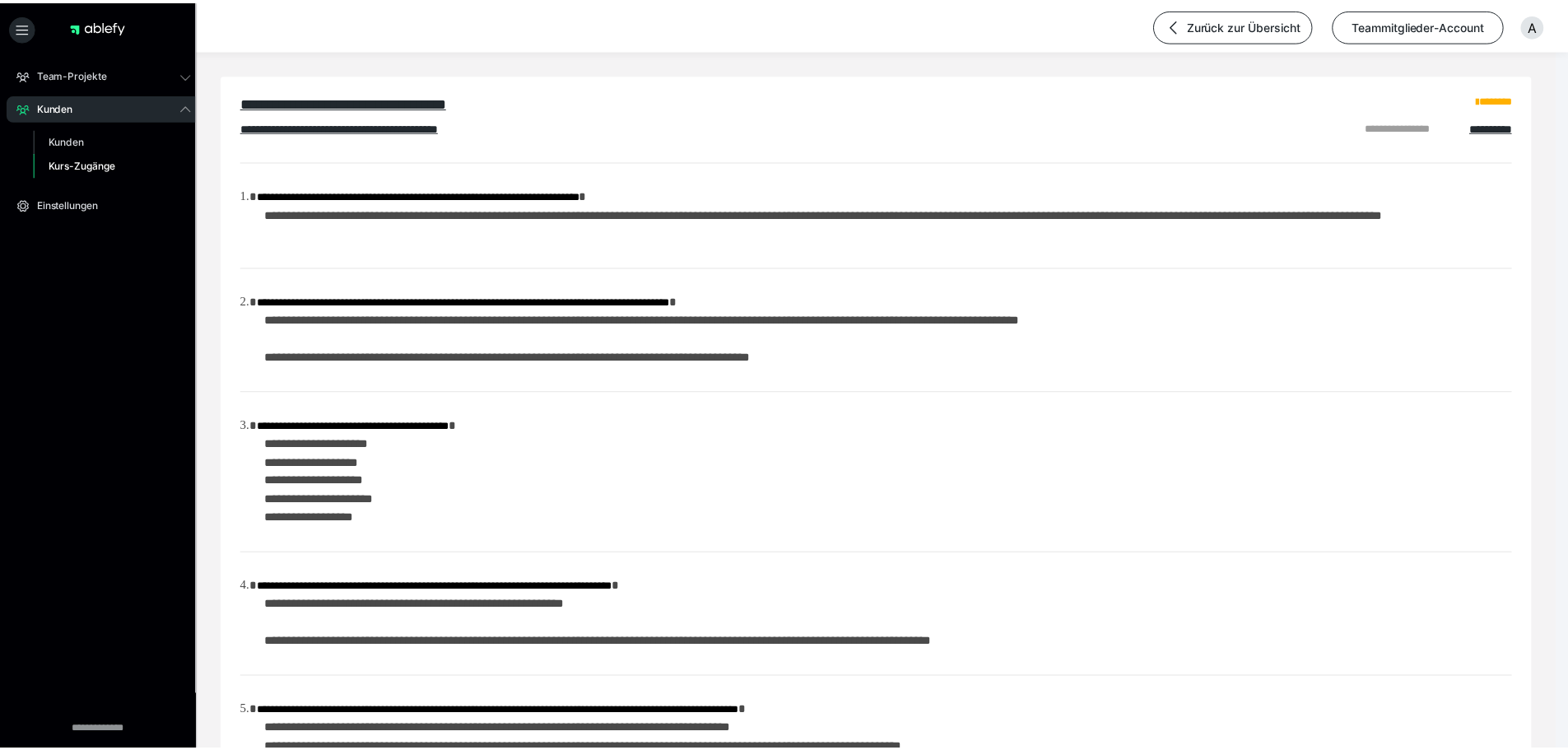 scroll, scrollTop: 0, scrollLeft: 0, axis: both 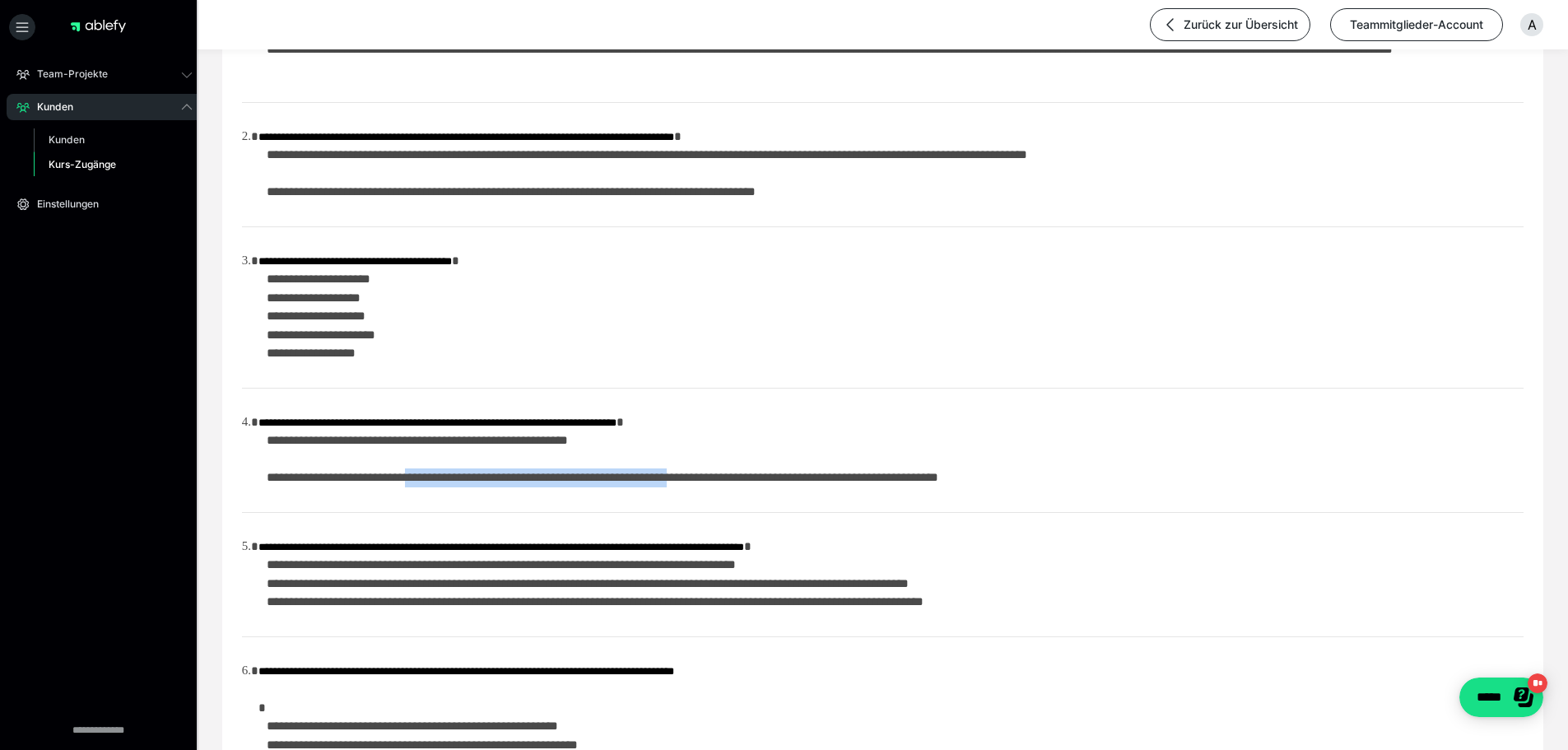 drag, startPoint x: 776, startPoint y: 477, endPoint x: 438, endPoint y: 481, distance: 338.02367 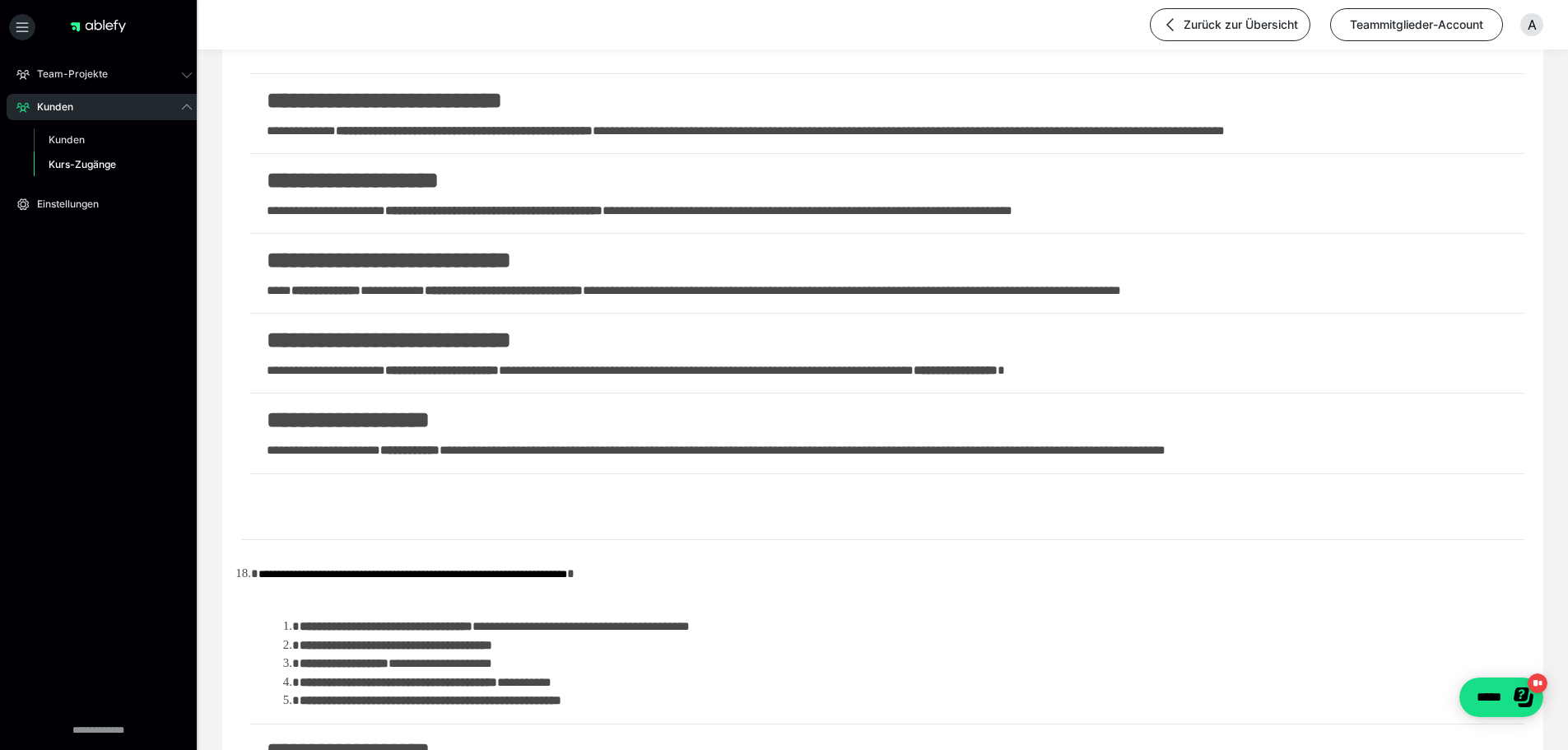 scroll, scrollTop: 3128, scrollLeft: 0, axis: vertical 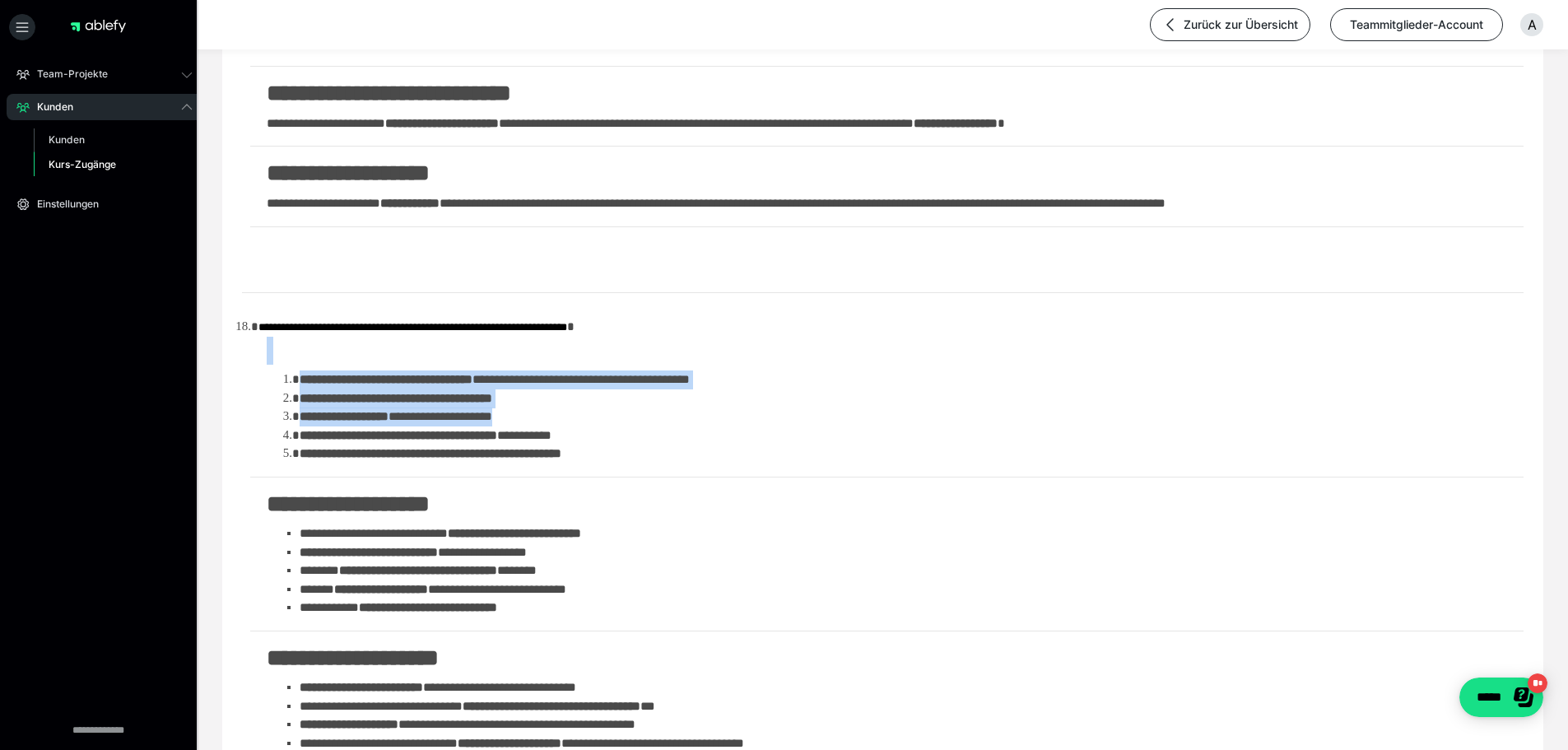 drag, startPoint x: 407, startPoint y: 366, endPoint x: 530, endPoint y: 421, distance: 134.7368 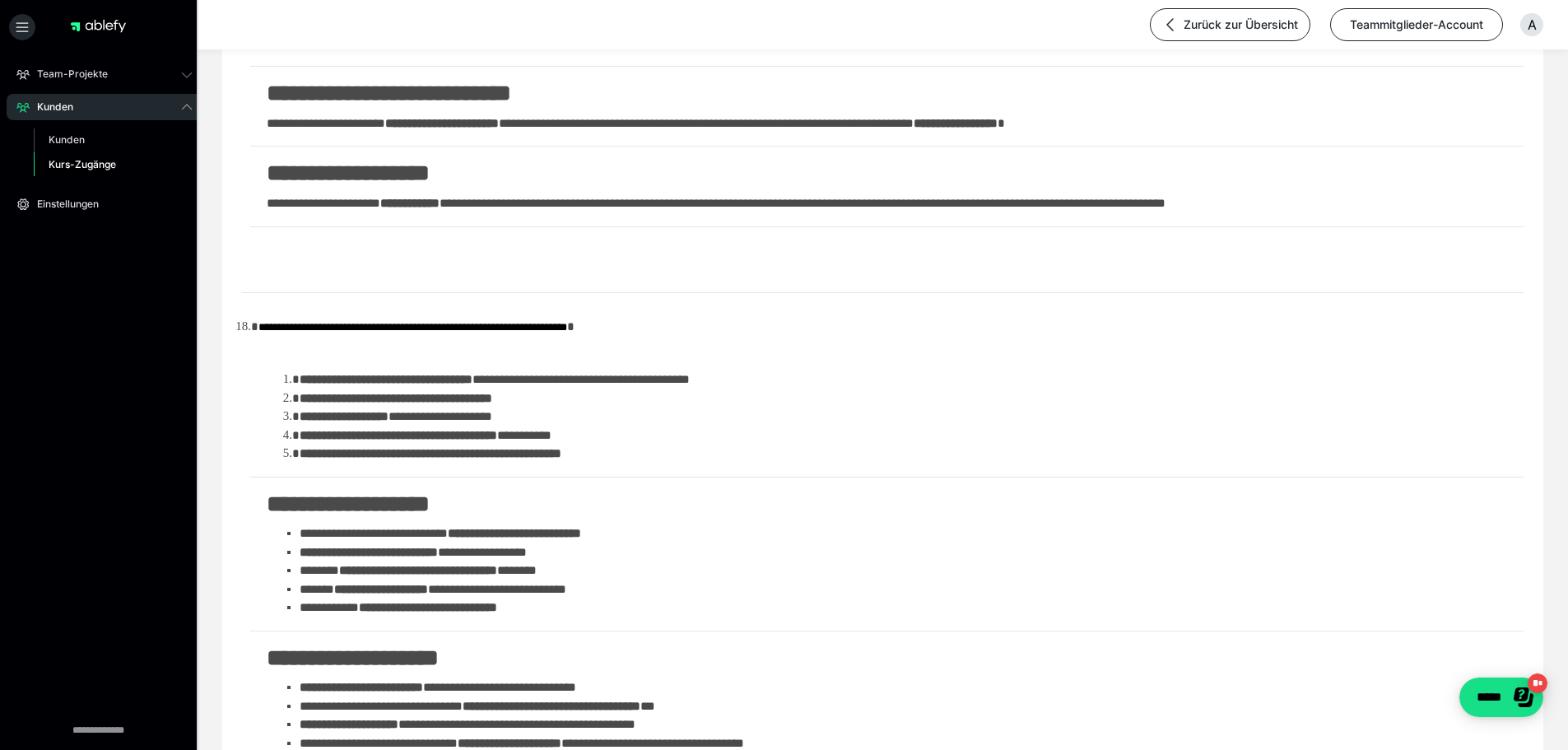 click on "**********" at bounding box center (911, 436) 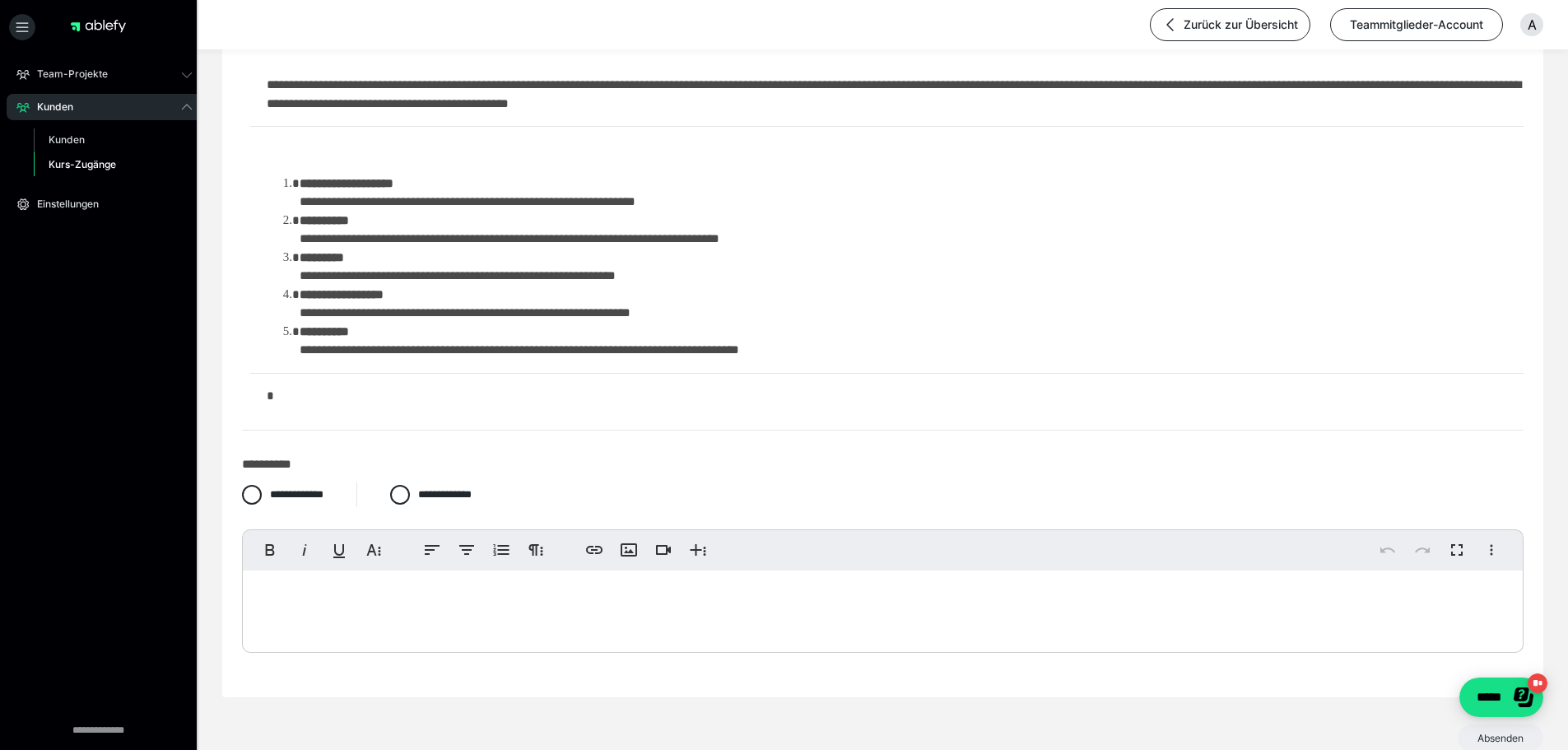 scroll, scrollTop: 5363, scrollLeft: 0, axis: vertical 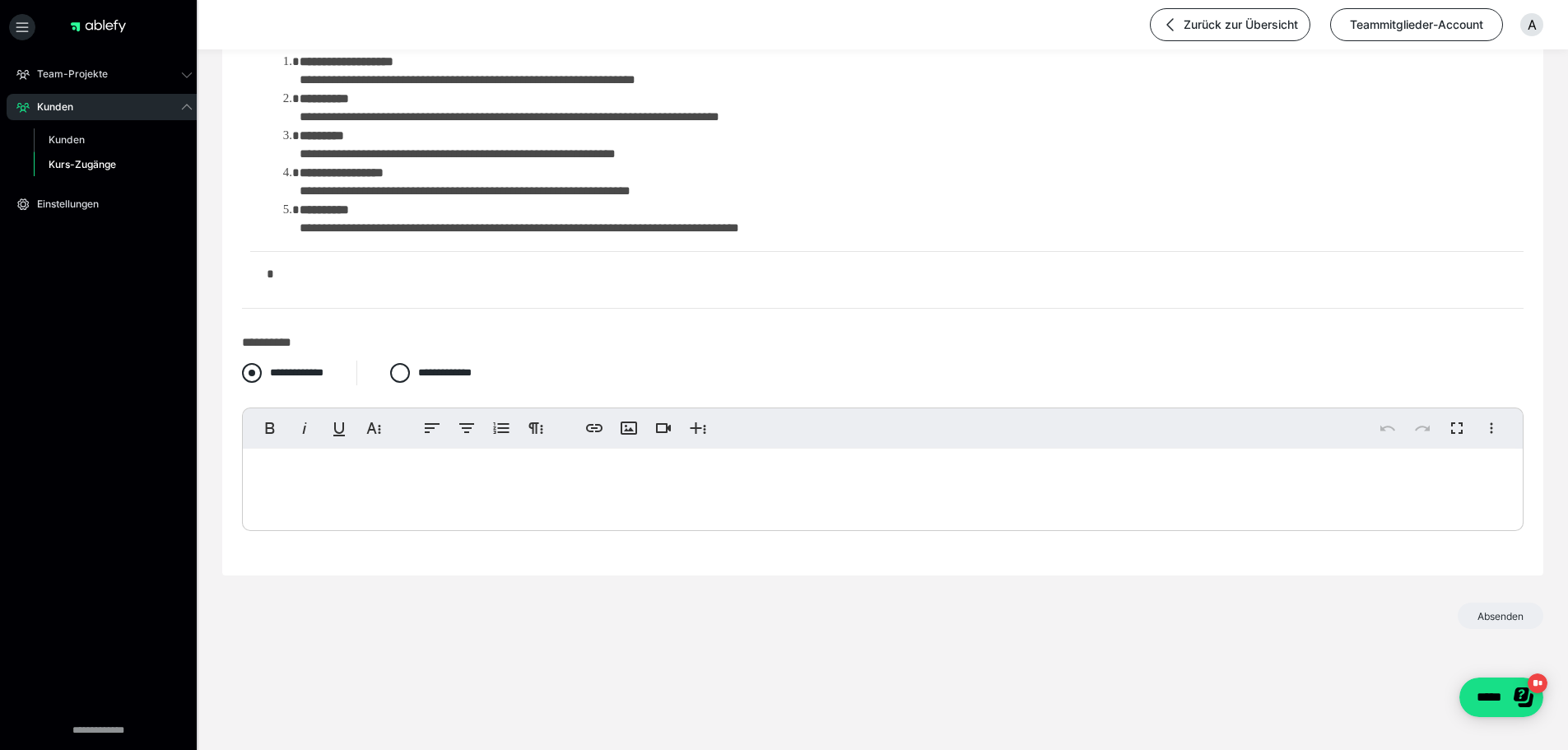 click on "**********" at bounding box center [296, 372] 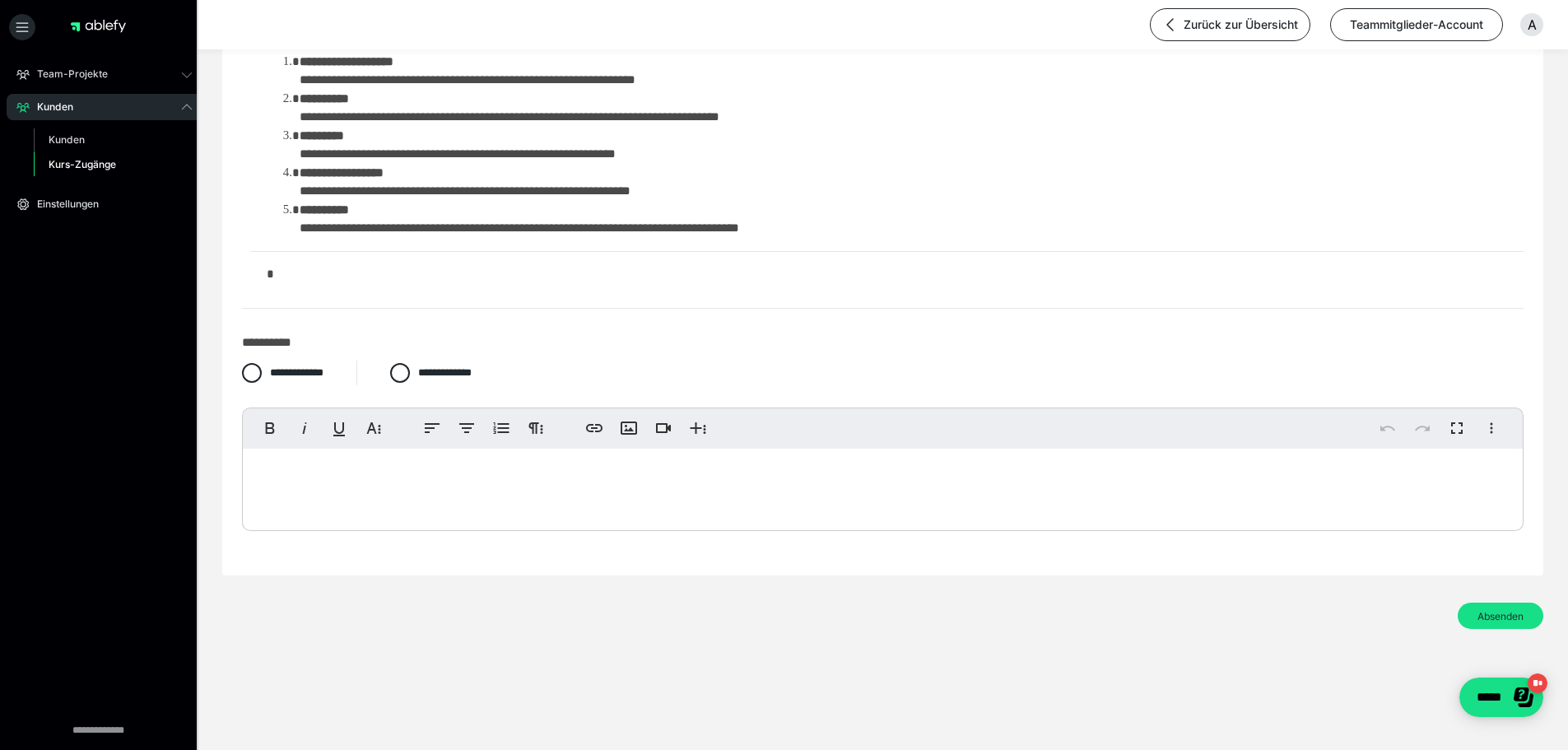 click at bounding box center (882, 486) 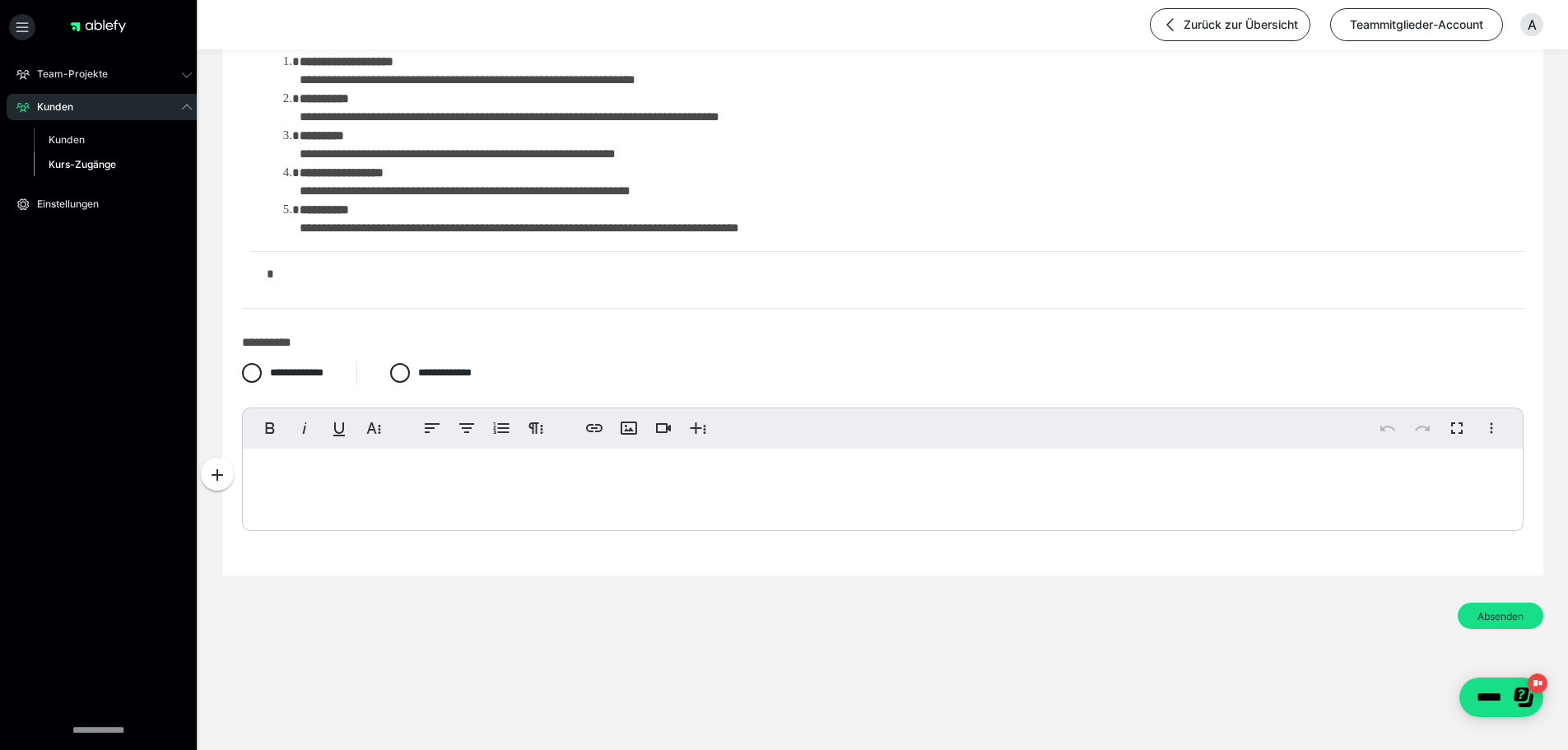 click at bounding box center (882, 486) 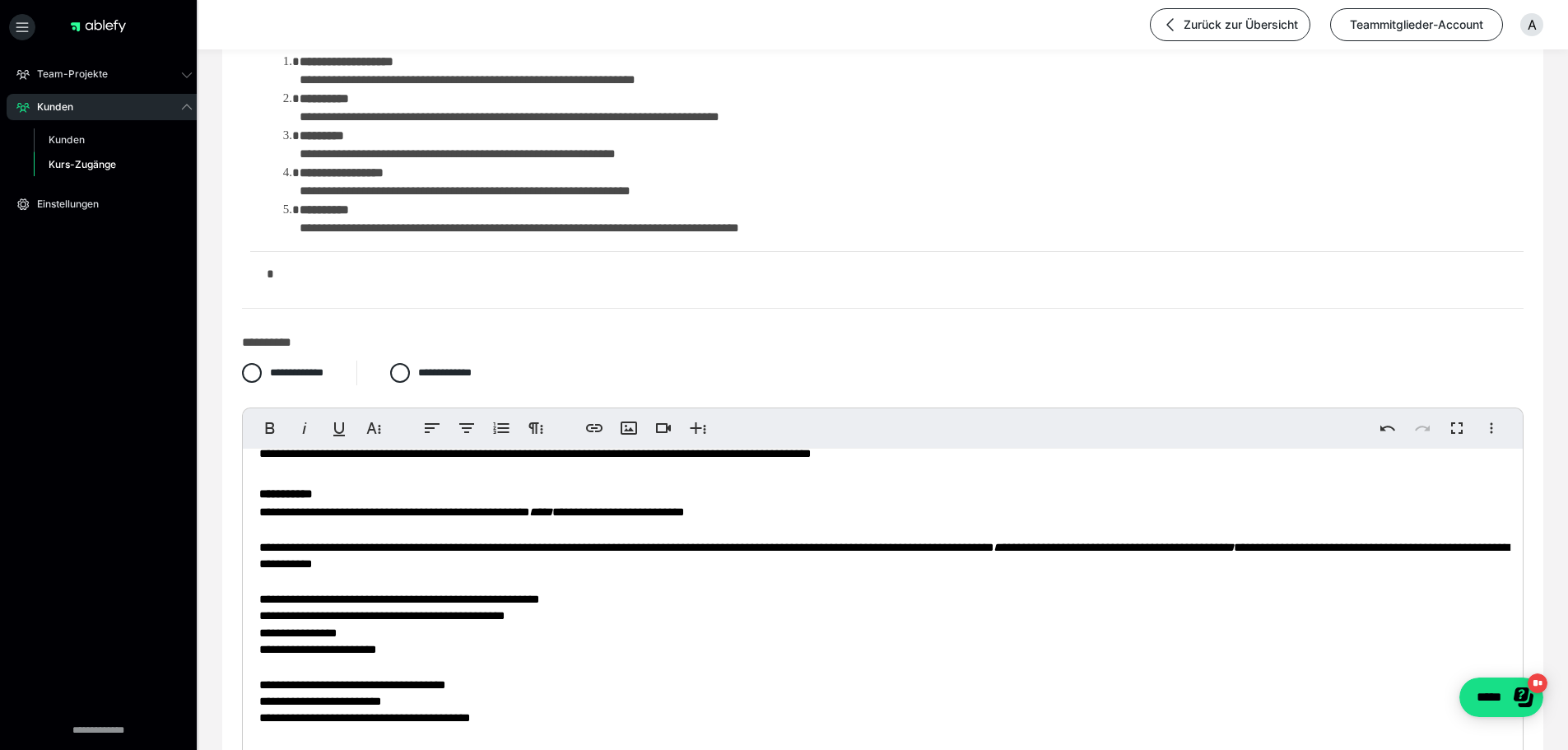 scroll, scrollTop: 25, scrollLeft: 0, axis: vertical 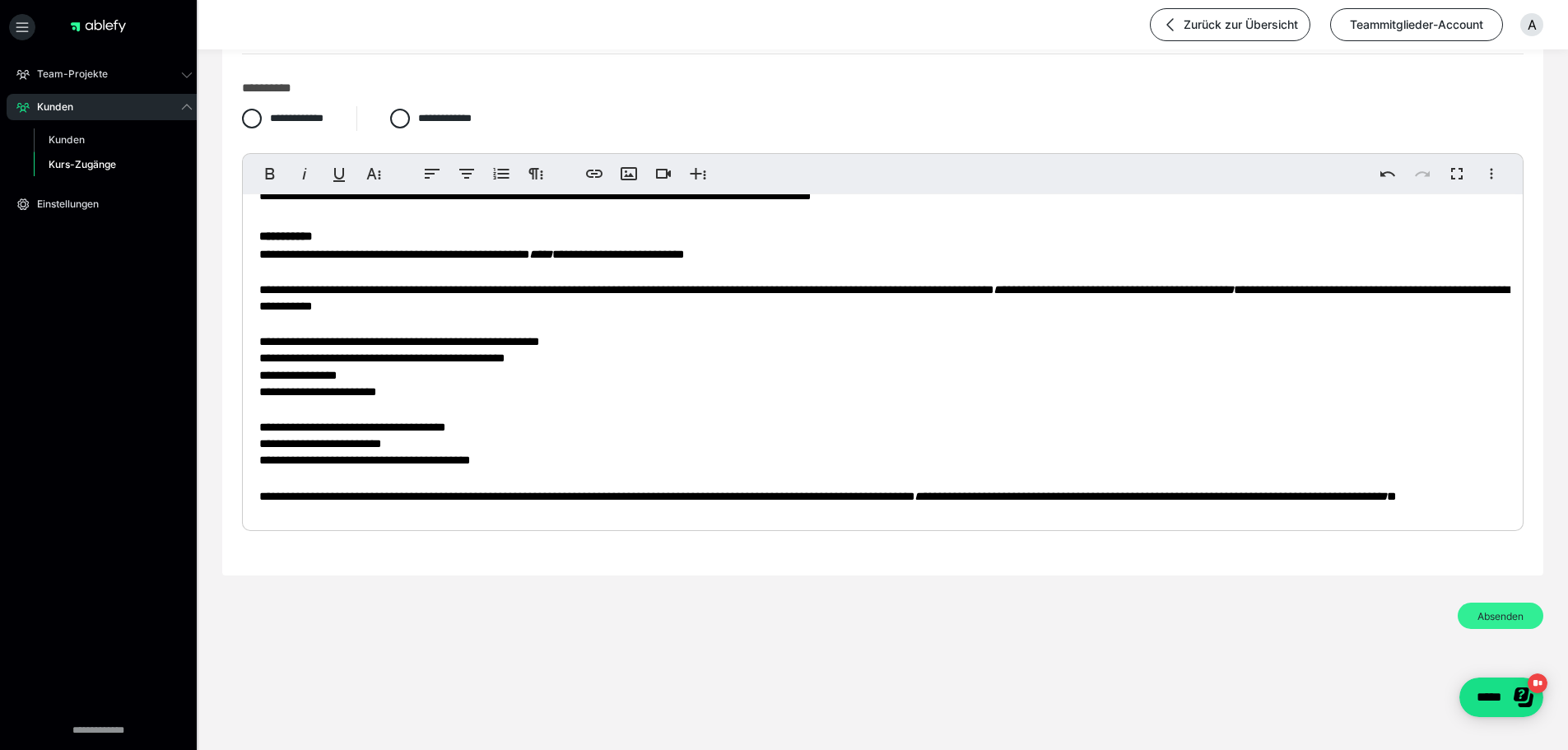click on "Absenden" at bounding box center (1501, 616) 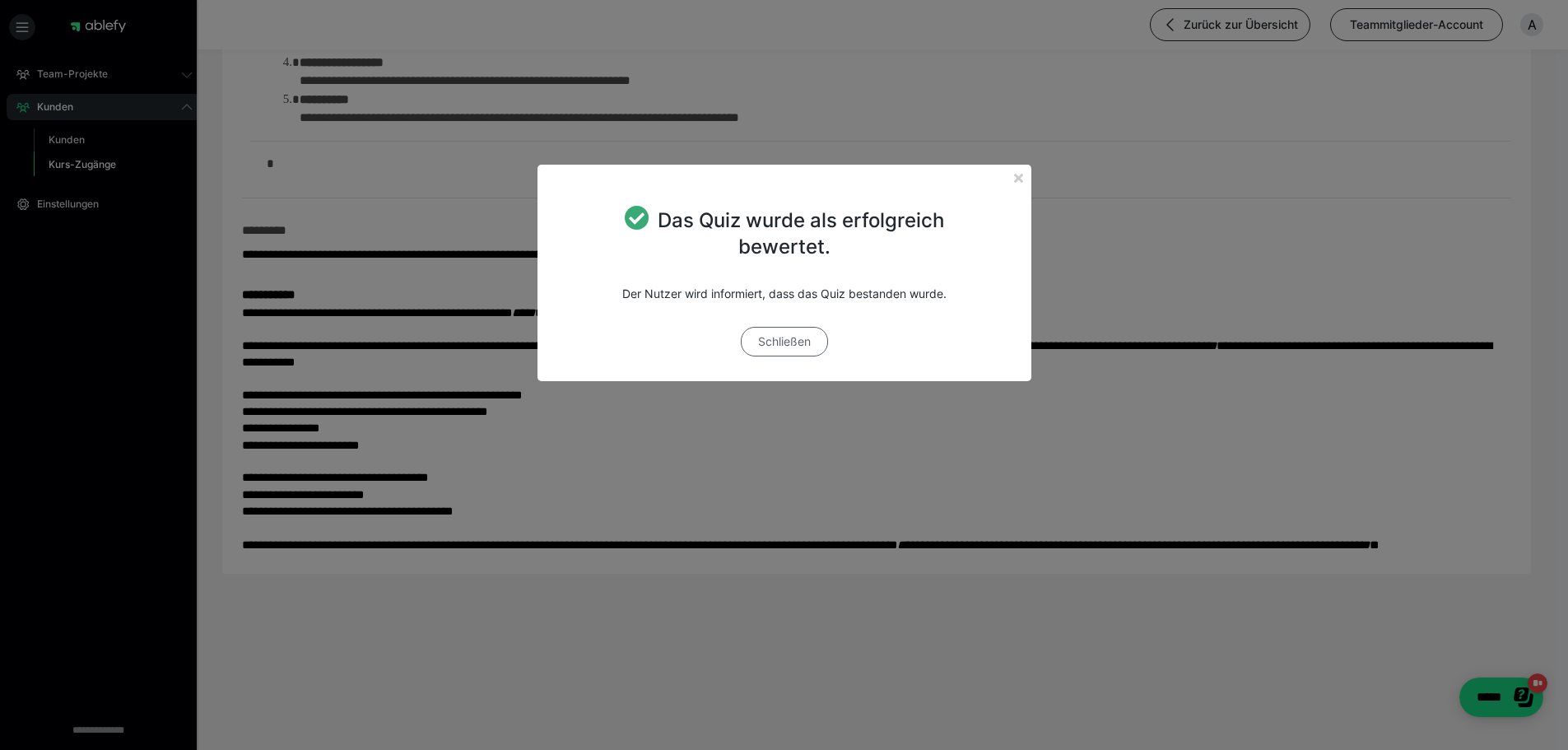 click on "Schließen" at bounding box center (784, 342) 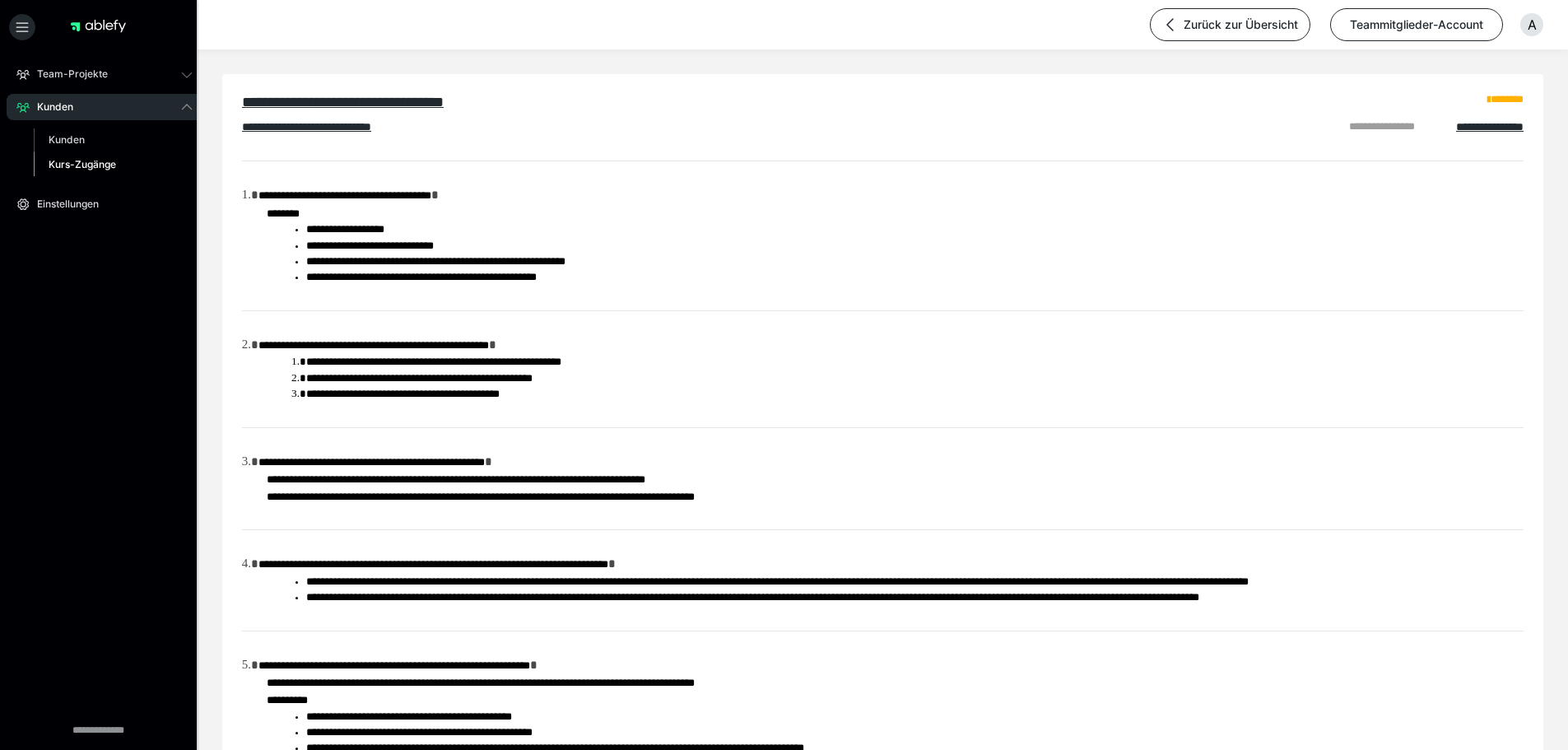scroll, scrollTop: 0, scrollLeft: 0, axis: both 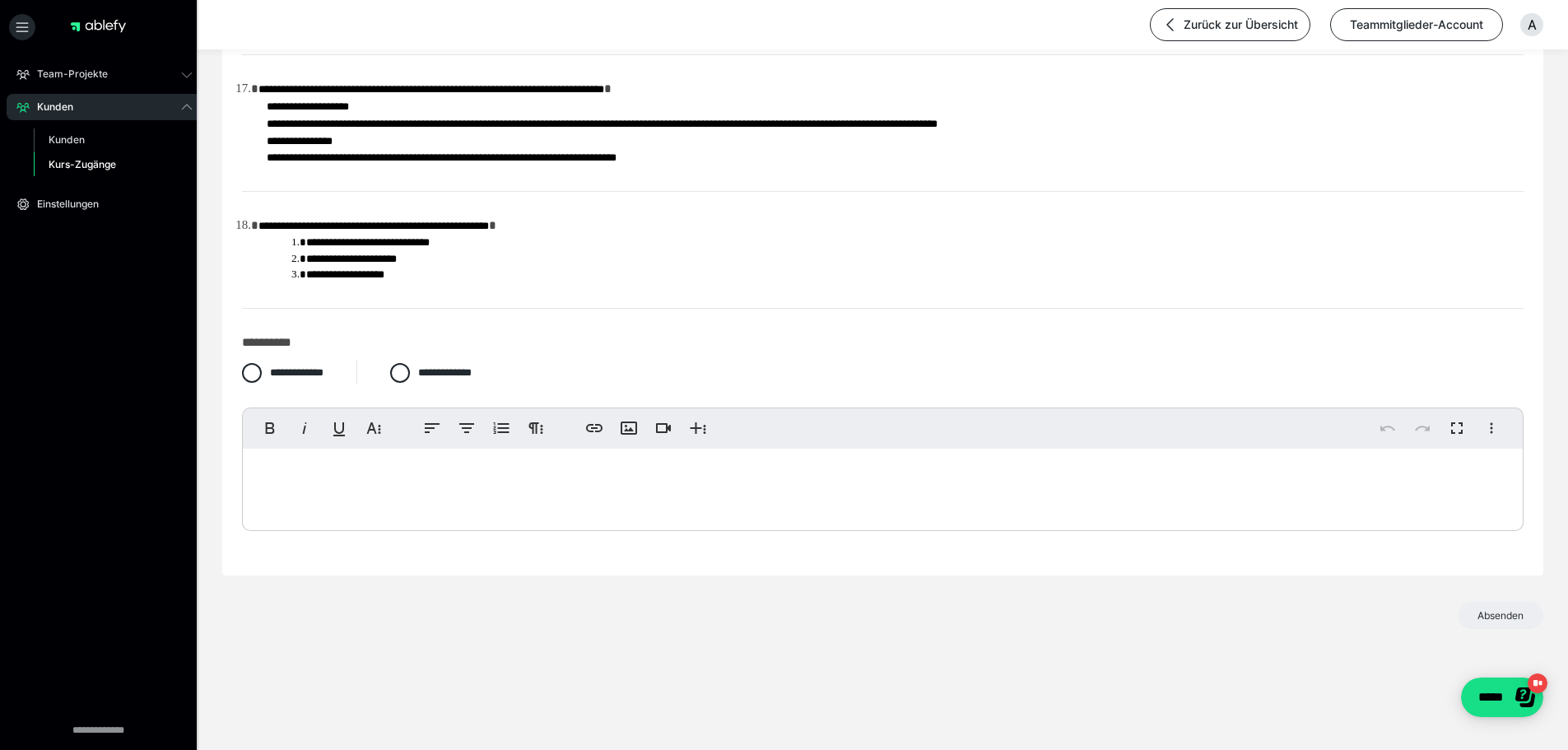 drag, startPoint x: 521, startPoint y: 371, endPoint x: 526, endPoint y: 717, distance: 346.03613 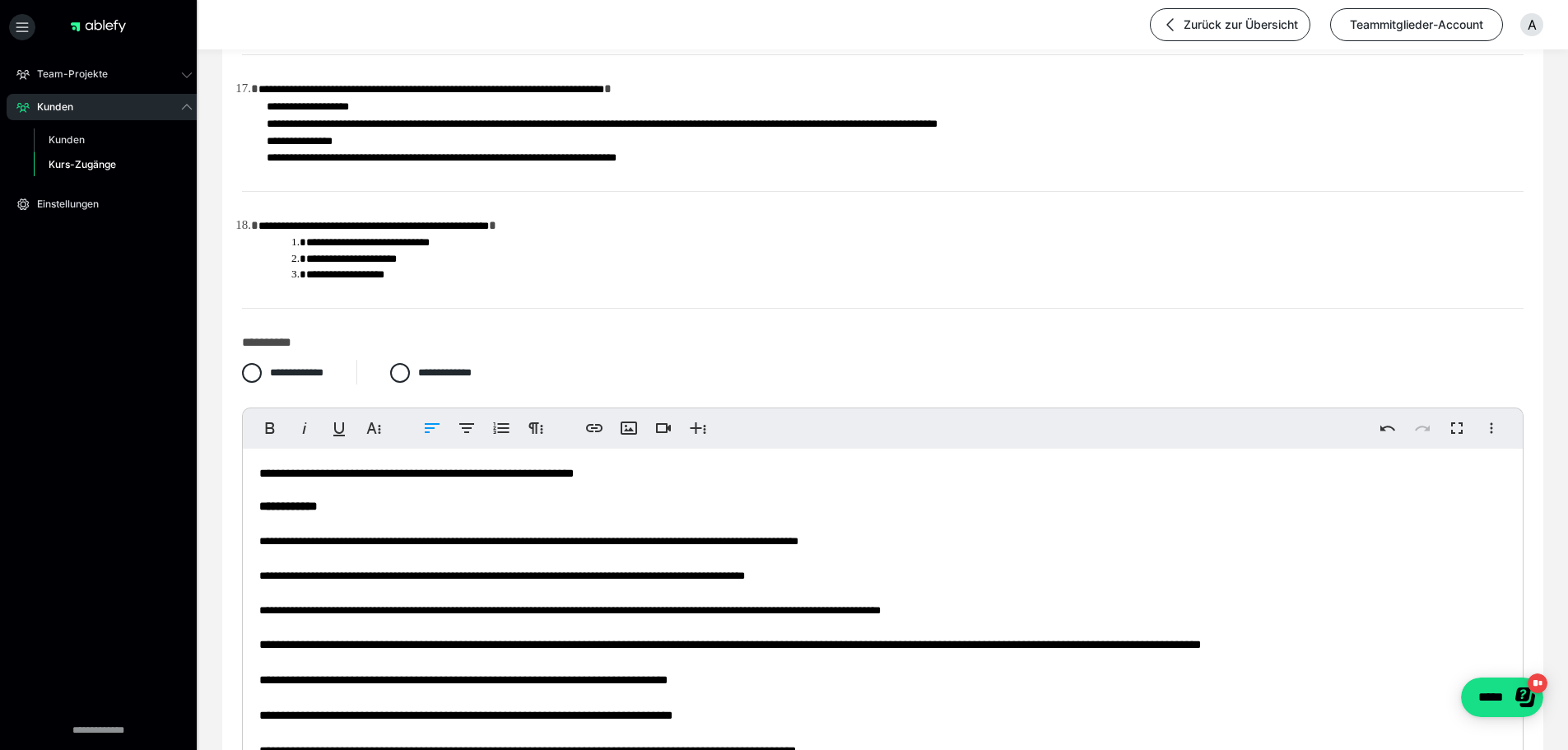 click on "**********" at bounding box center [882, 612] 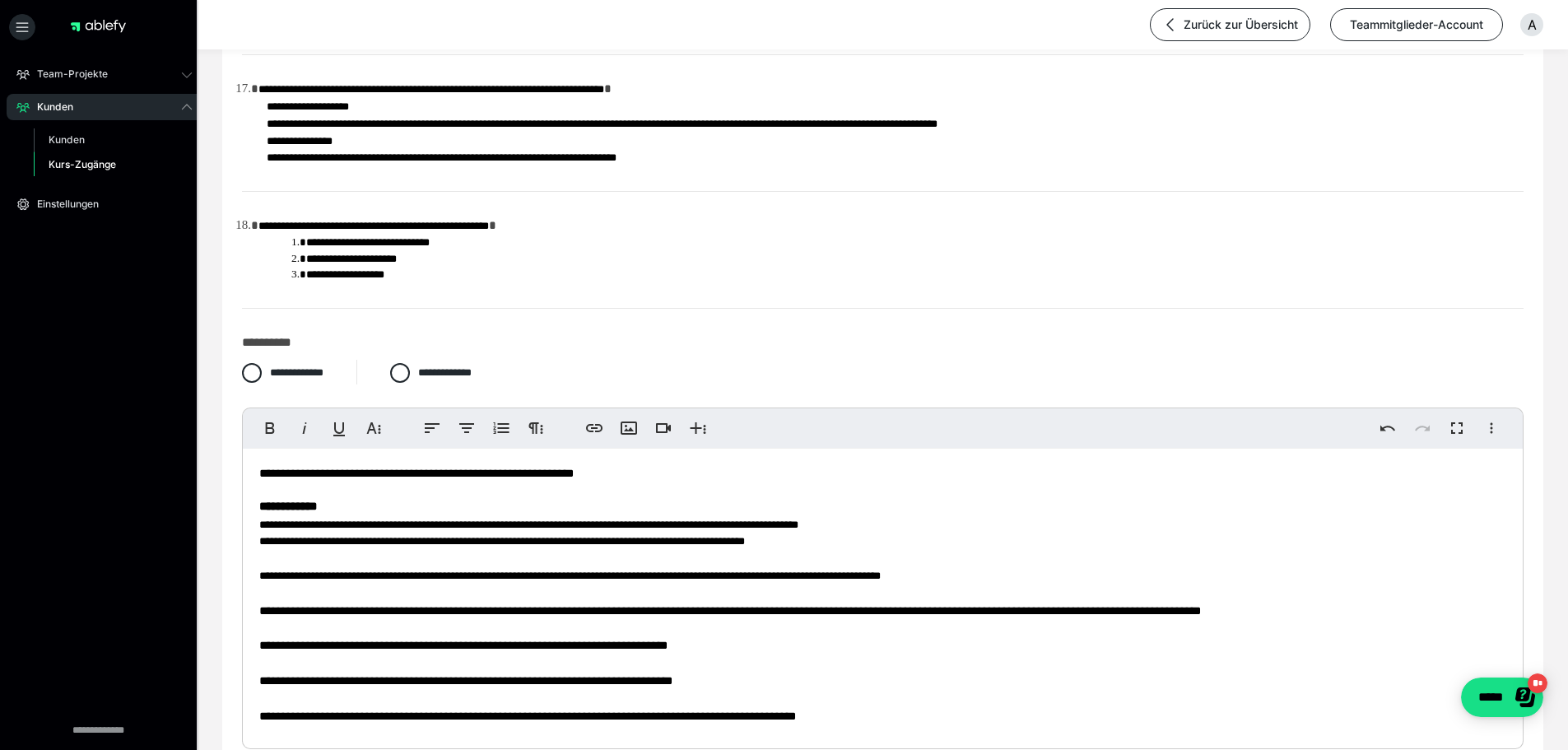 click on "**********" at bounding box center [882, 594] 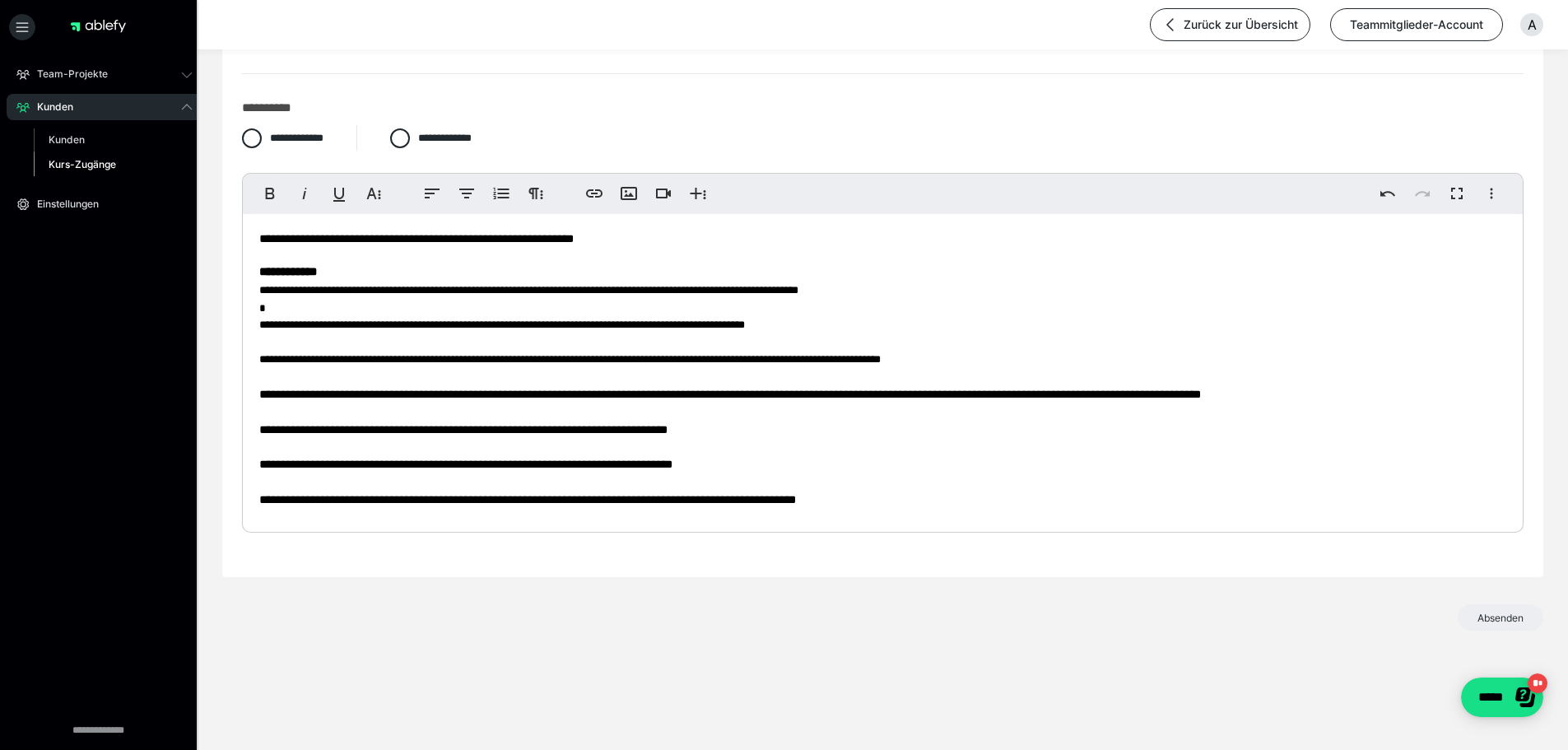 scroll, scrollTop: 2550, scrollLeft: 0, axis: vertical 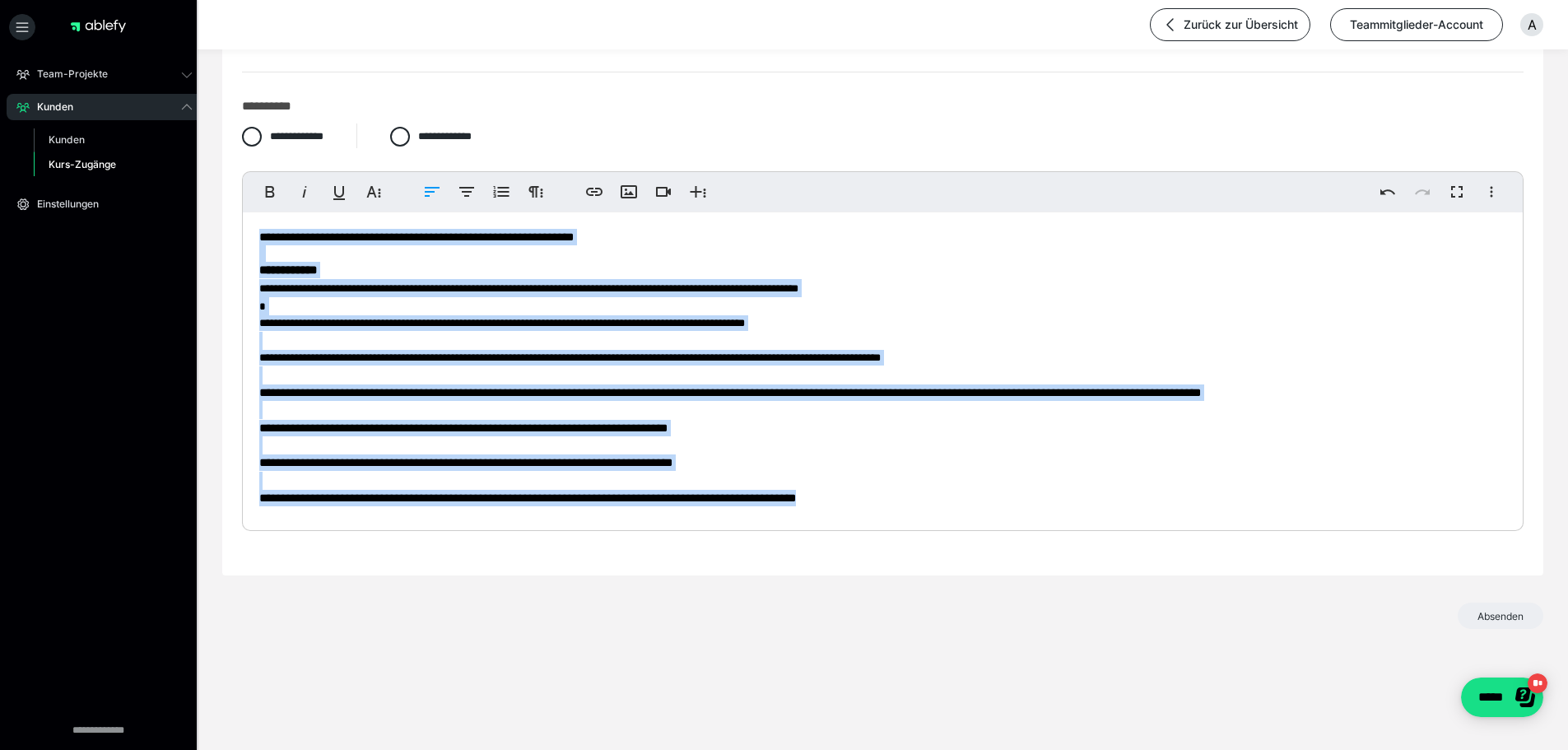 drag, startPoint x: 857, startPoint y: 496, endPoint x: 30, endPoint y: 225, distance: 870.2701 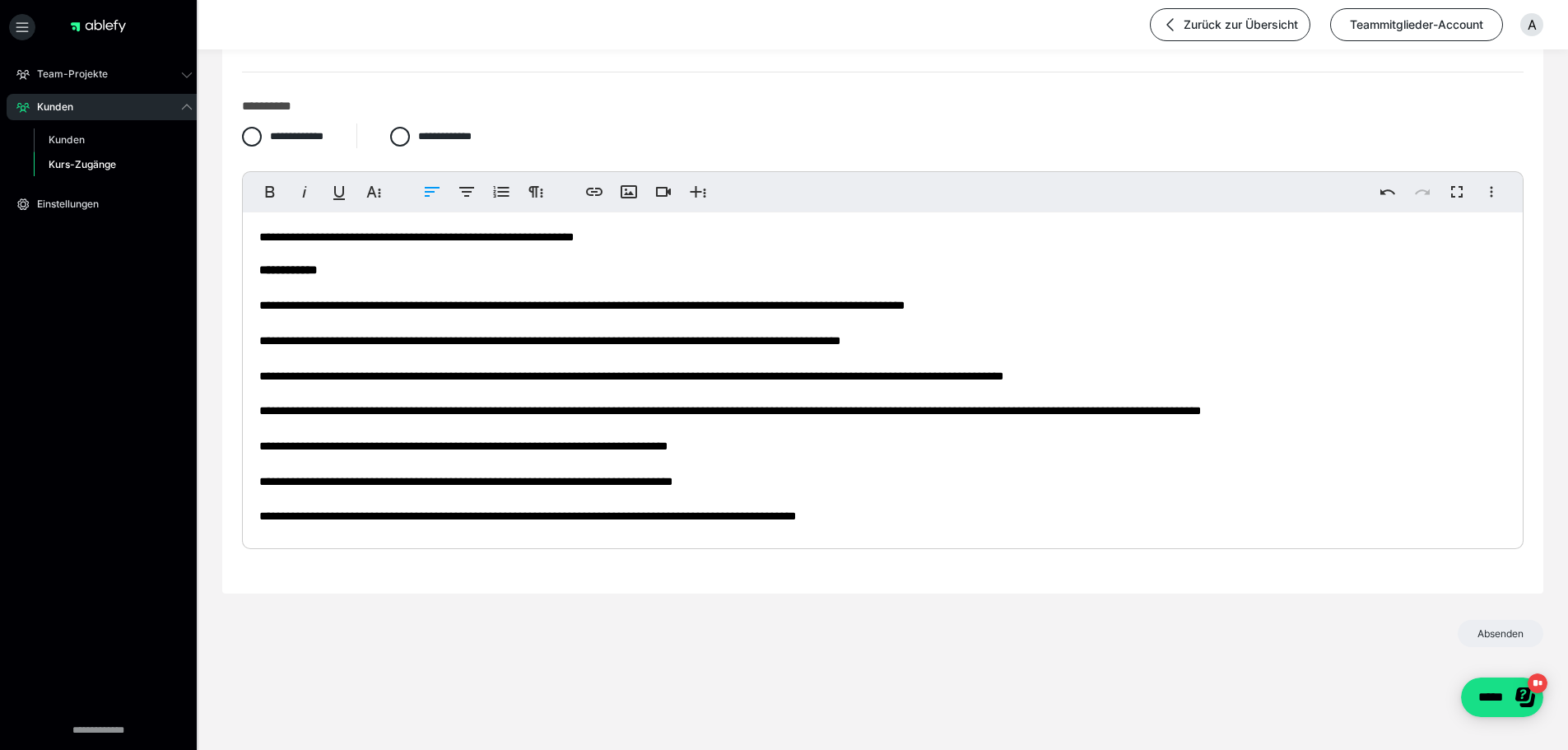 click on "**********" at bounding box center [882, 377] 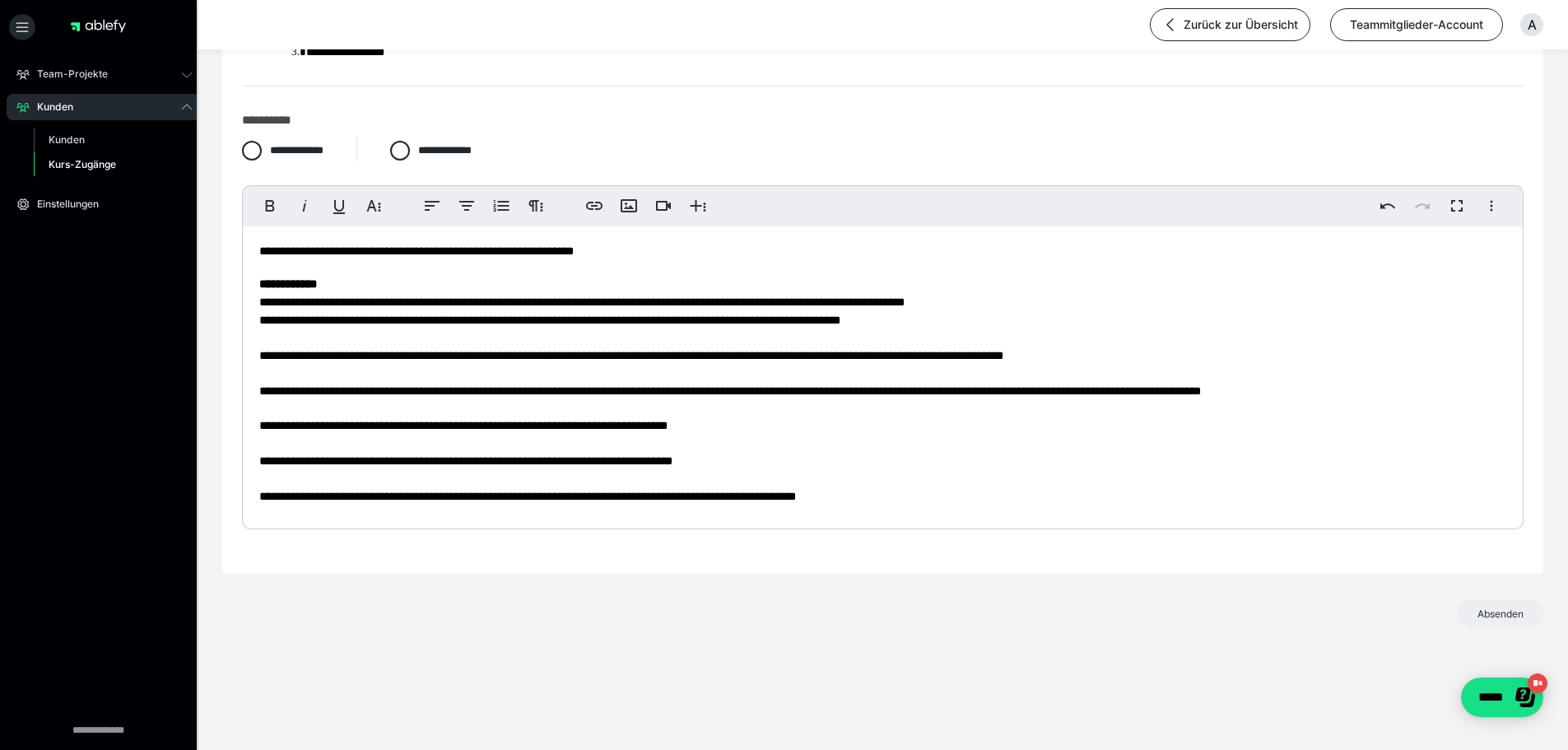 scroll, scrollTop: 2534, scrollLeft: 0, axis: vertical 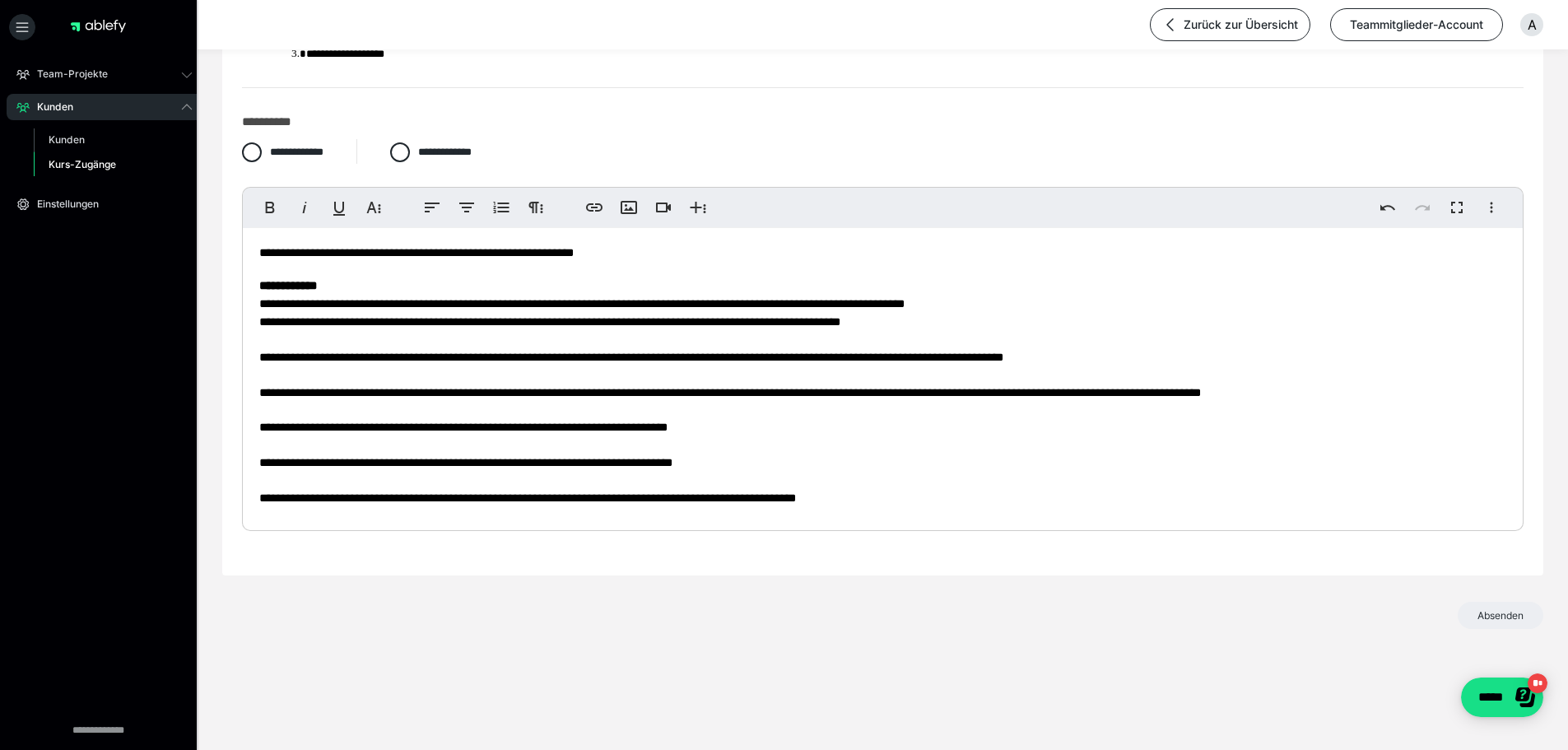 click on "**********" at bounding box center (882, 375) 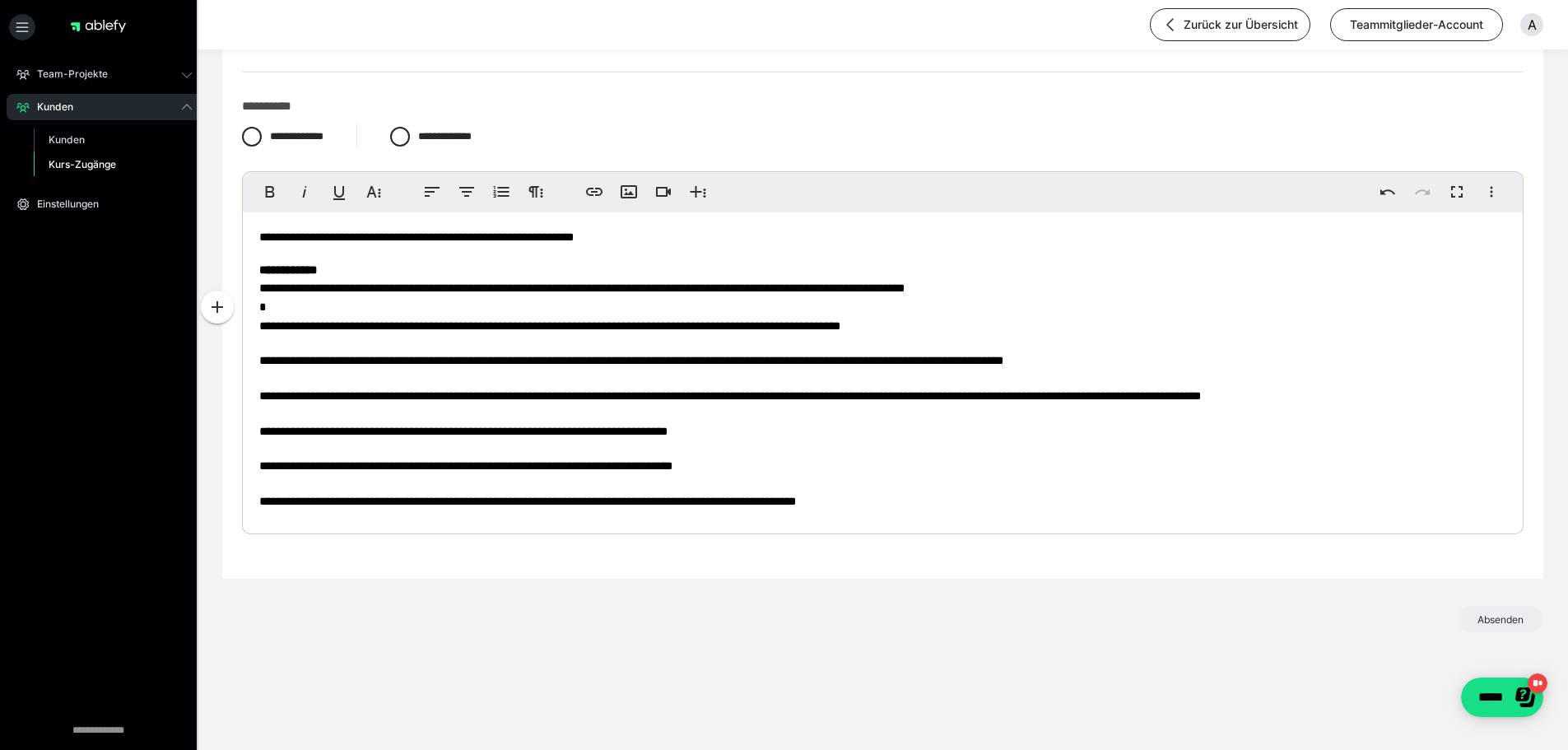 scroll, scrollTop: 2553, scrollLeft: 0, axis: vertical 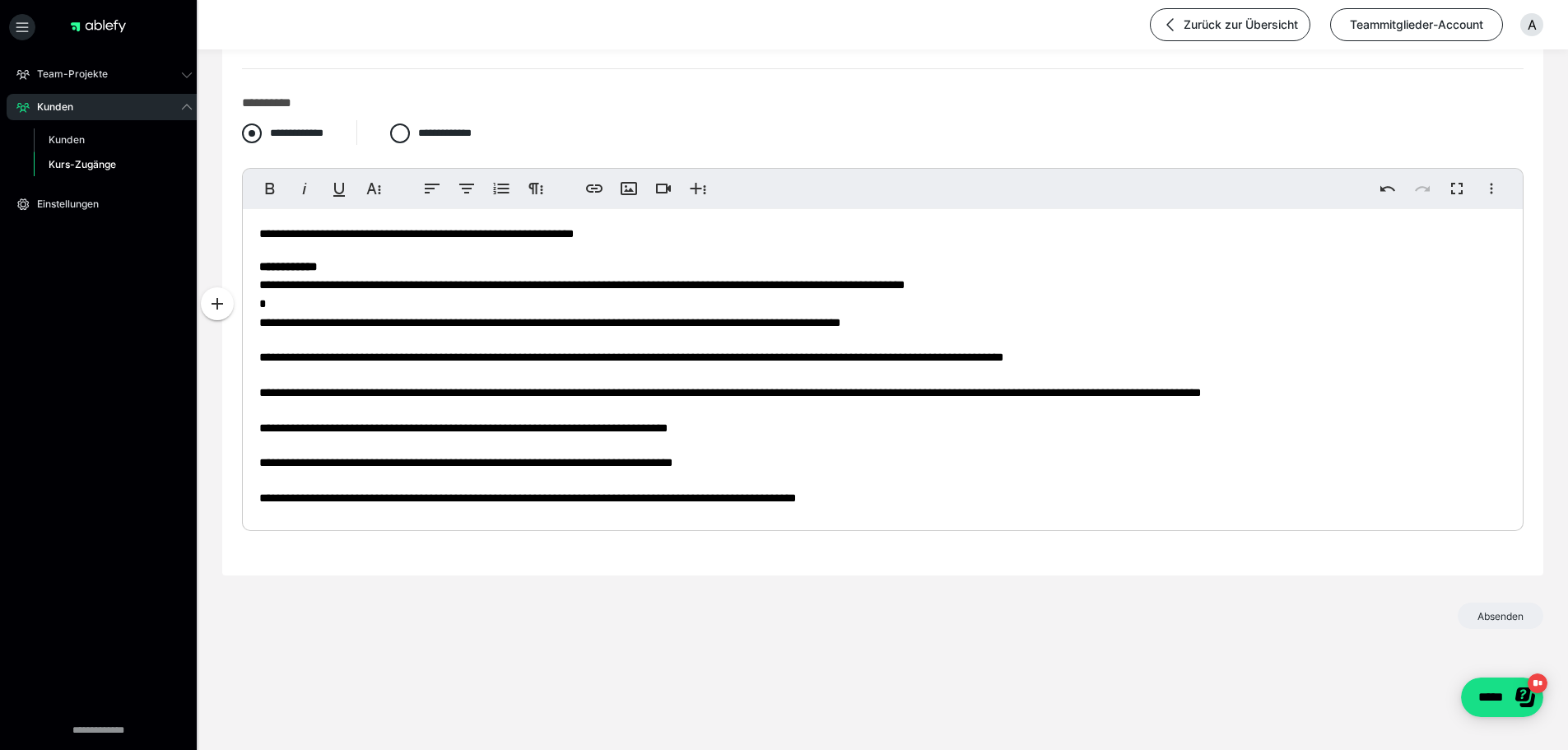 click on "**********" at bounding box center (282, 133) 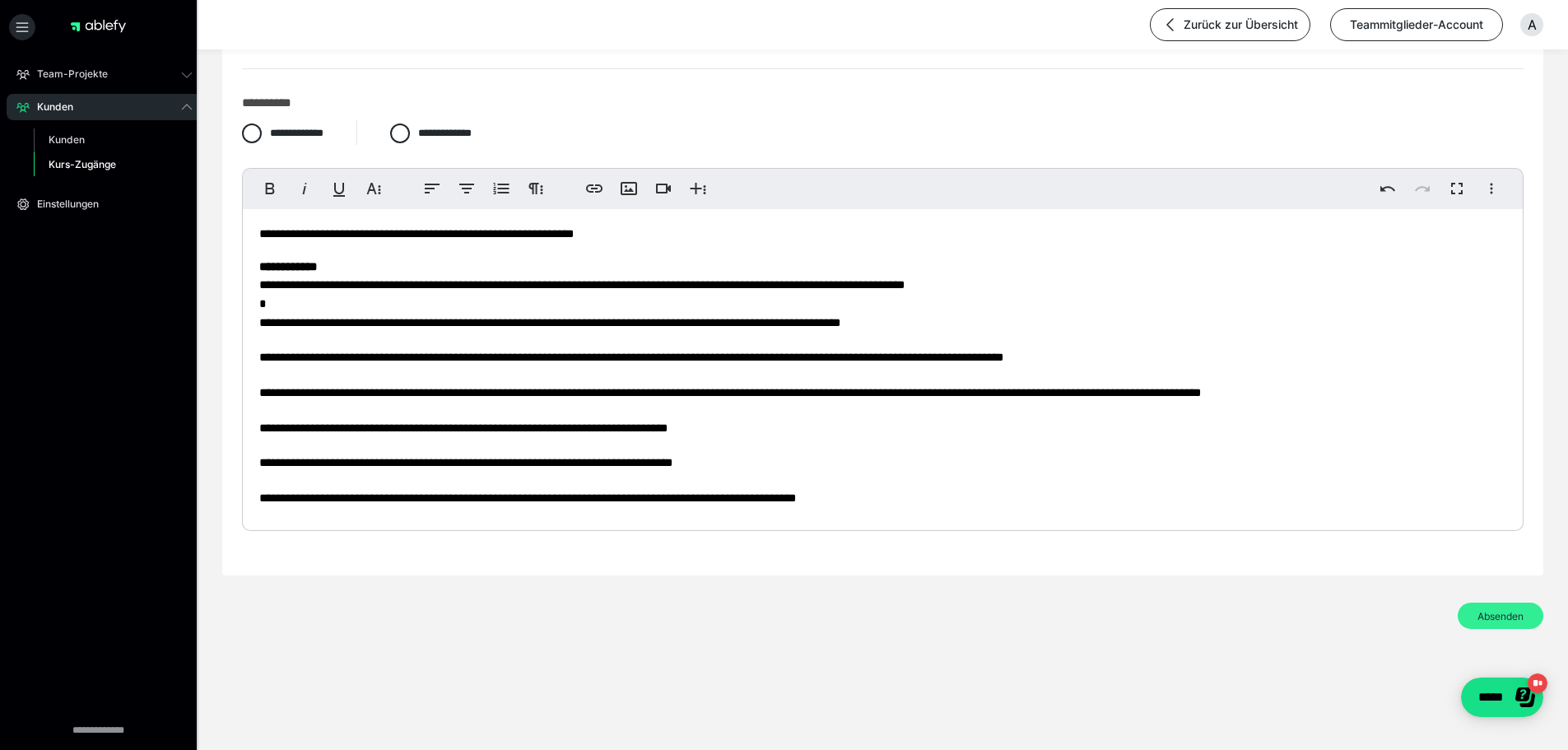 click on "Absenden" at bounding box center [1501, 616] 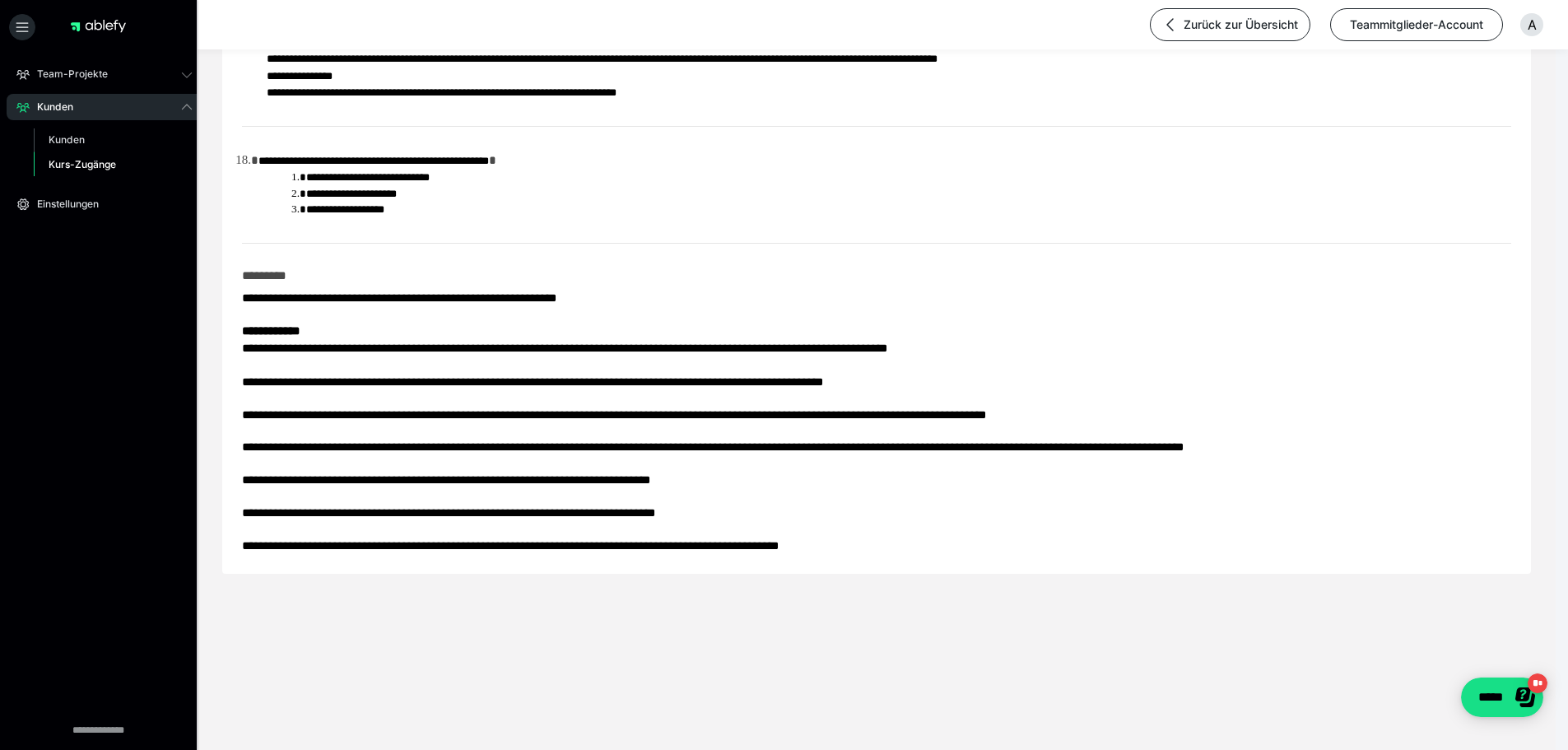 scroll, scrollTop: 2378, scrollLeft: 0, axis: vertical 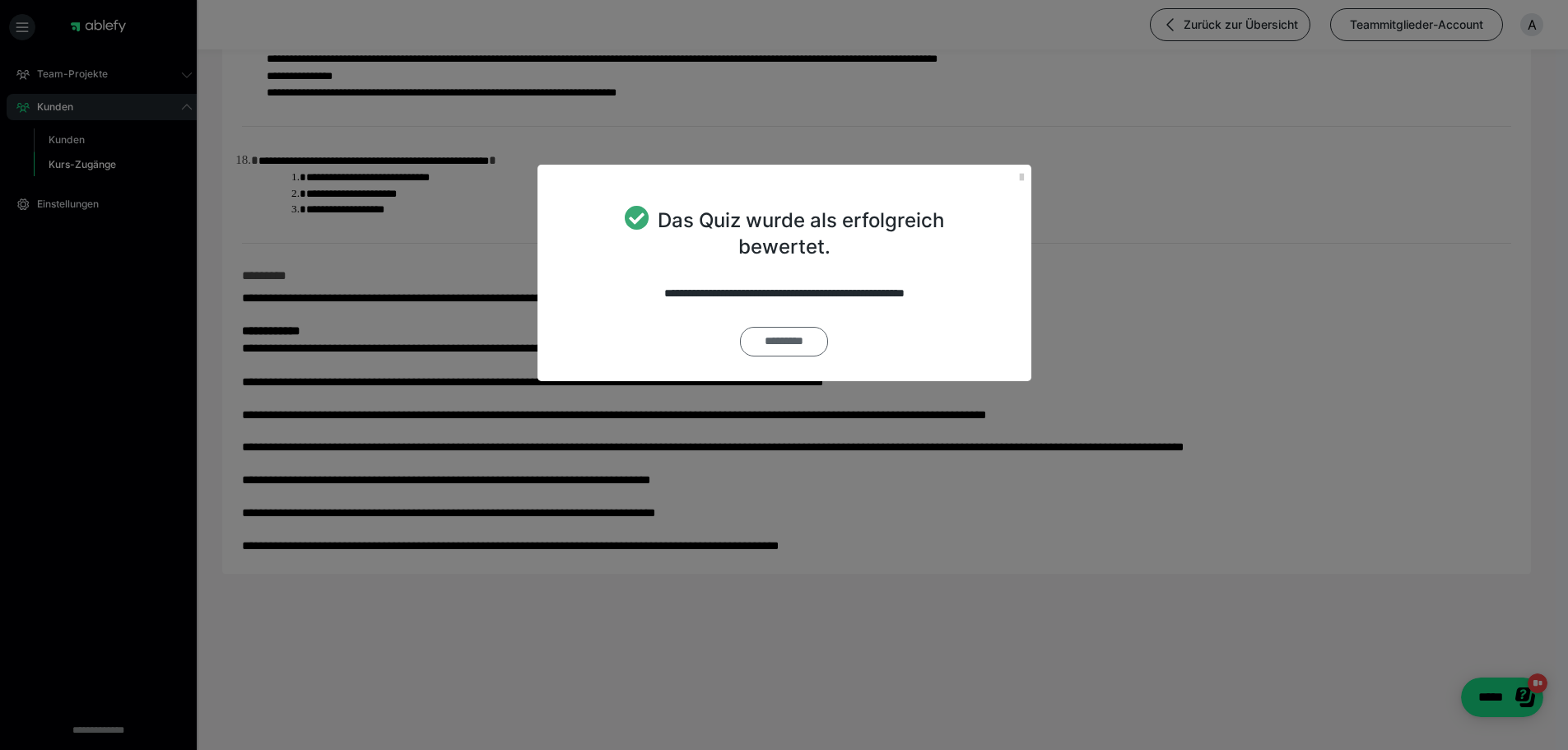 click on "*********" at bounding box center (784, 342) 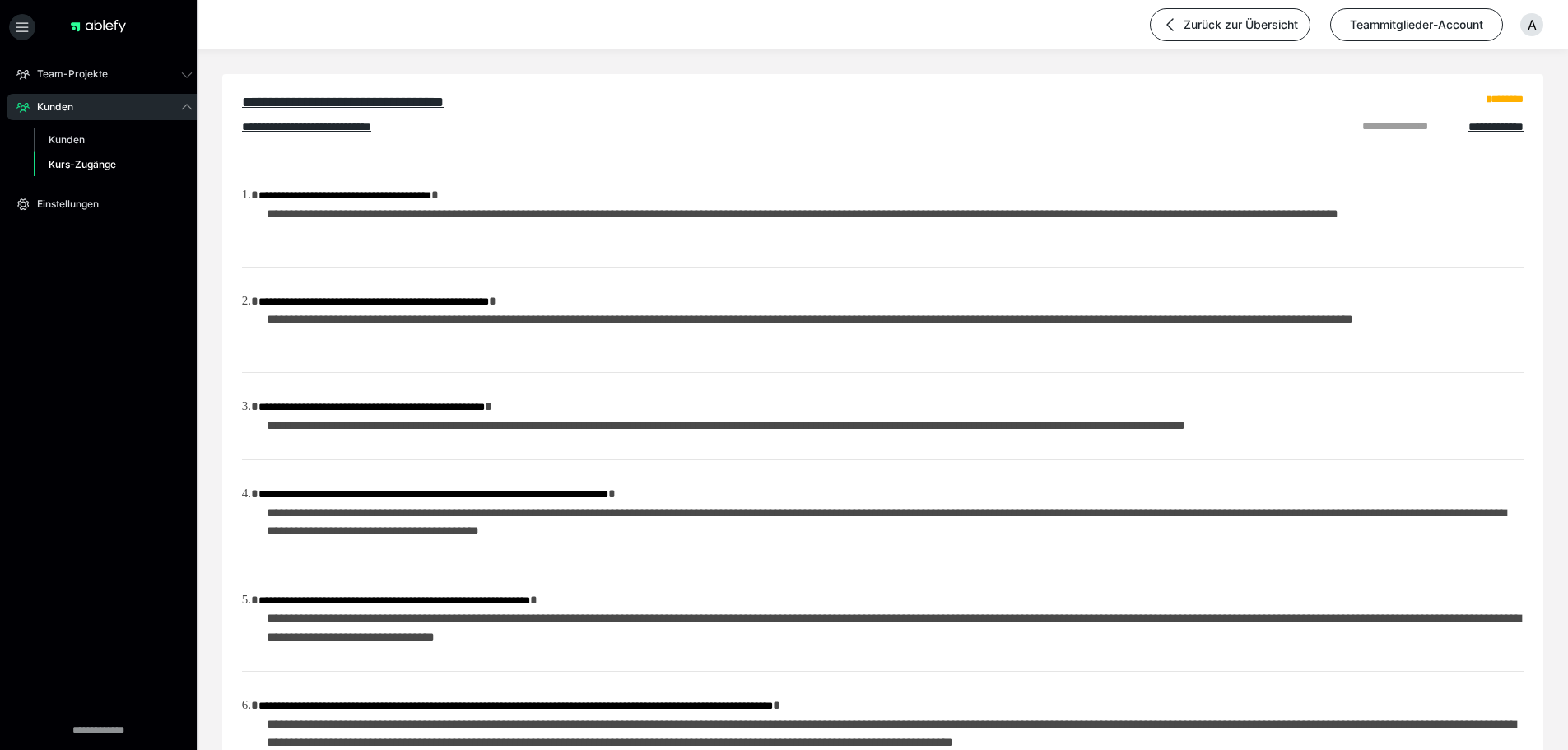 scroll, scrollTop: 0, scrollLeft: 0, axis: both 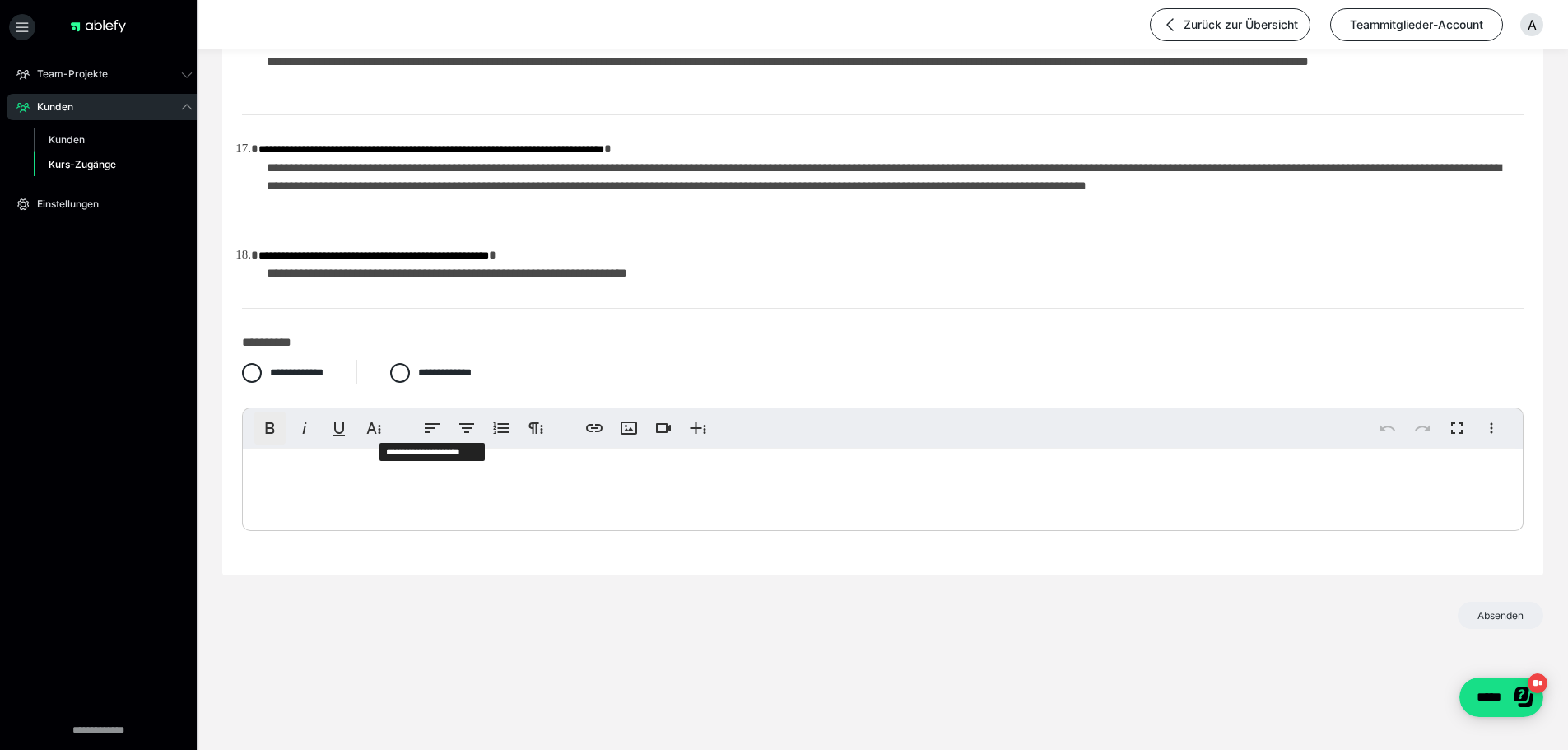 drag, startPoint x: 416, startPoint y: 547, endPoint x: 275, endPoint y: 419, distance: 190.43372 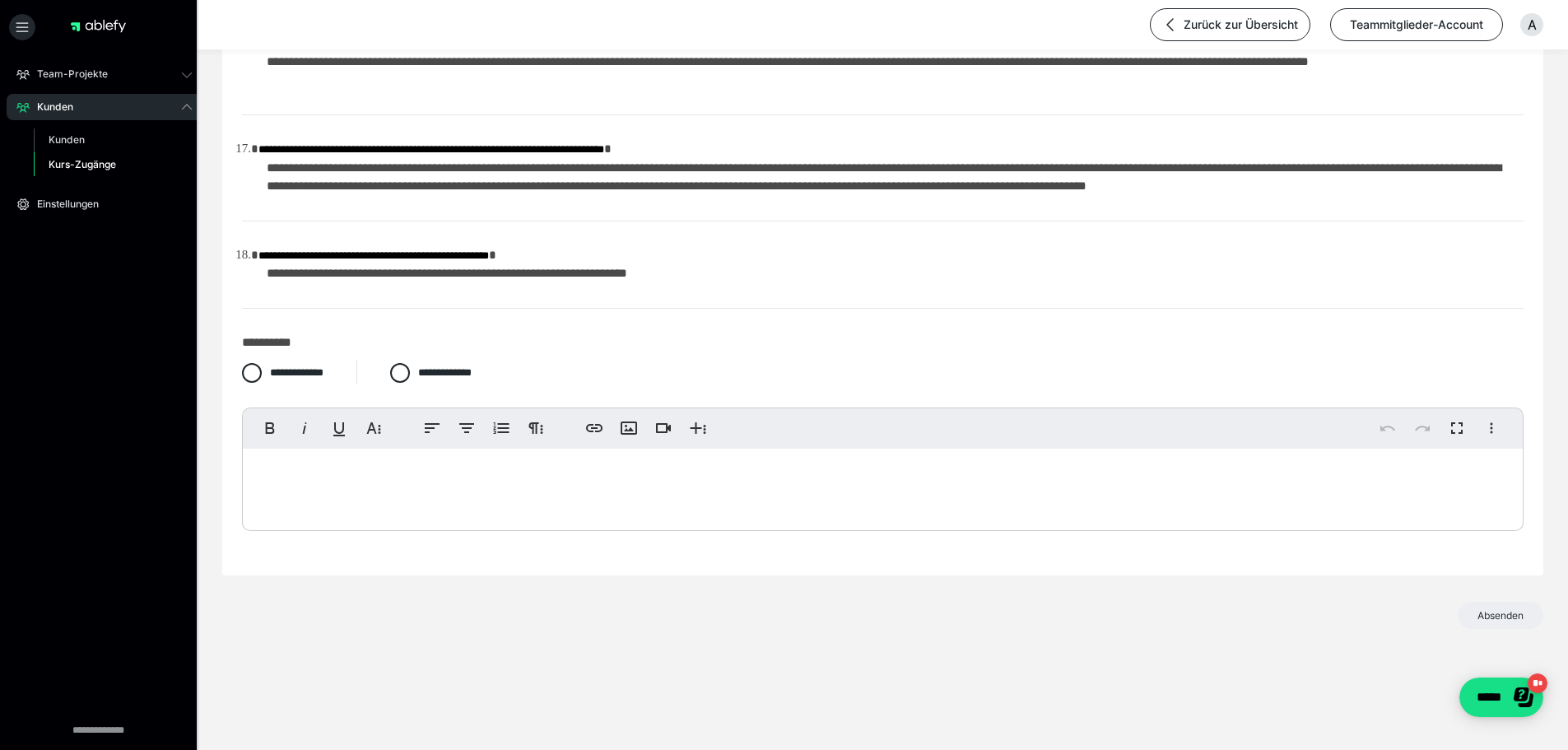 click at bounding box center (882, 486) 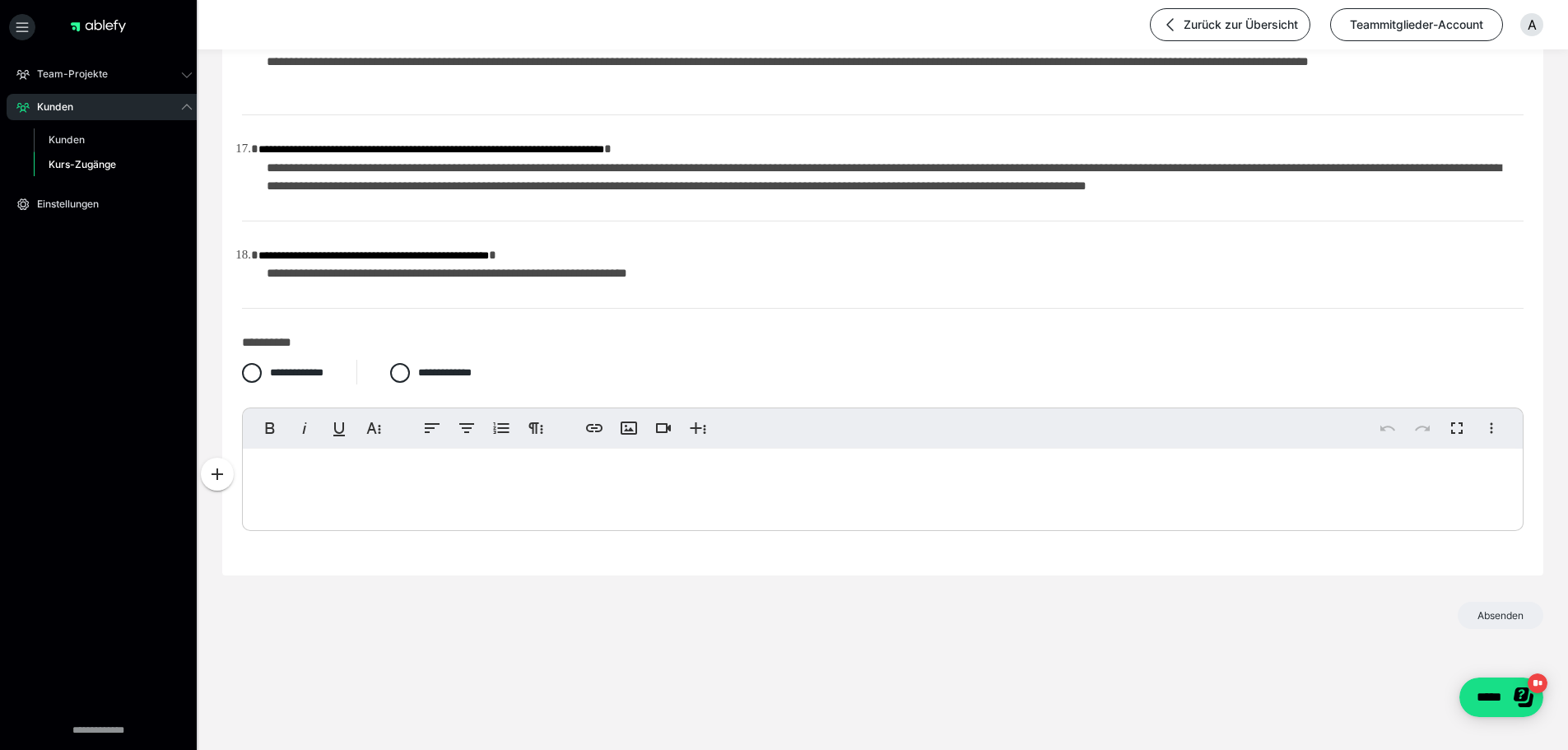 click at bounding box center [882, 486] 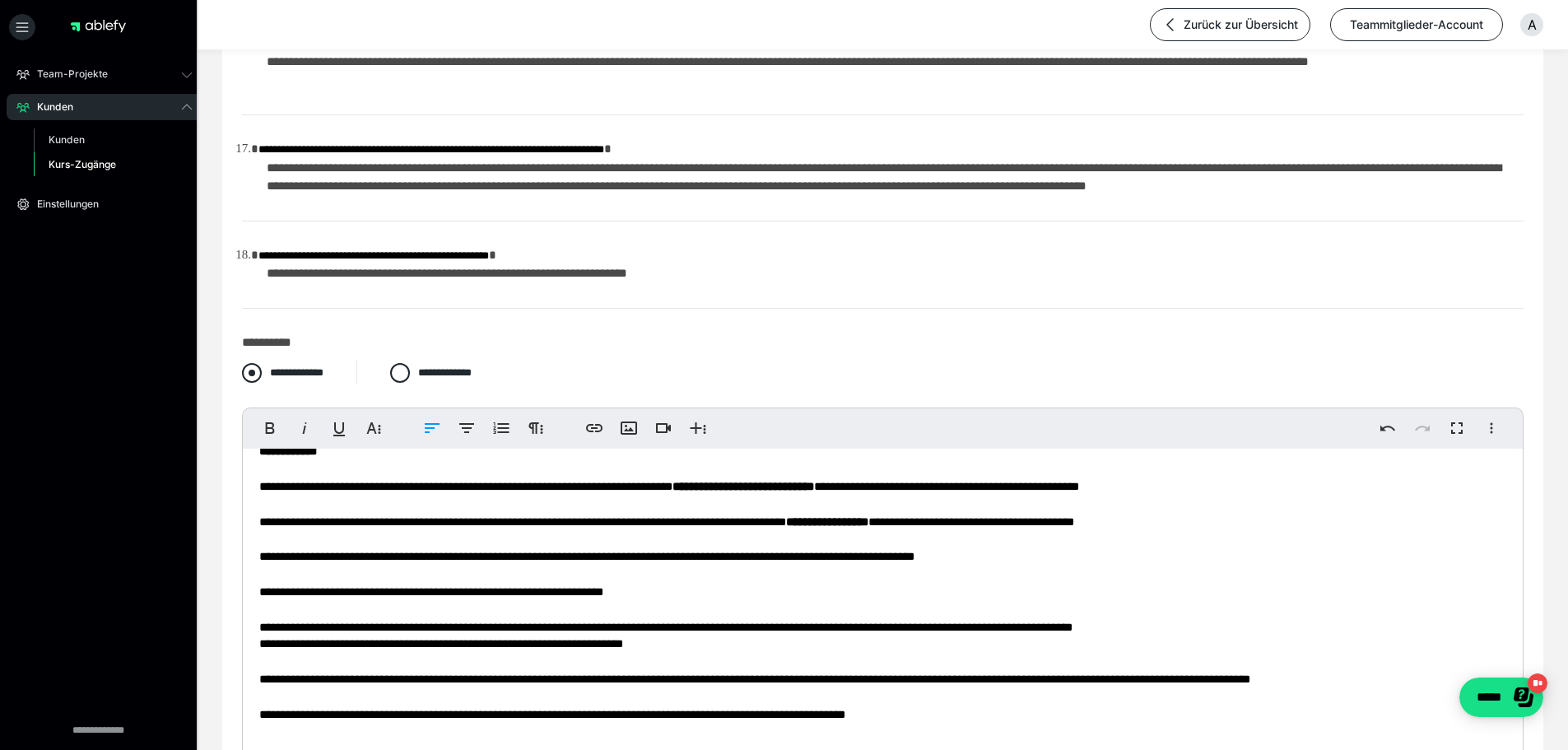 click at bounding box center (252, 373) 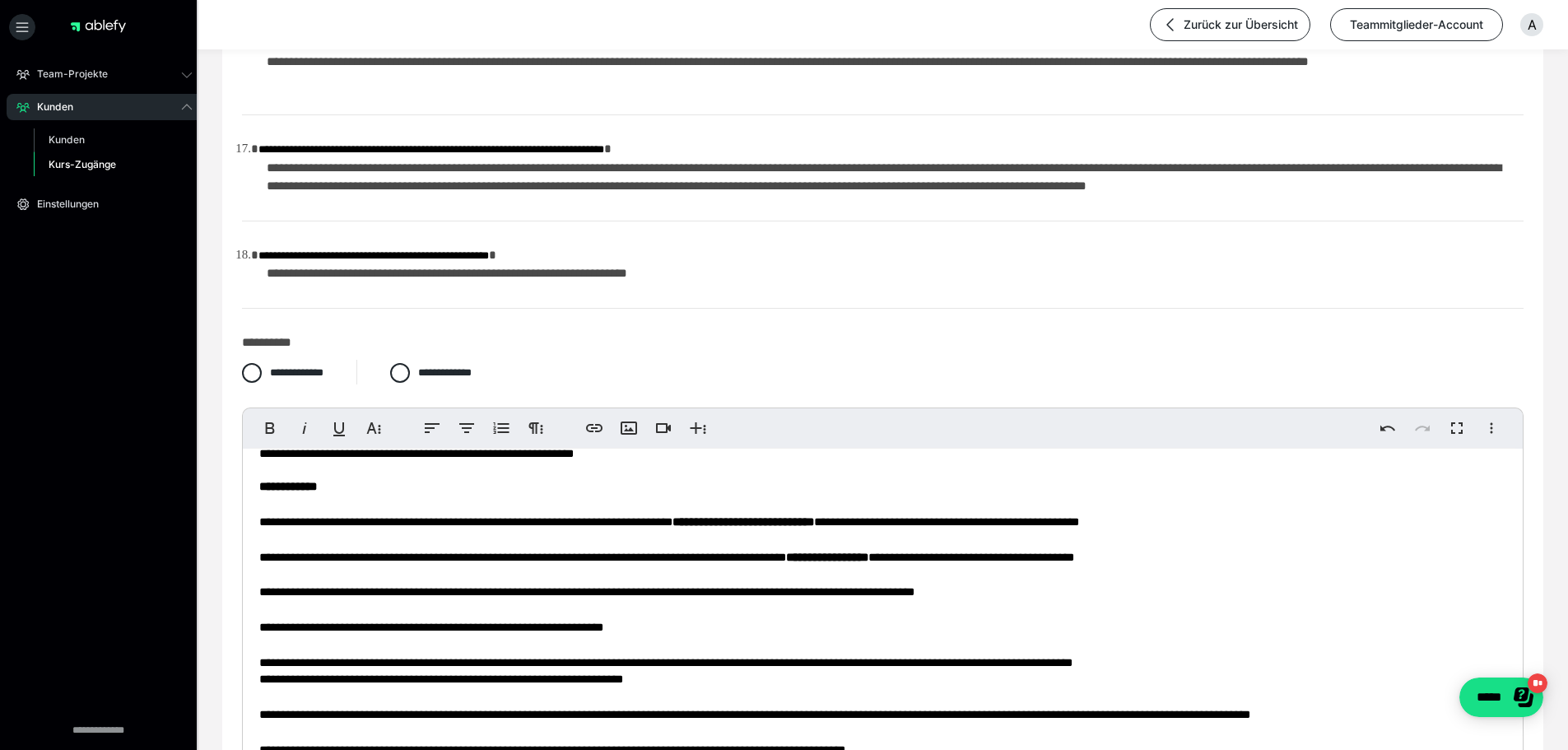 scroll, scrollTop: 0, scrollLeft: 0, axis: both 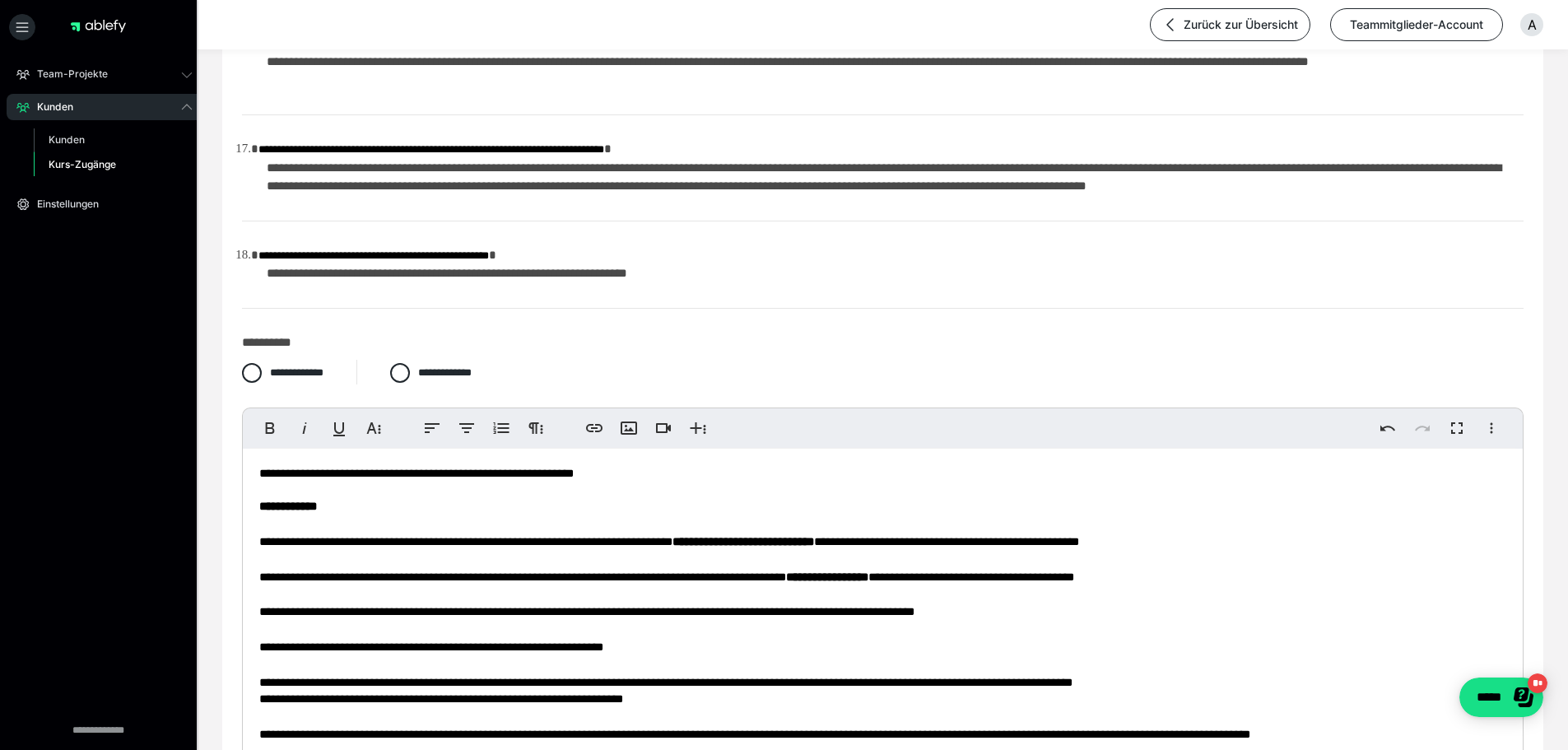 click on "**********" at bounding box center (882, 648) 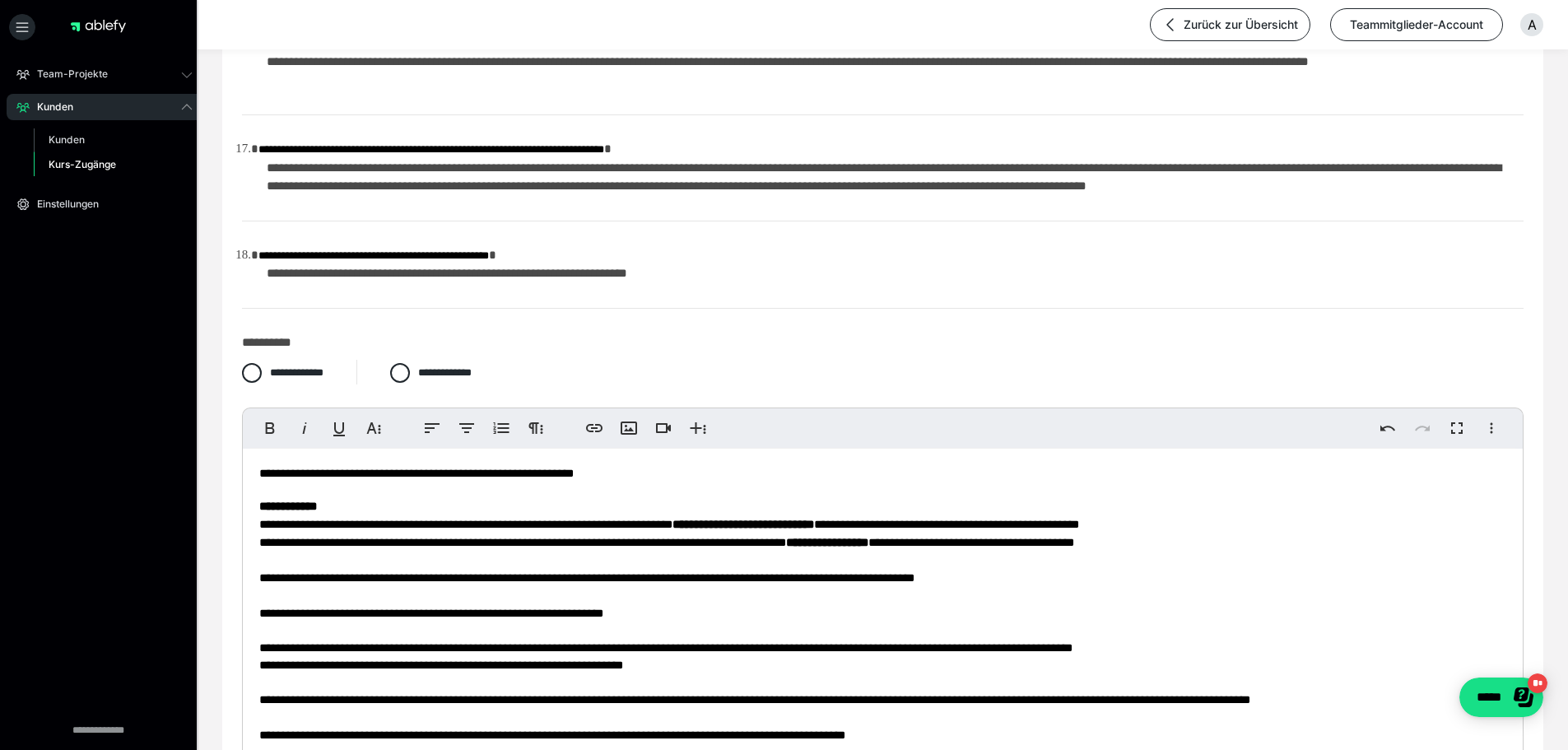 click on "**********" at bounding box center (882, 631) 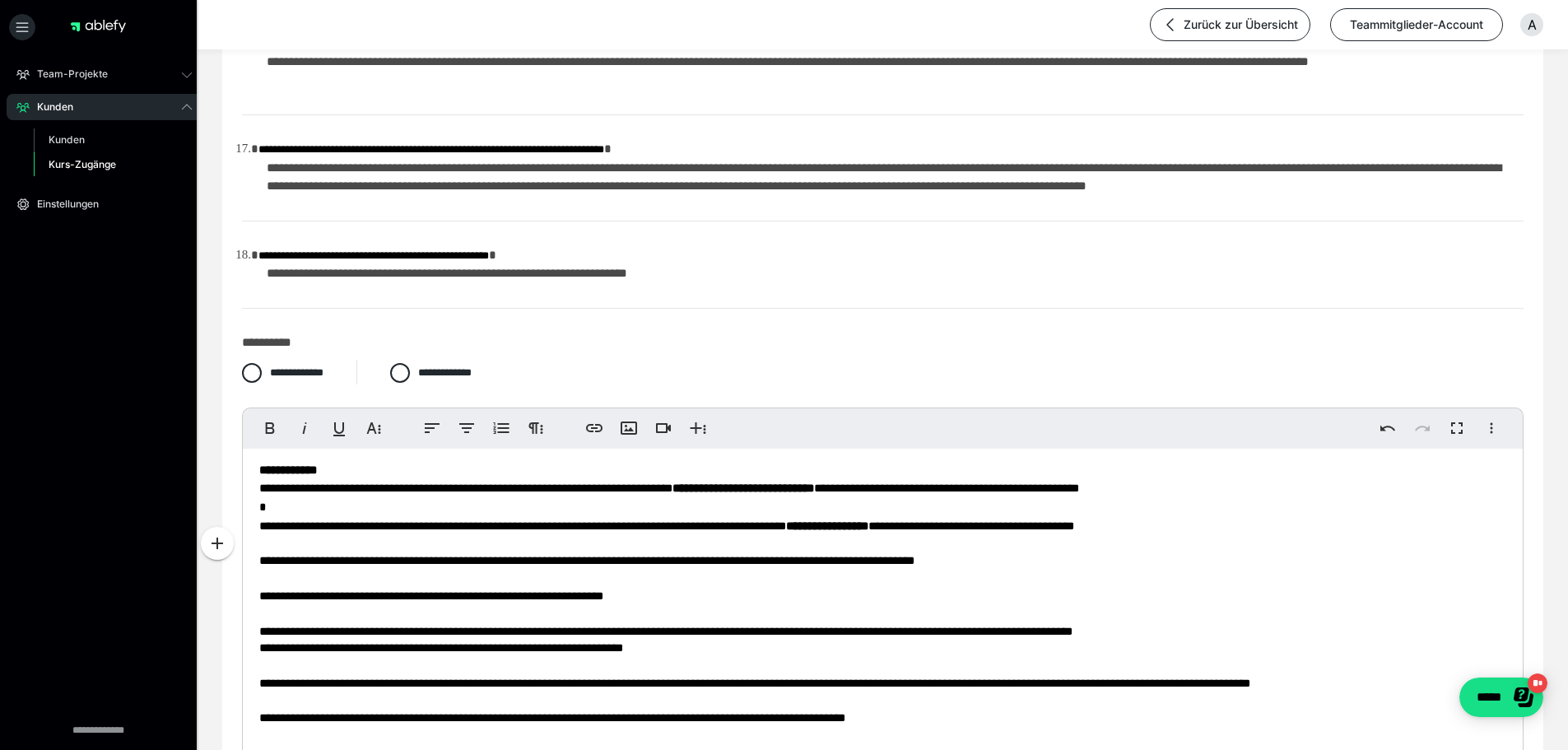 scroll, scrollTop: 56, scrollLeft: 0, axis: vertical 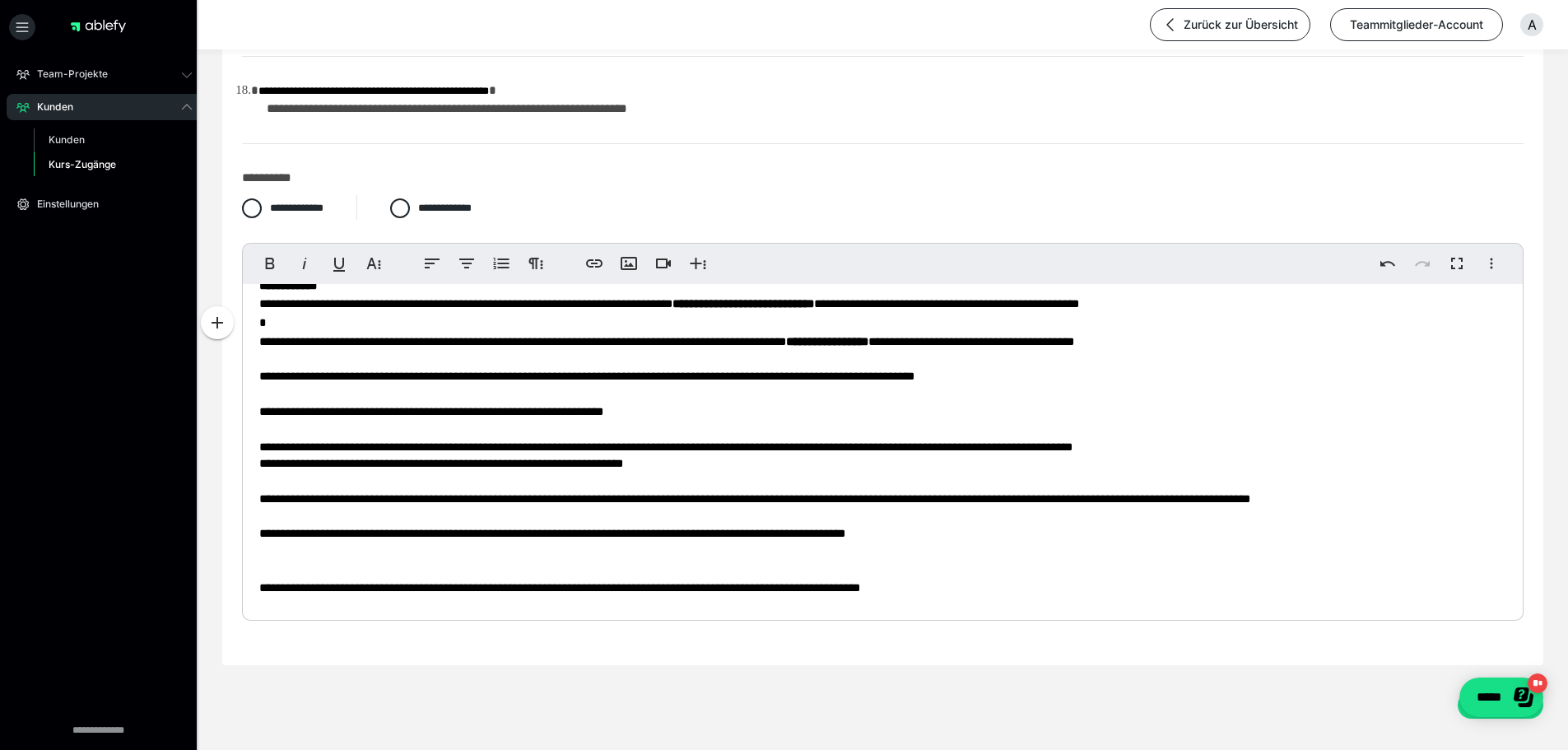 click on "**********" at bounding box center (882, 420) 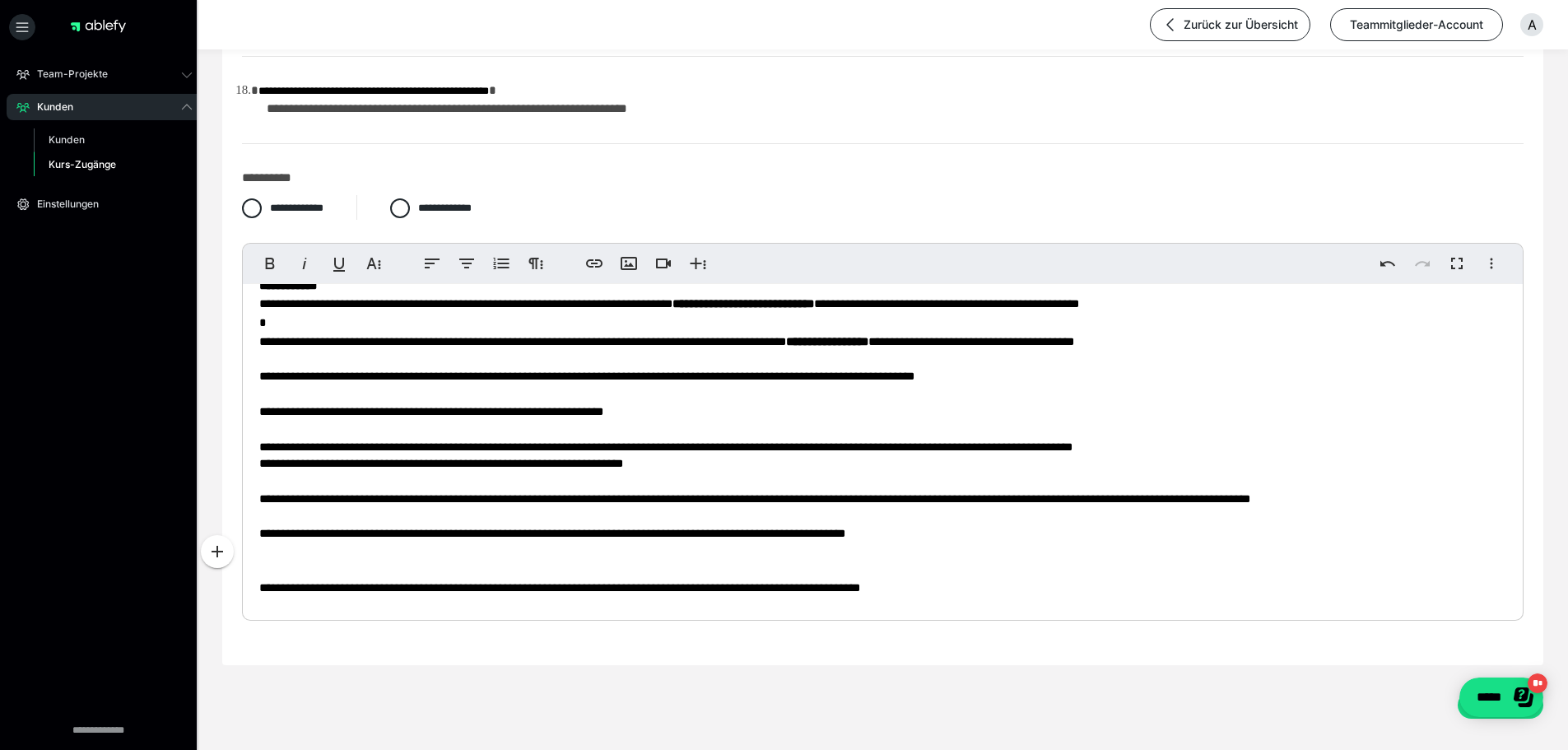 click on "**********" at bounding box center [882, 420] 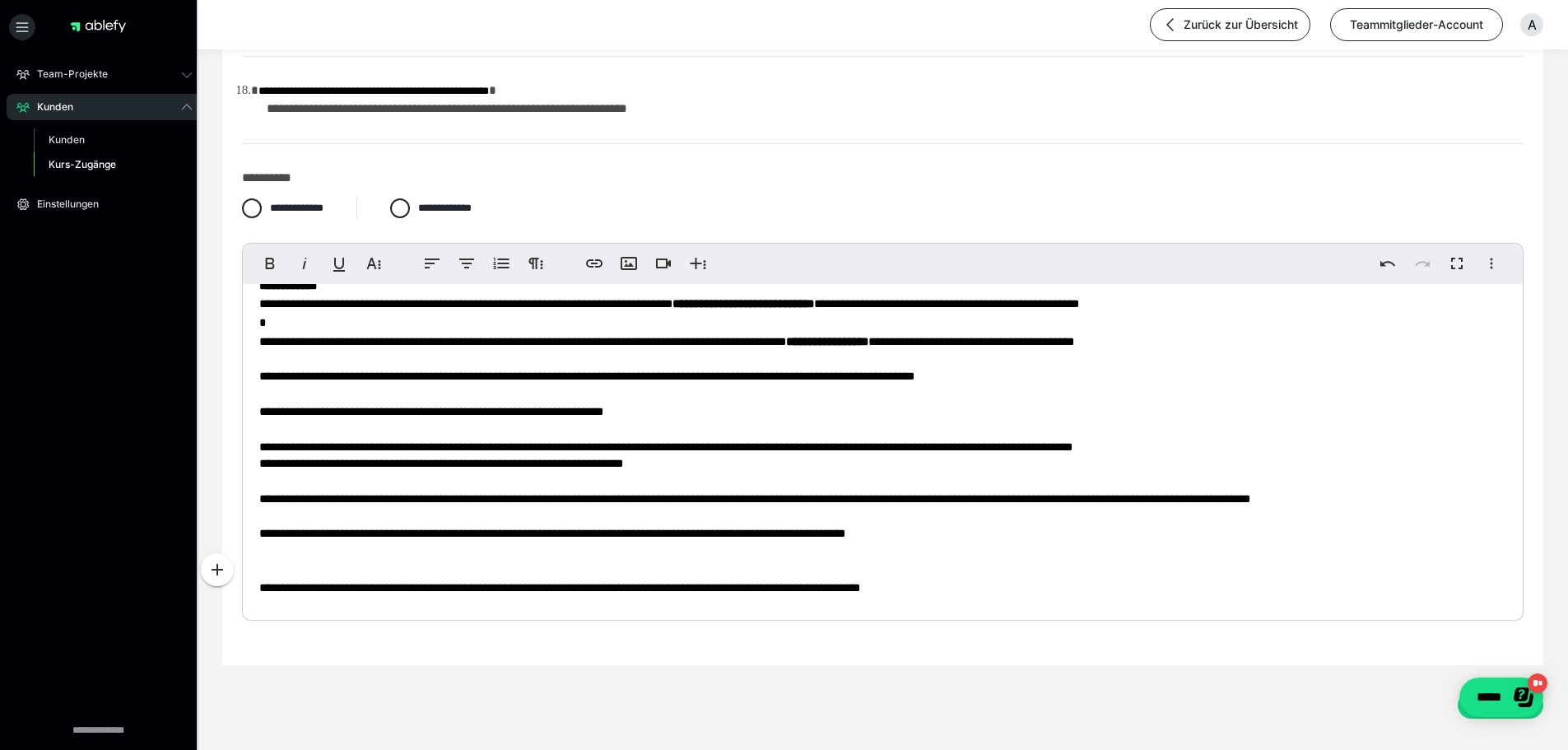 click on "**********" at bounding box center (882, 420) 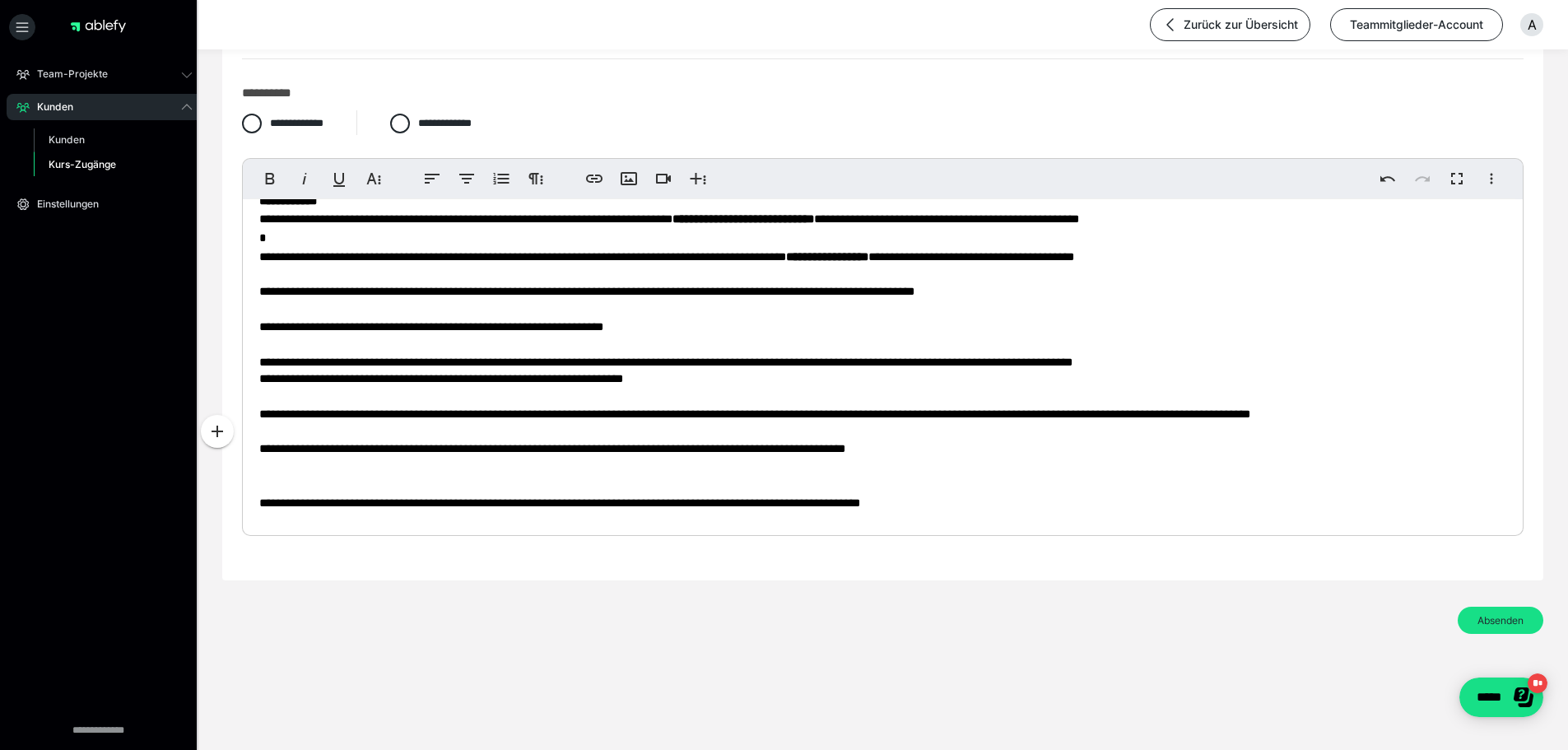 scroll, scrollTop: 2030, scrollLeft: 0, axis: vertical 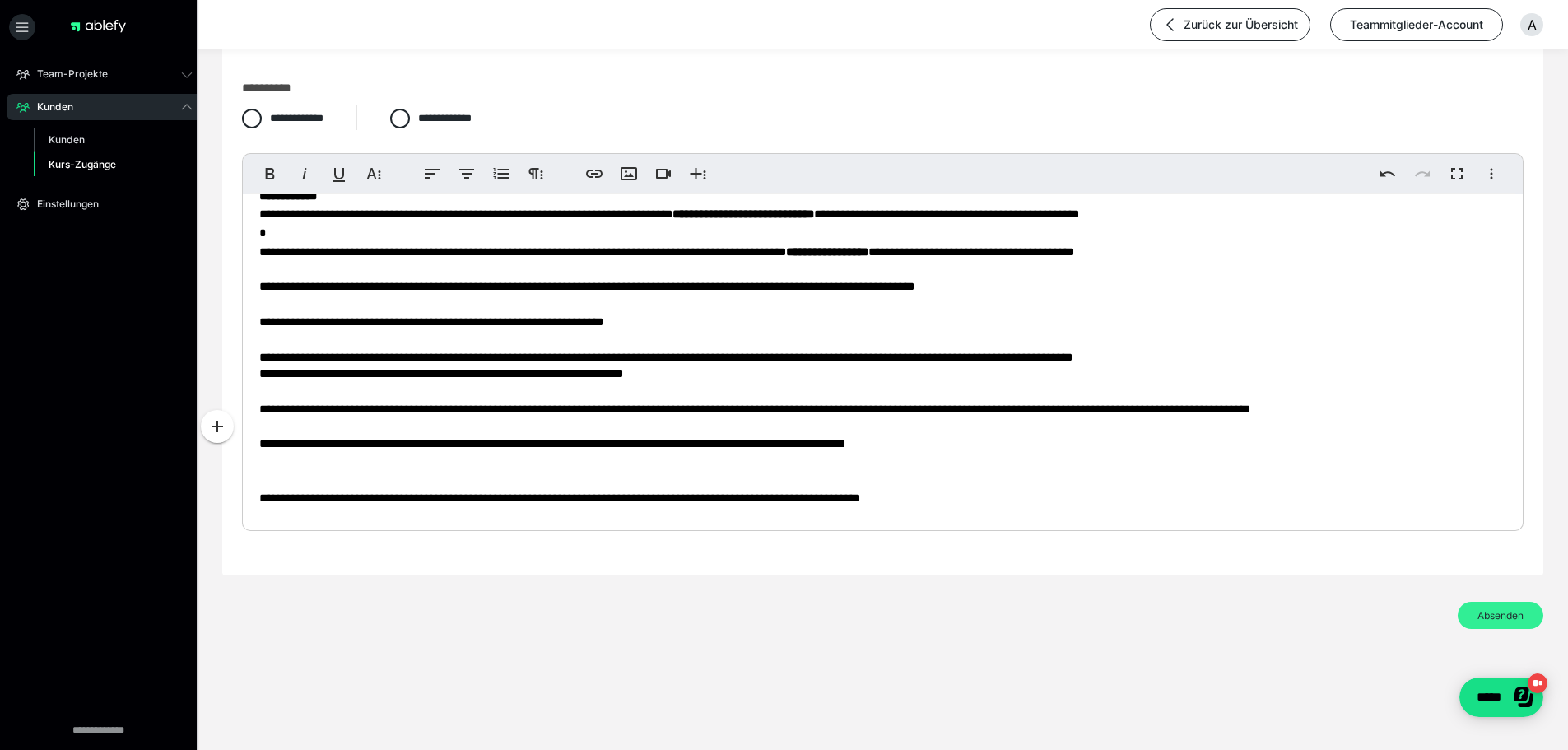 click on "Absenden" at bounding box center [1501, 615] 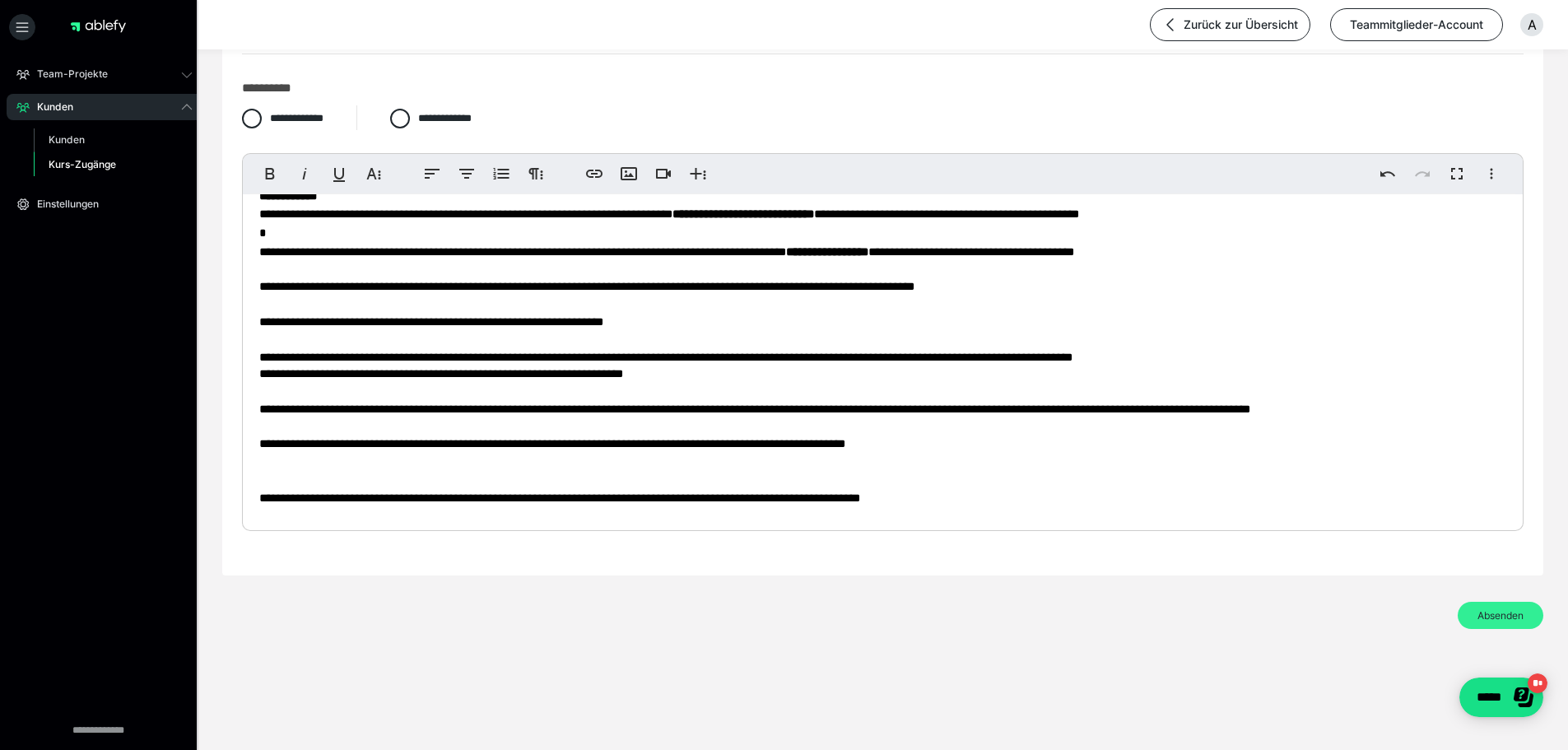 click on "Absenden" at bounding box center [1501, 615] 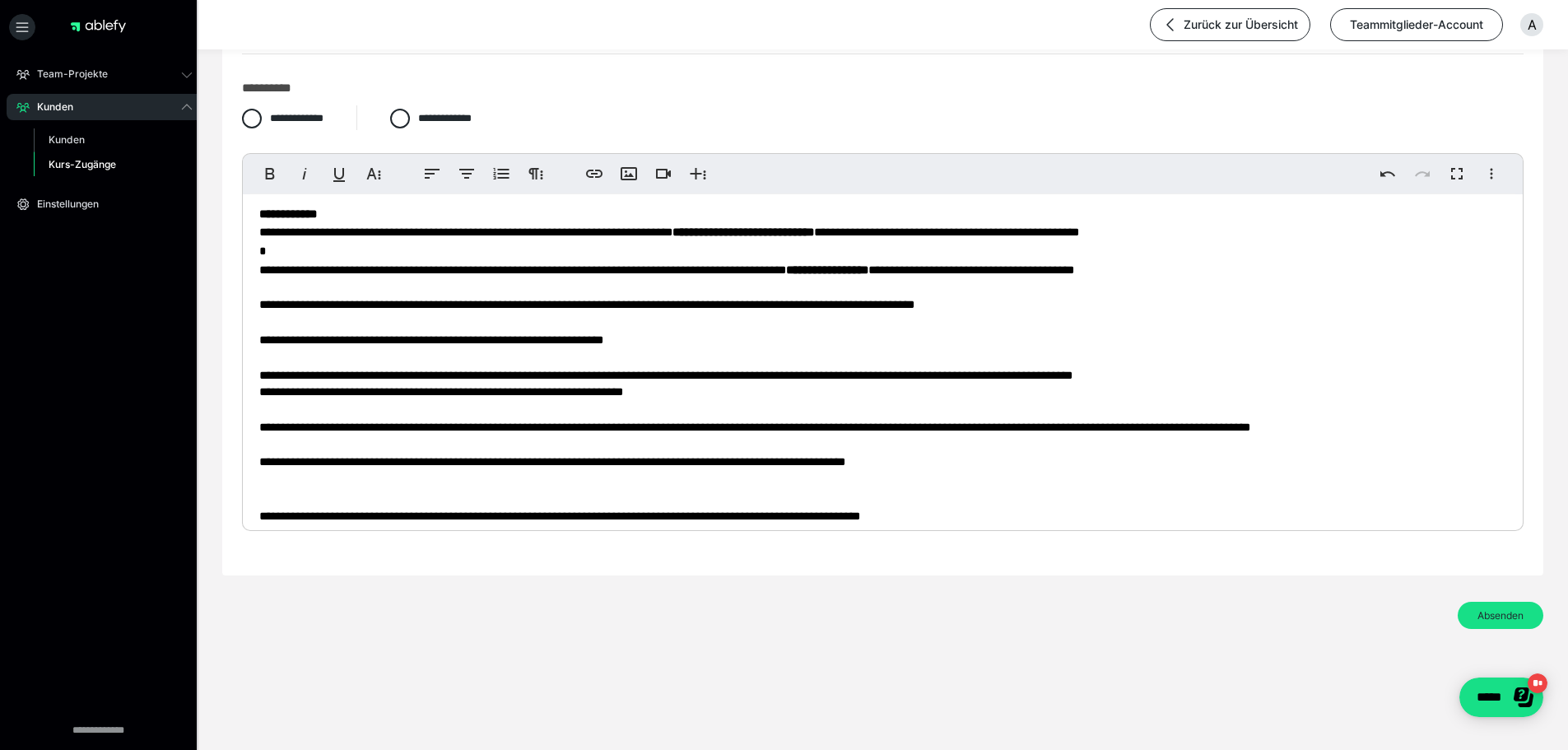 scroll, scrollTop: 56, scrollLeft: 0, axis: vertical 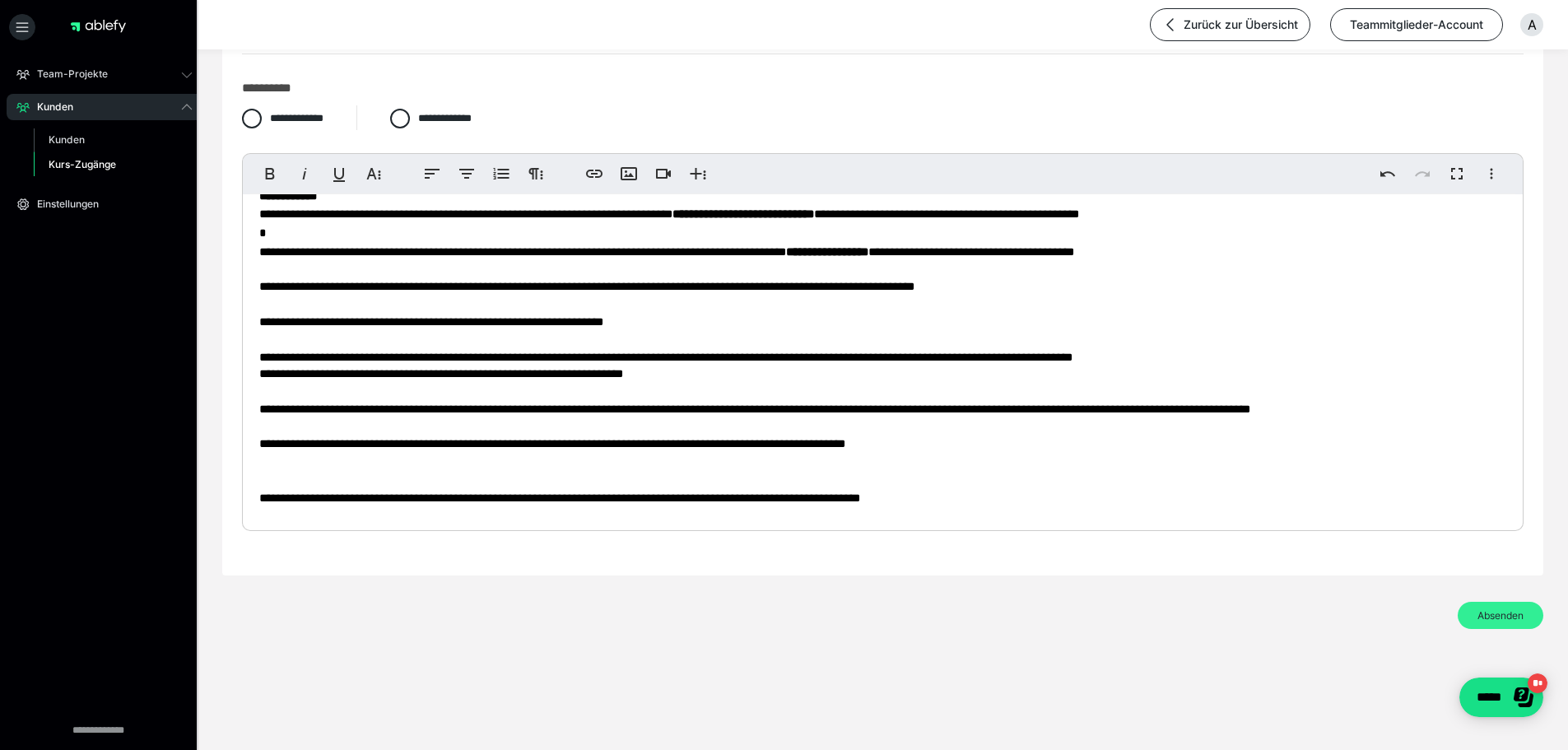 click on "Absenden" at bounding box center [1501, 615] 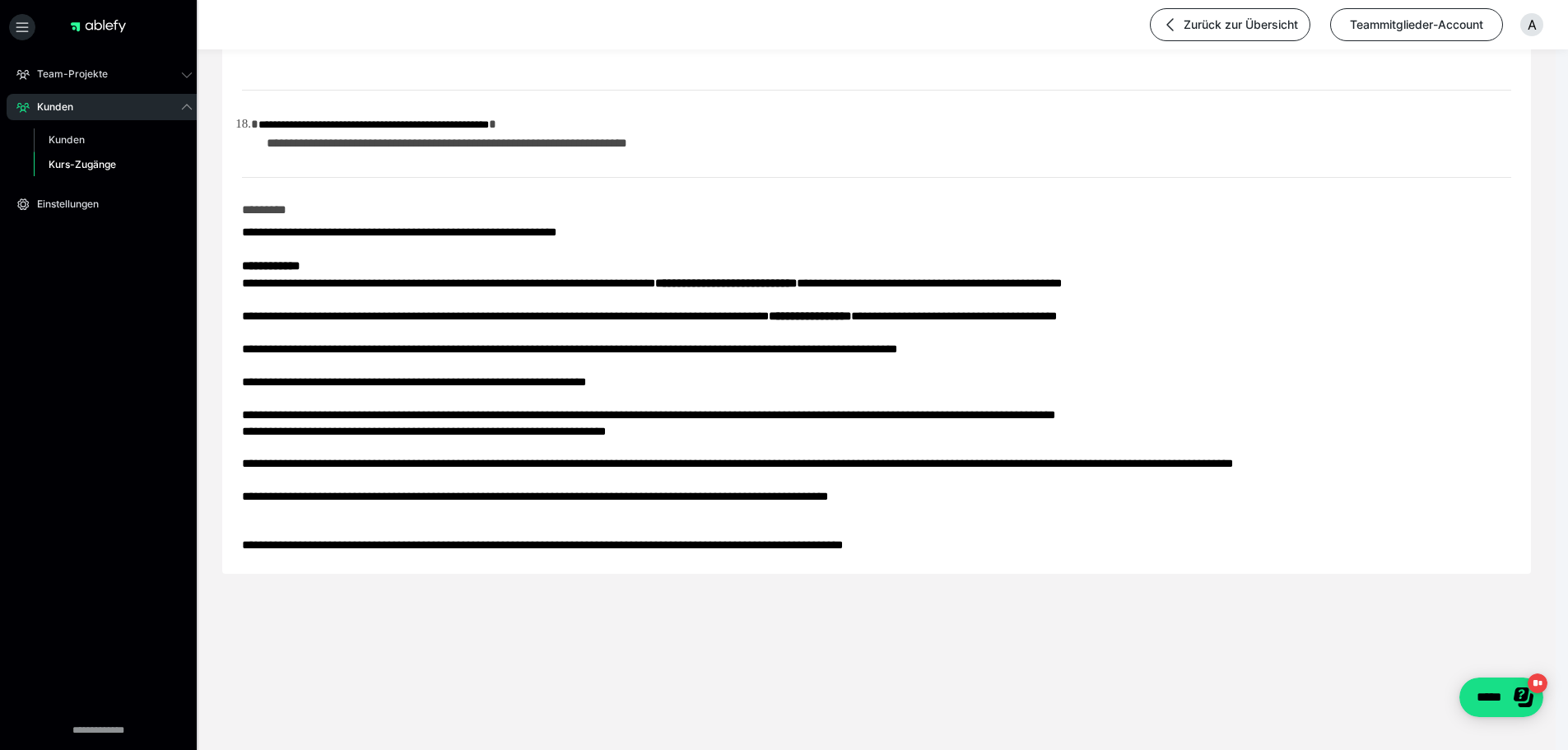 scroll, scrollTop: 1906, scrollLeft: 0, axis: vertical 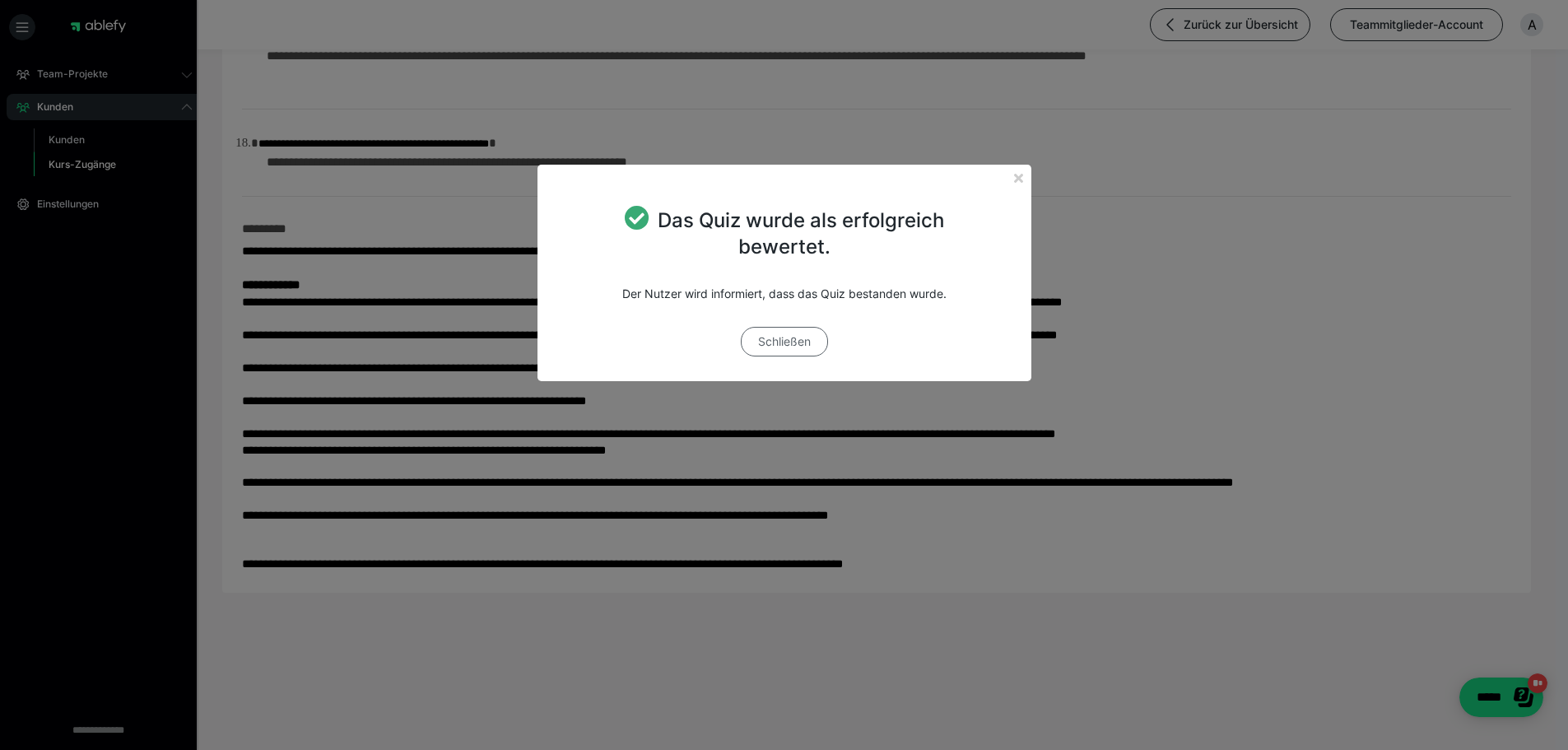 click on "Schließen" at bounding box center (784, 342) 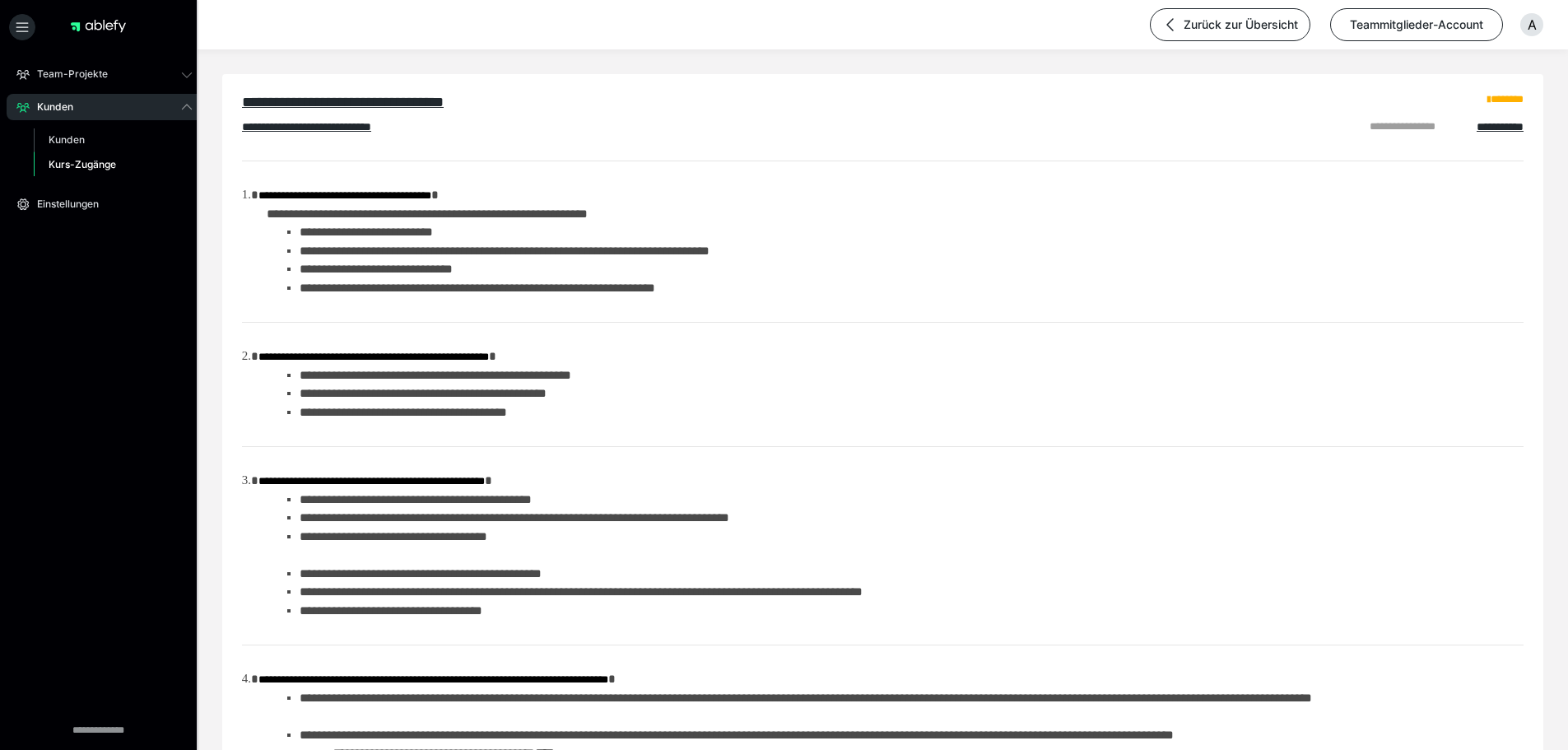 scroll, scrollTop: 0, scrollLeft: 0, axis: both 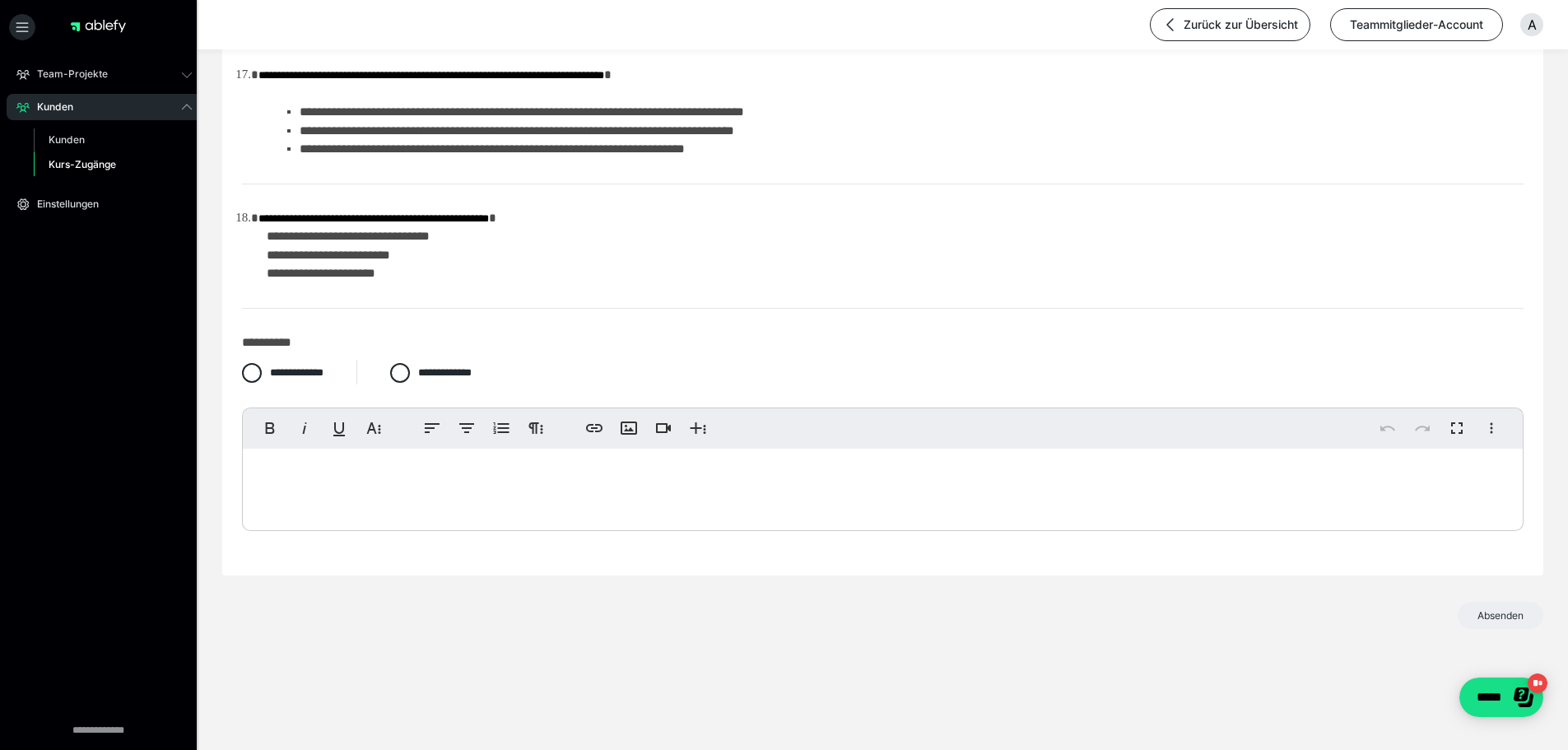drag, startPoint x: 447, startPoint y: 756, endPoint x: 425, endPoint y: 554, distance: 203.19449 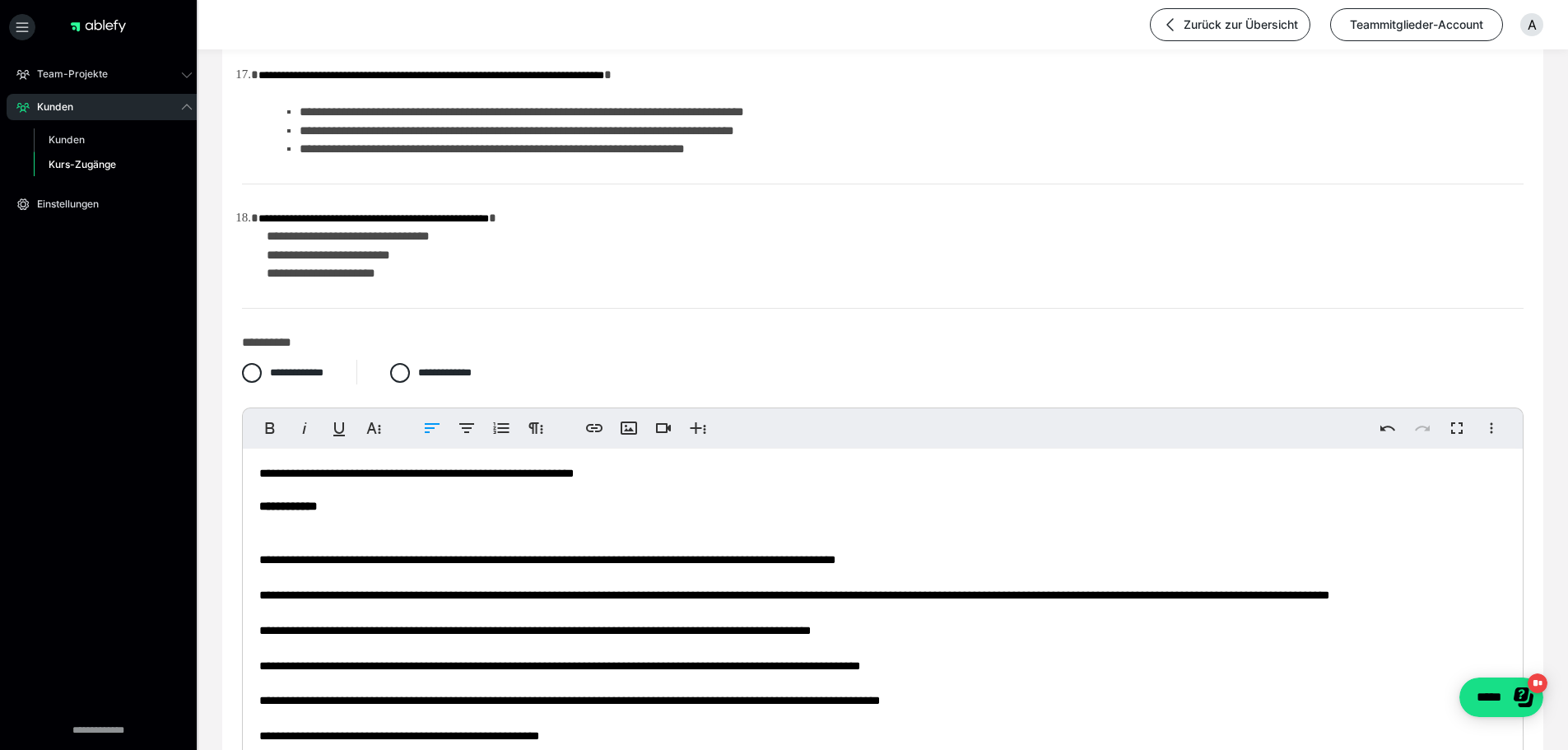 scroll, scrollTop: 133, scrollLeft: 0, axis: vertical 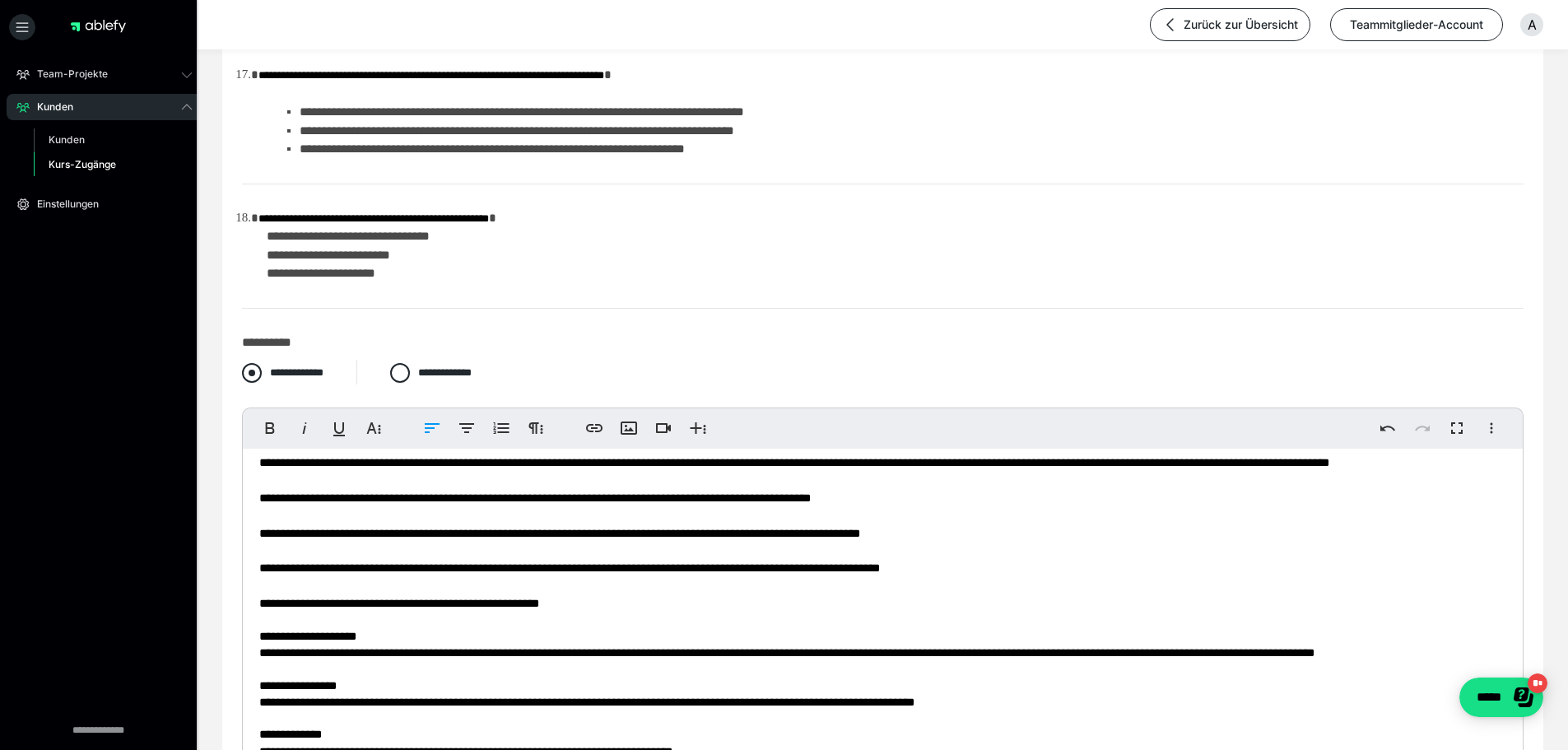click on "**********" at bounding box center (882, -912) 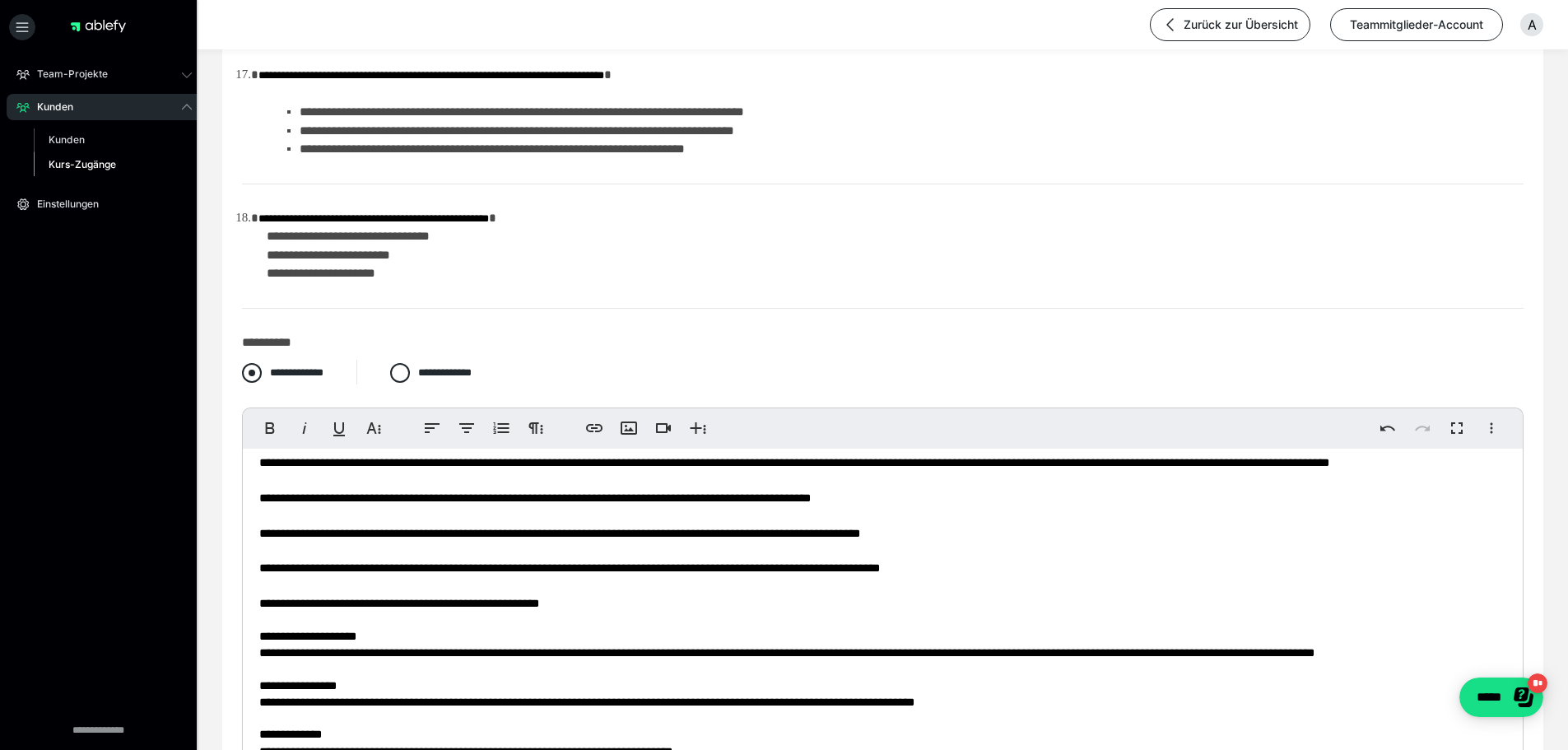 click at bounding box center (252, 373) 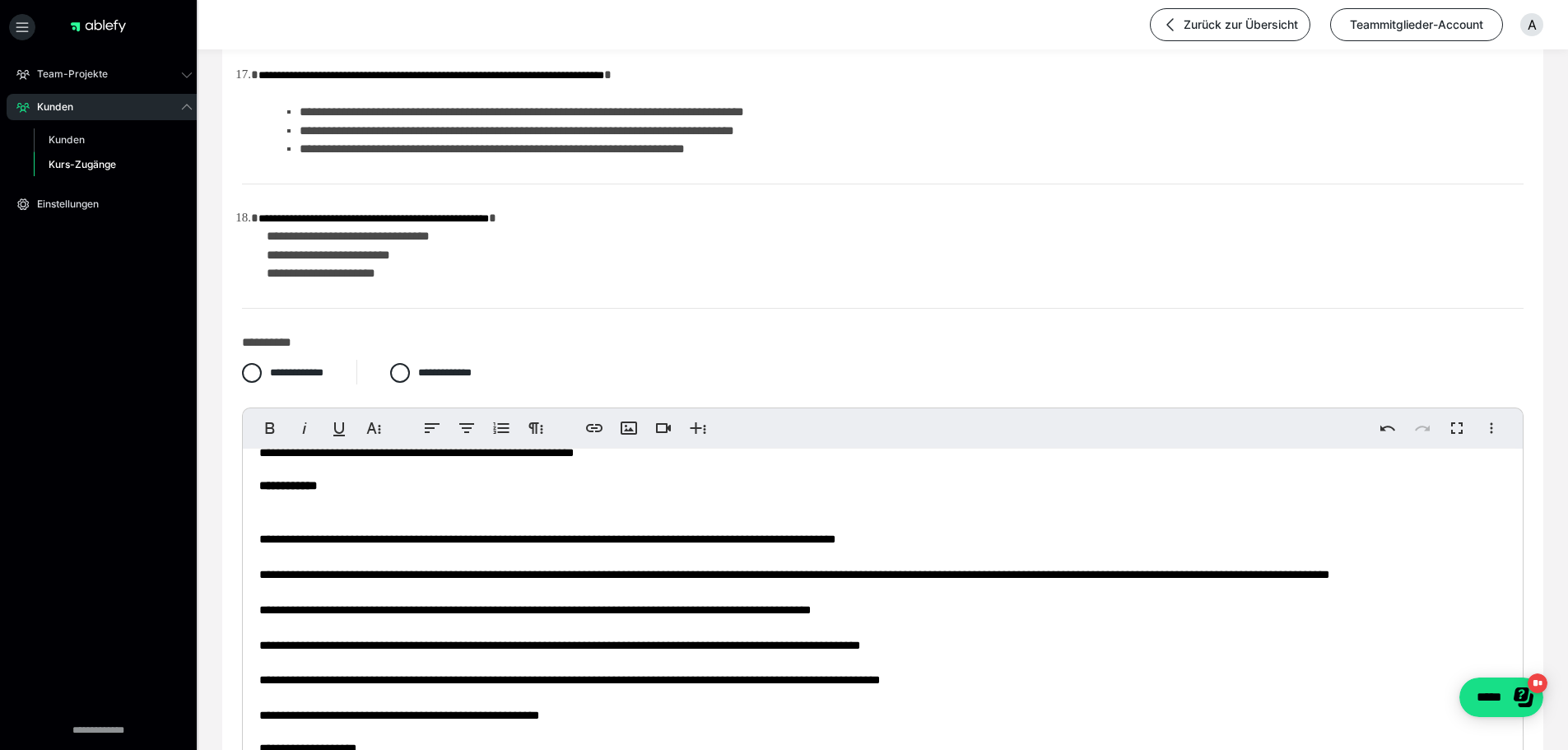 scroll, scrollTop: 0, scrollLeft: 0, axis: both 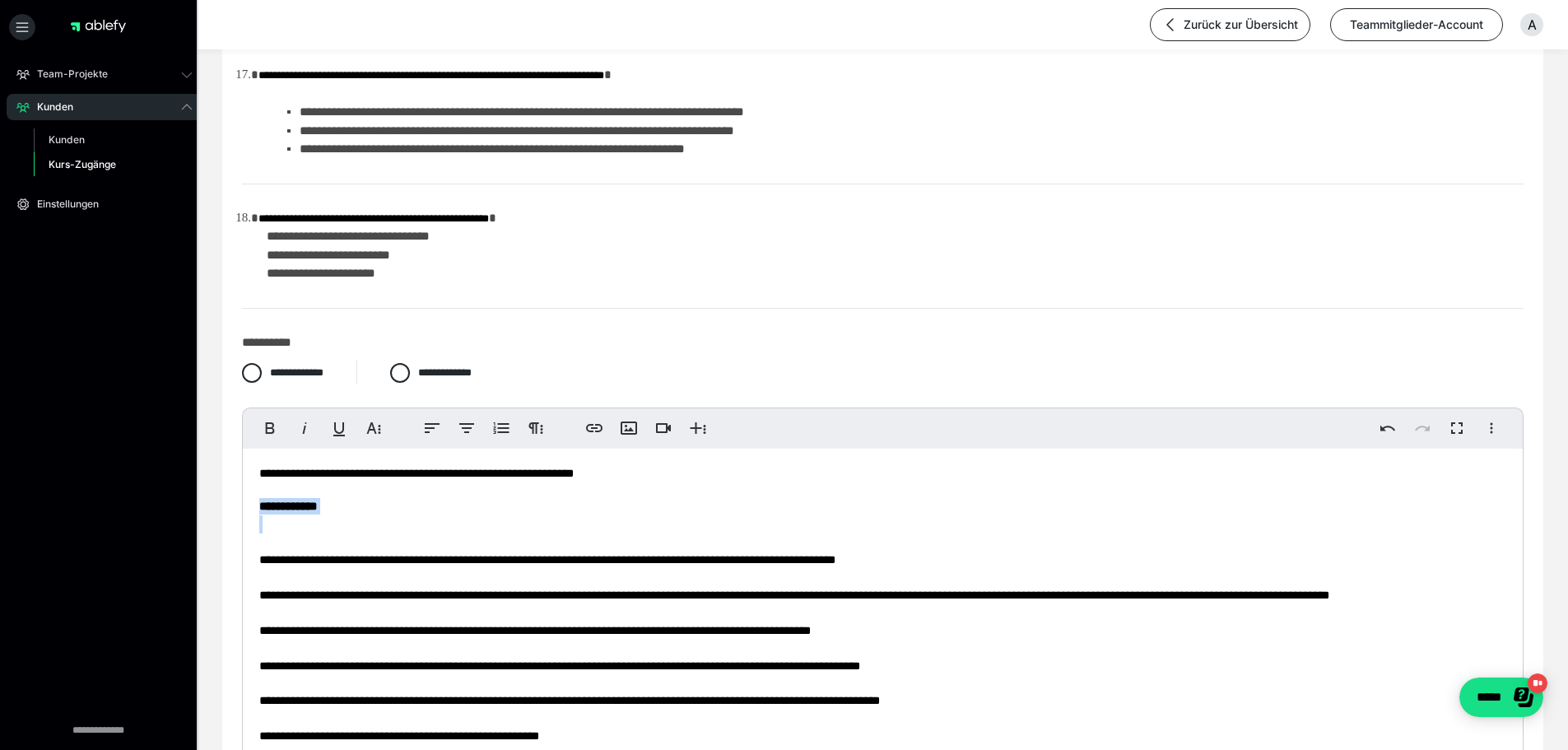 drag, startPoint x: 333, startPoint y: 521, endPoint x: 337, endPoint y: 547, distance: 26.30589 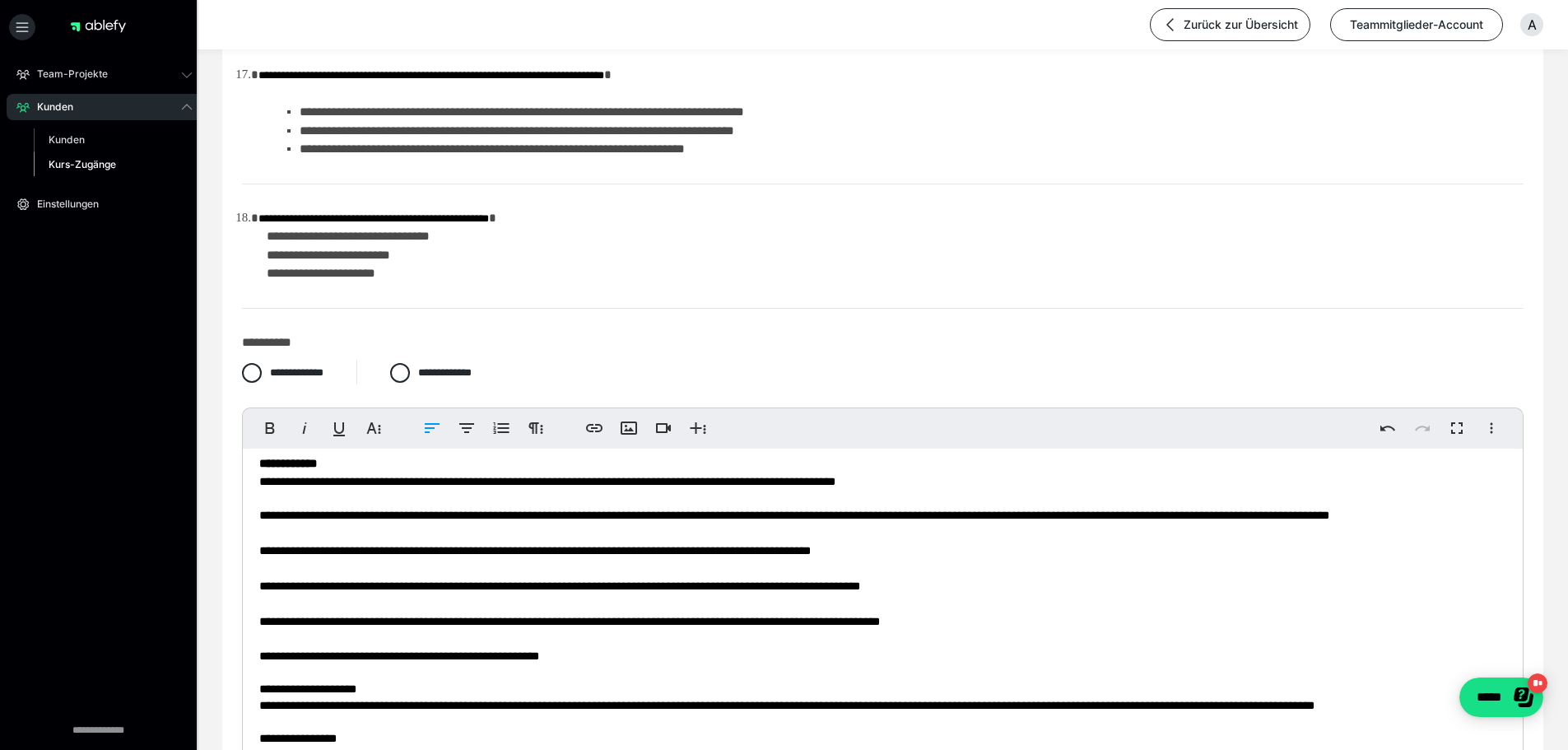 scroll, scrollTop: 112, scrollLeft: 0, axis: vertical 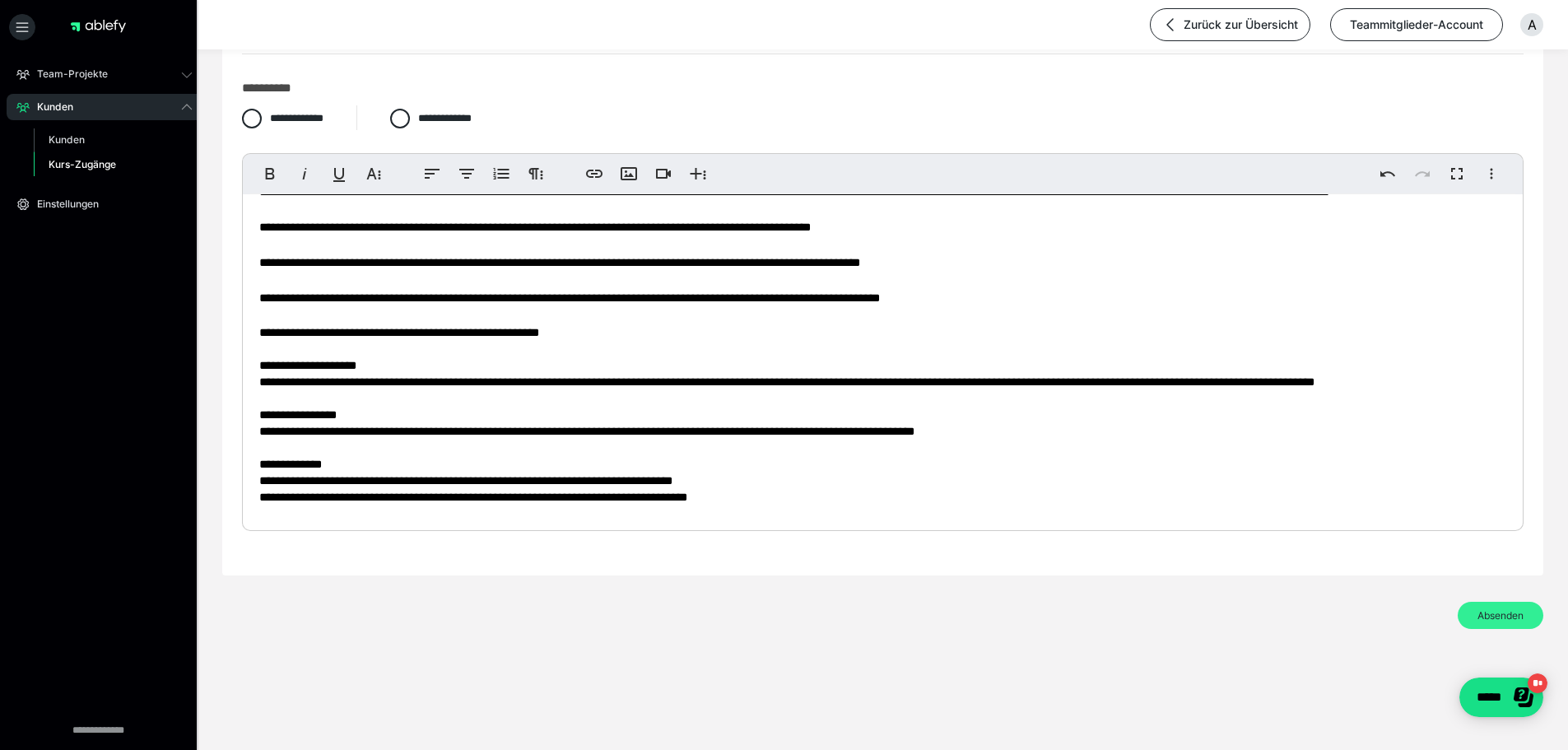 click on "Absenden" at bounding box center [1501, 615] 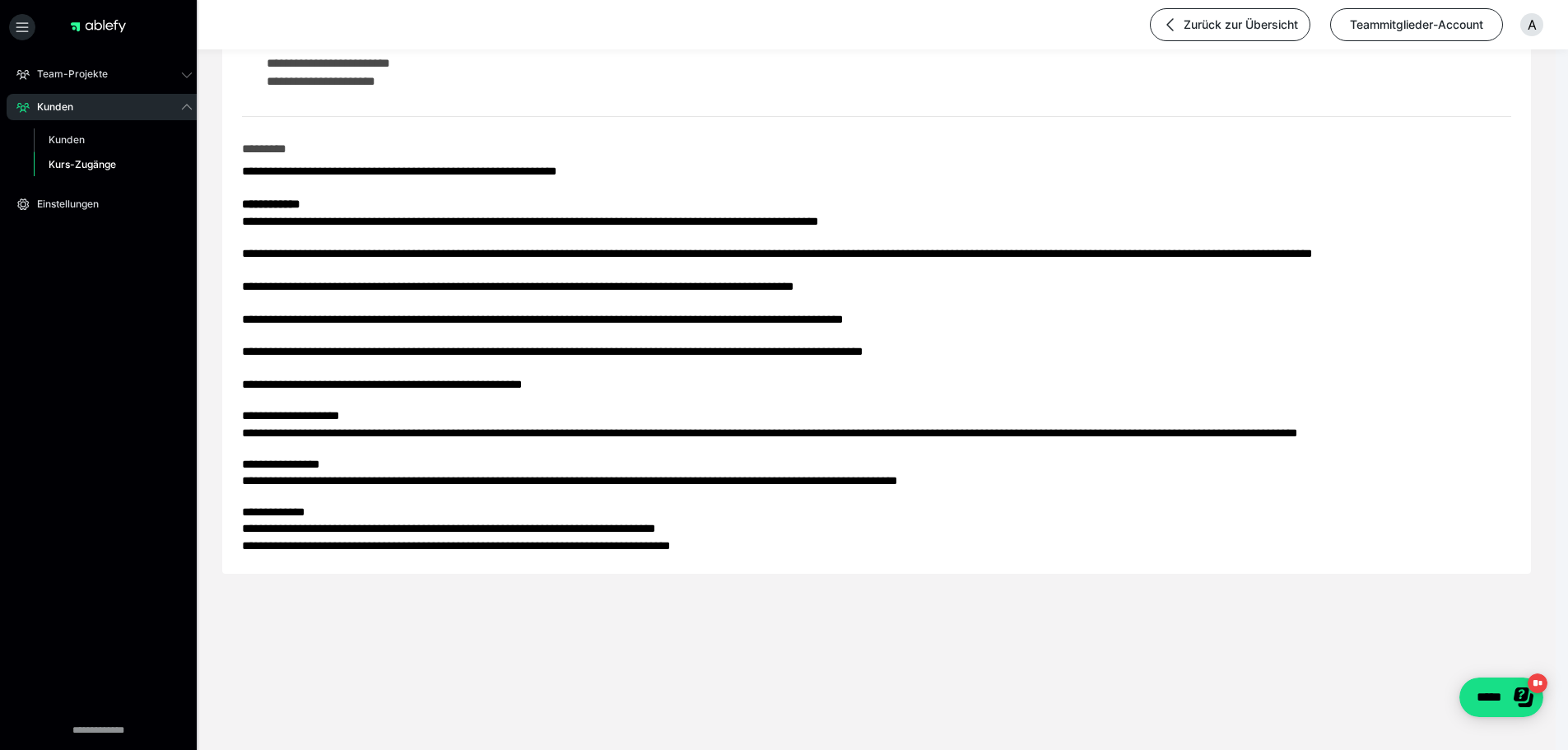 scroll, scrollTop: 2920, scrollLeft: 0, axis: vertical 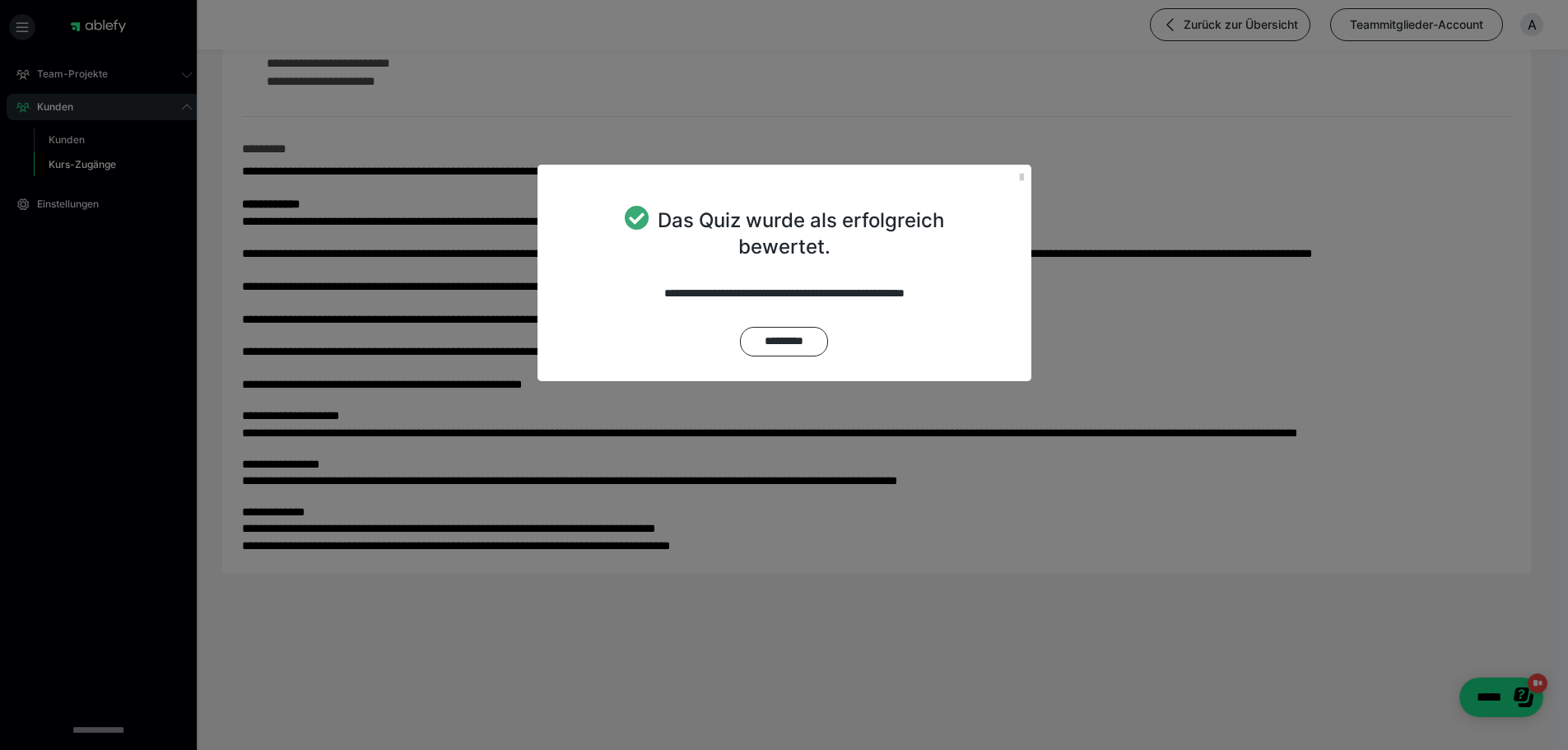 click on "**********" at bounding box center [784, 320] 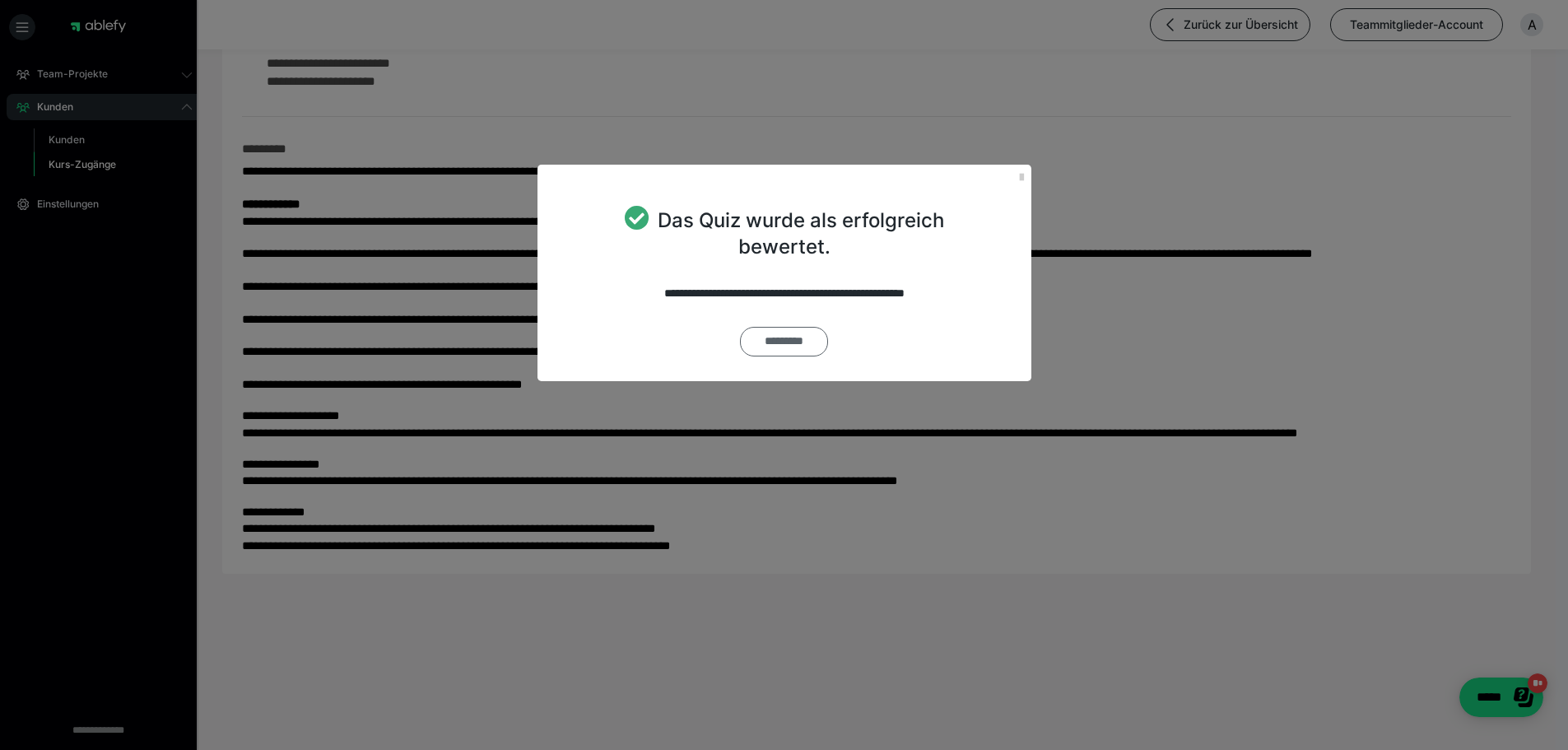 click on "*********" at bounding box center [784, 342] 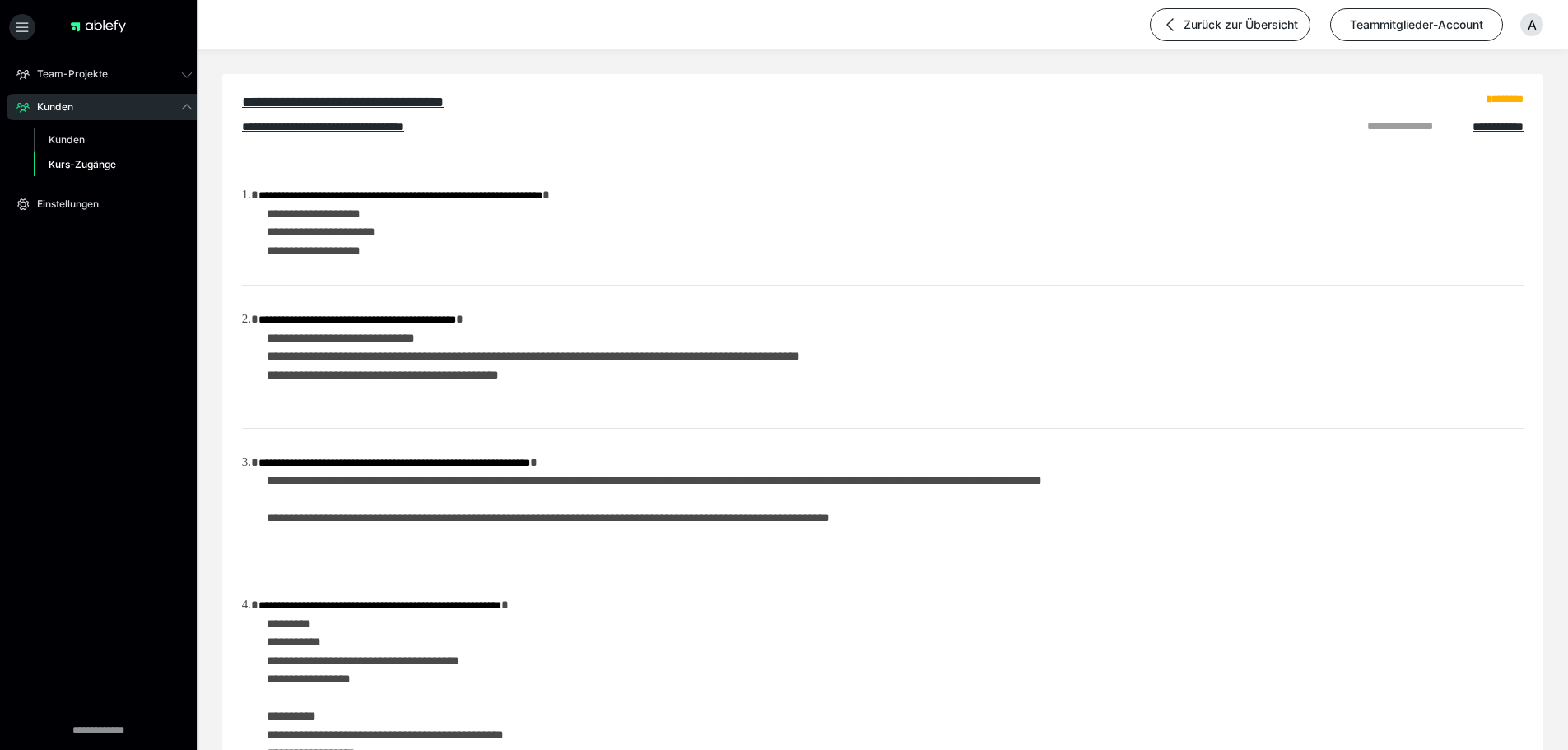 scroll, scrollTop: 0, scrollLeft: 0, axis: both 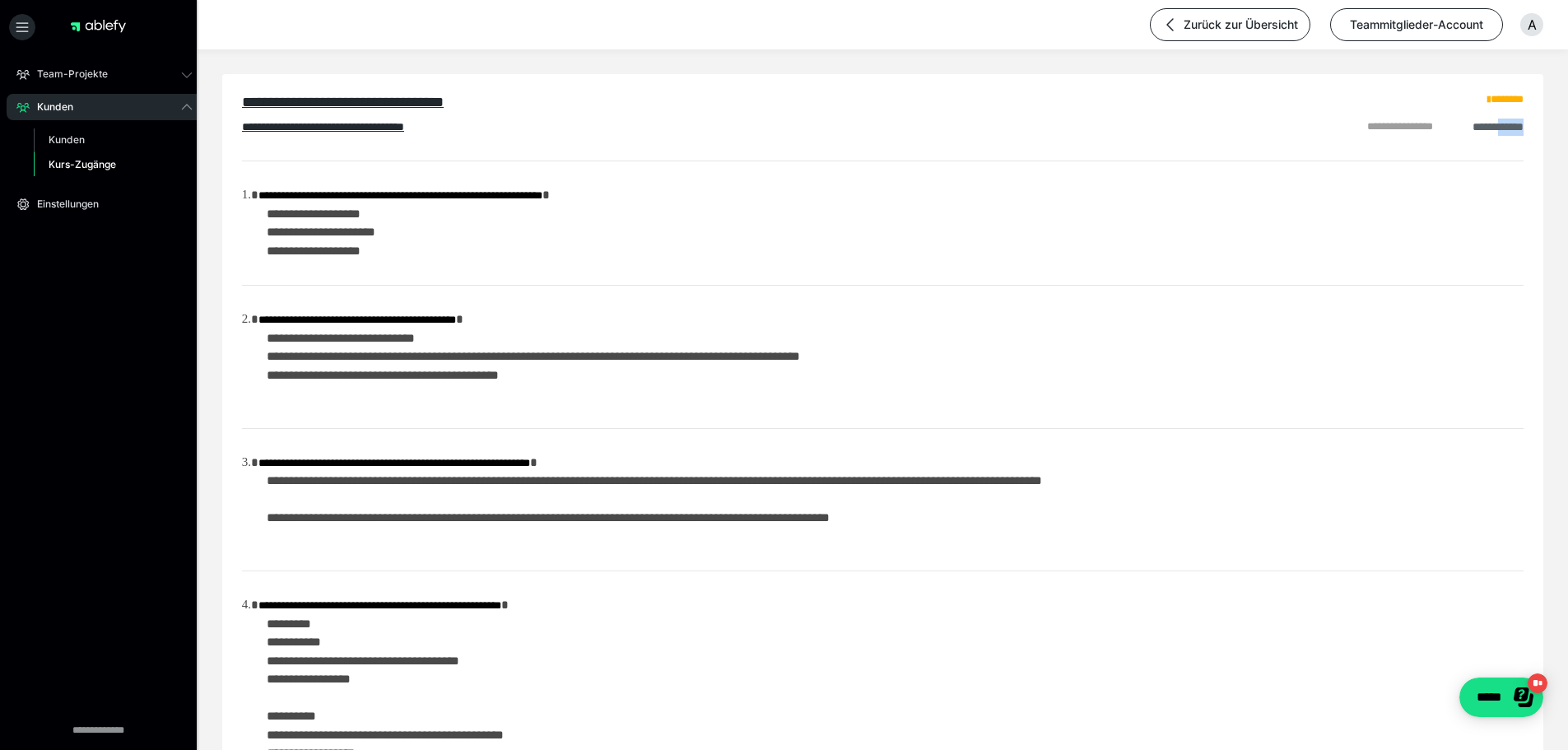 drag, startPoint x: 1533, startPoint y: 124, endPoint x: 1491, endPoint y: 129, distance: 42.296572 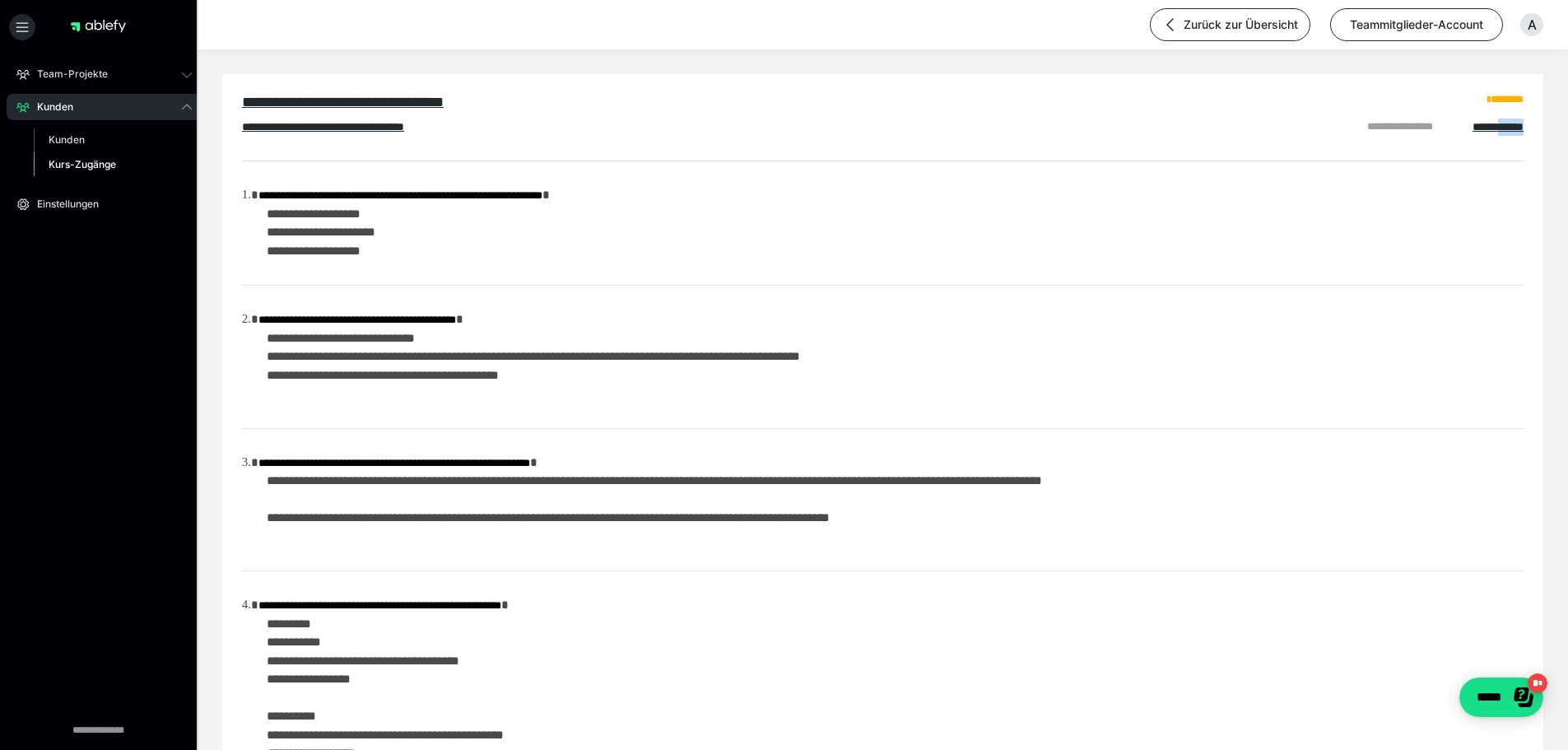 copy on "******" 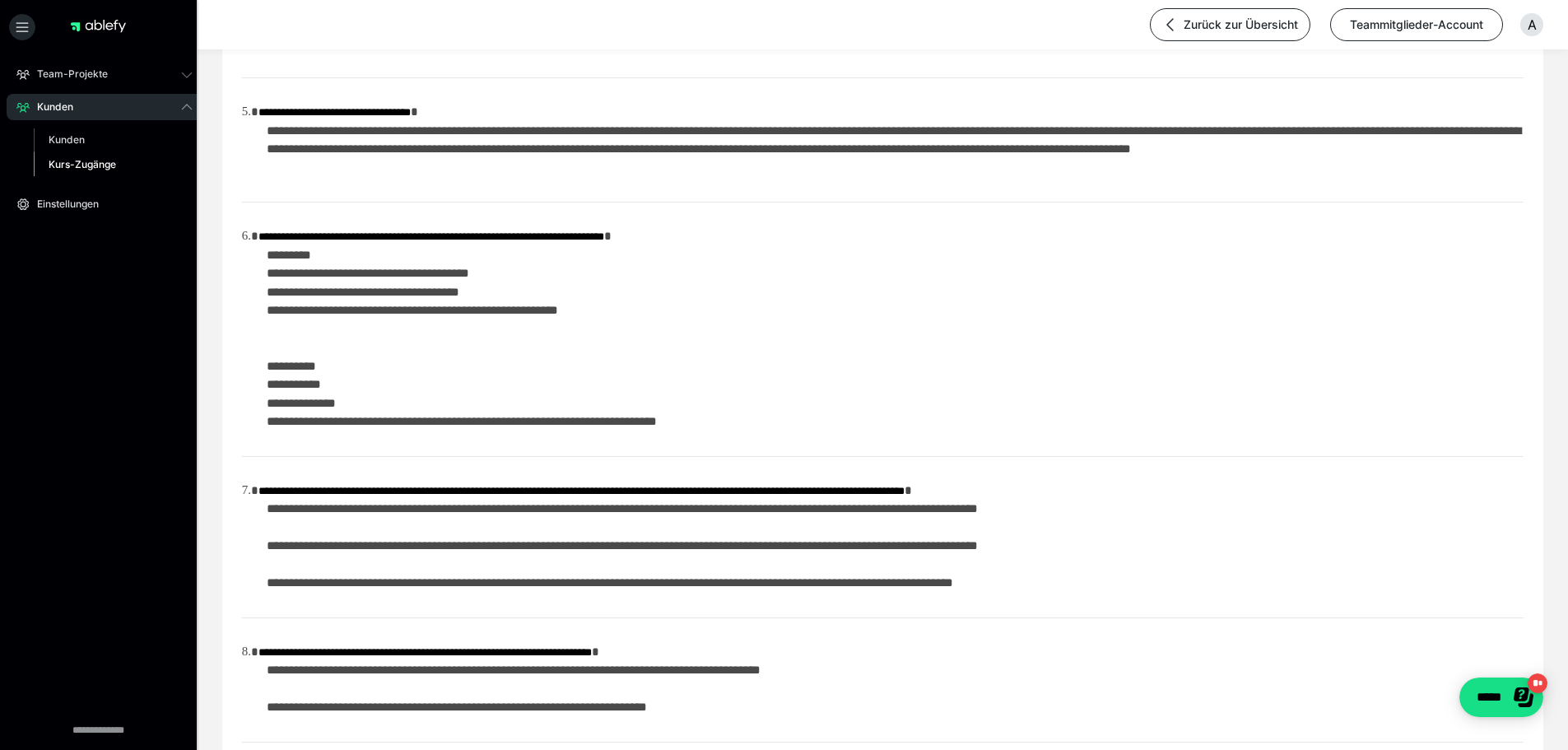 scroll, scrollTop: 823, scrollLeft: 0, axis: vertical 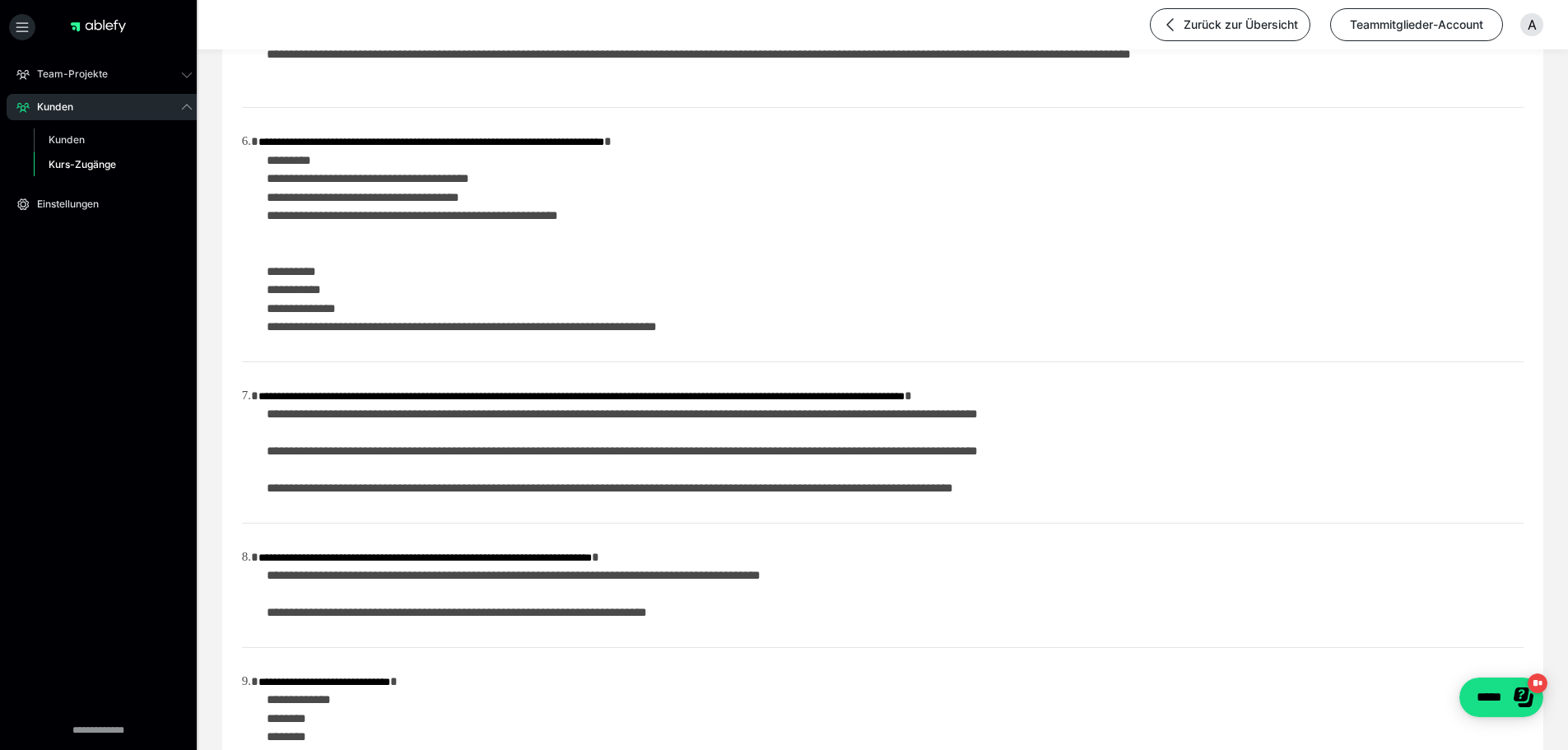 click on "**********" at bounding box center (882, 1078) 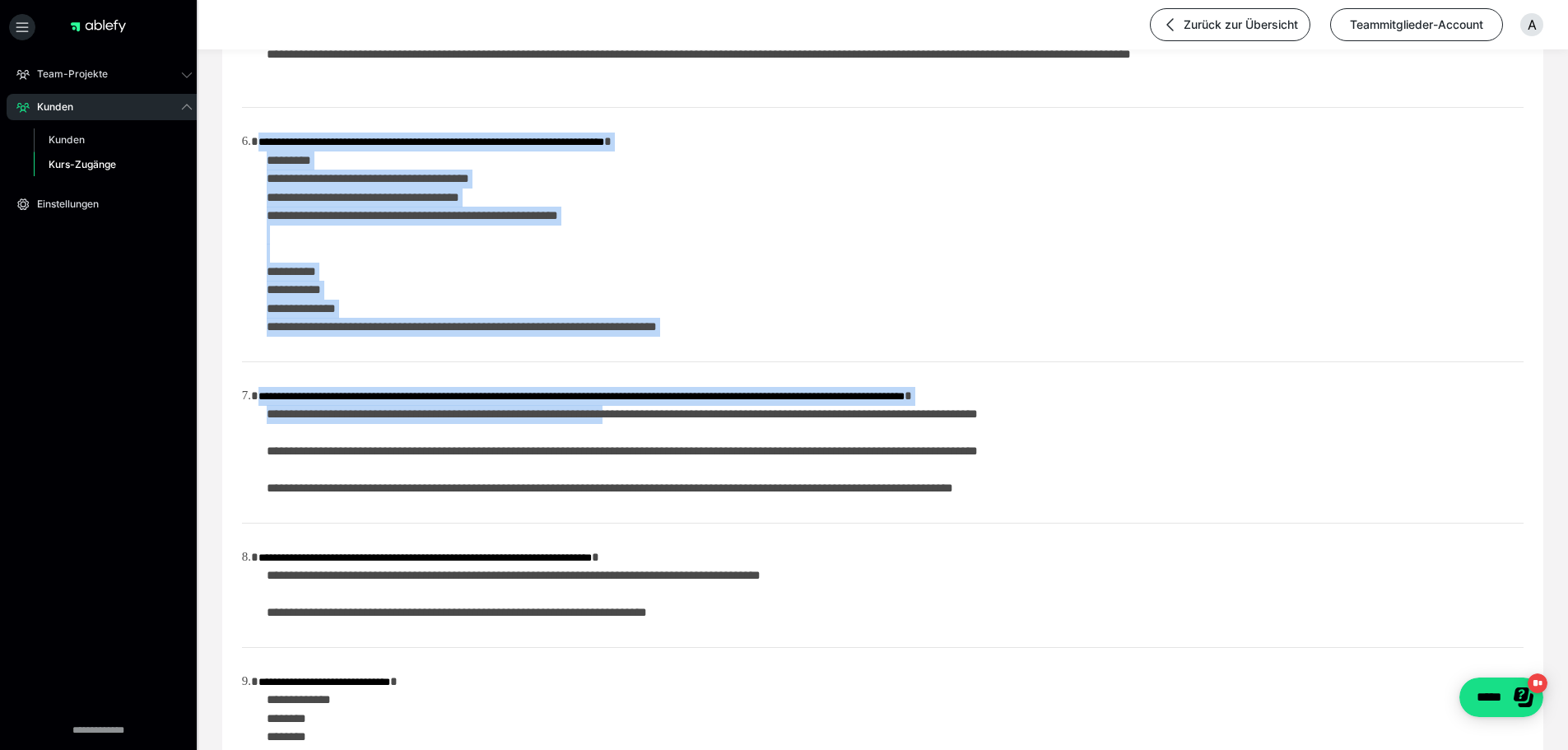 drag, startPoint x: 588, startPoint y: 379, endPoint x: 663, endPoint y: 422, distance: 86.4523 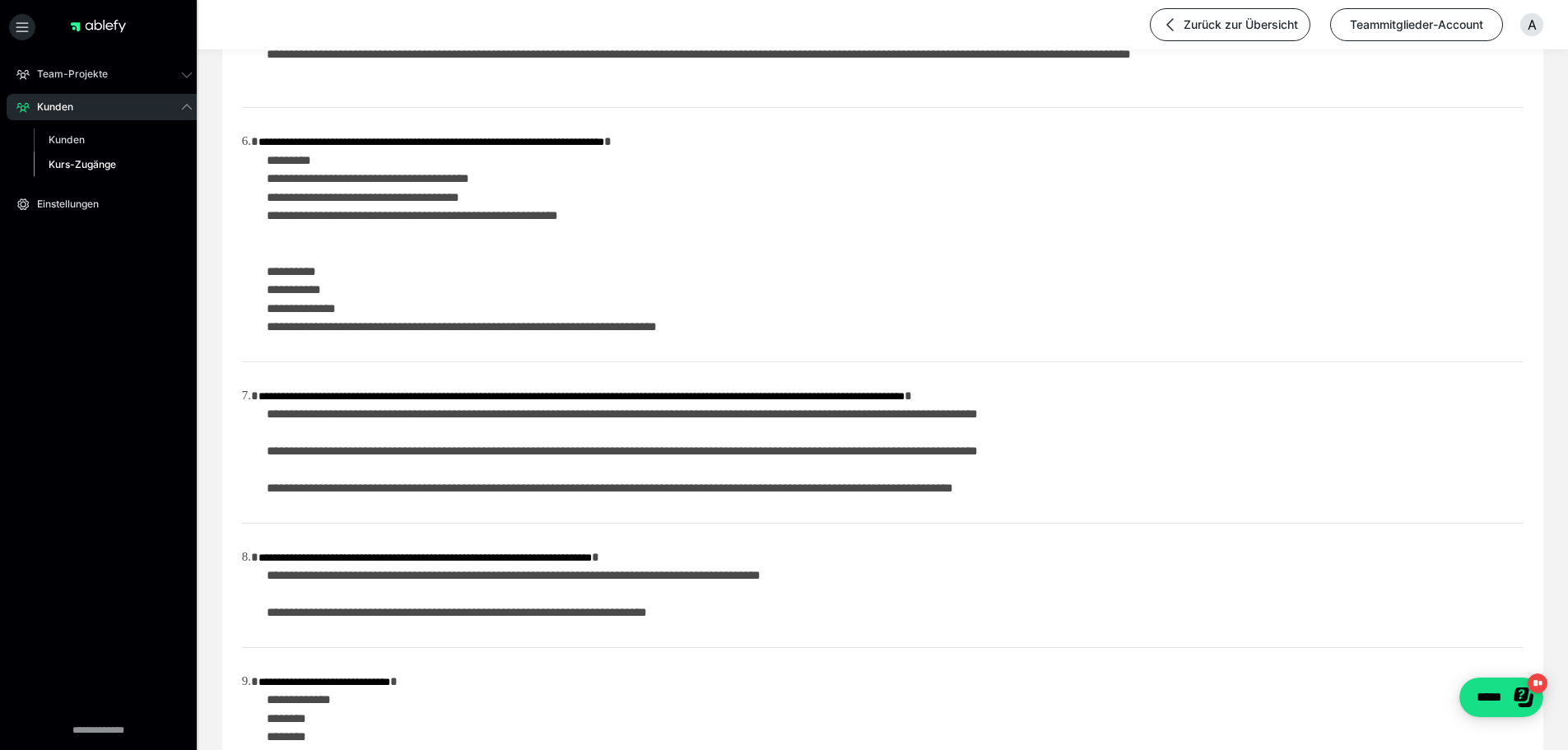 click on "**********" at bounding box center (462, 244) 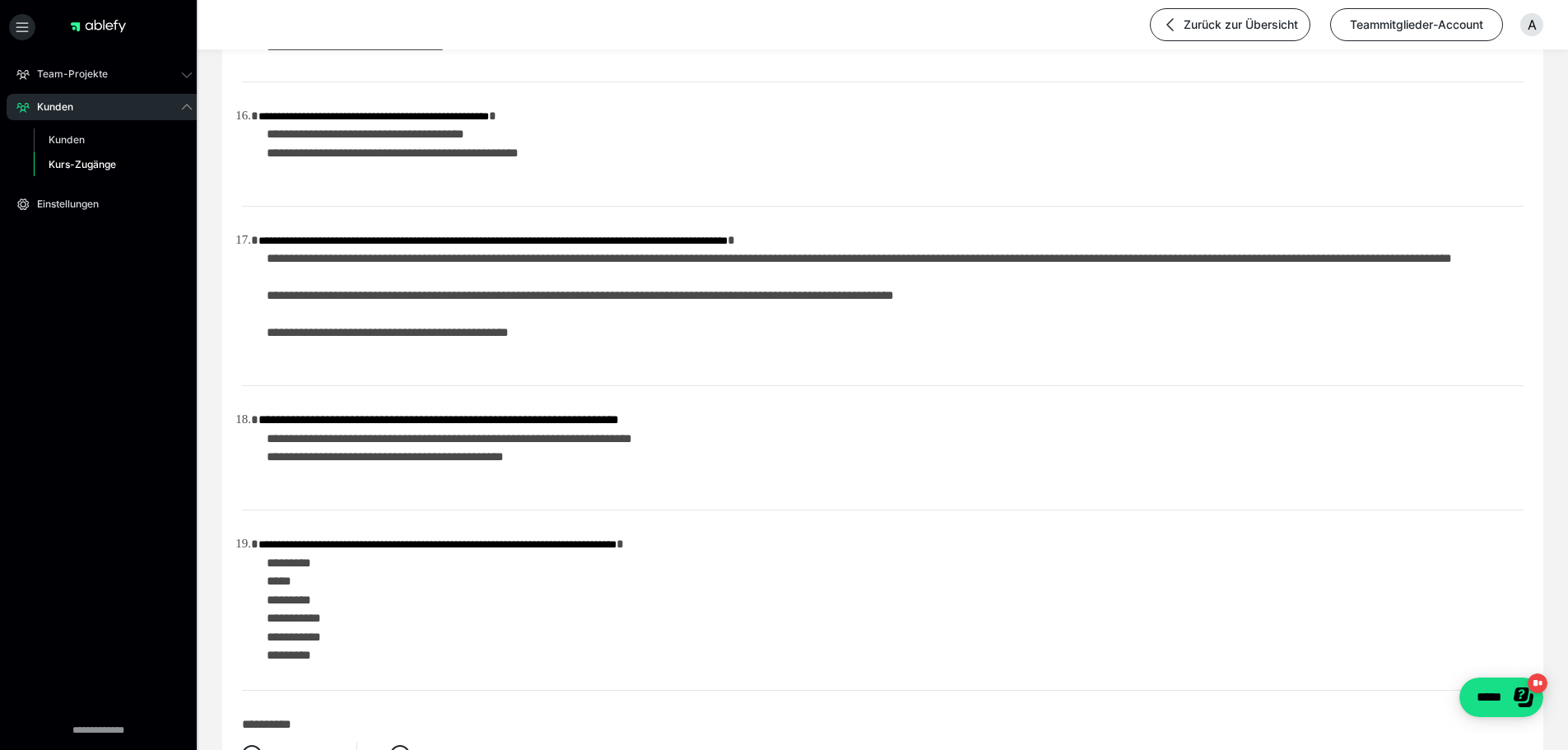 scroll, scrollTop: 3046, scrollLeft: 0, axis: vertical 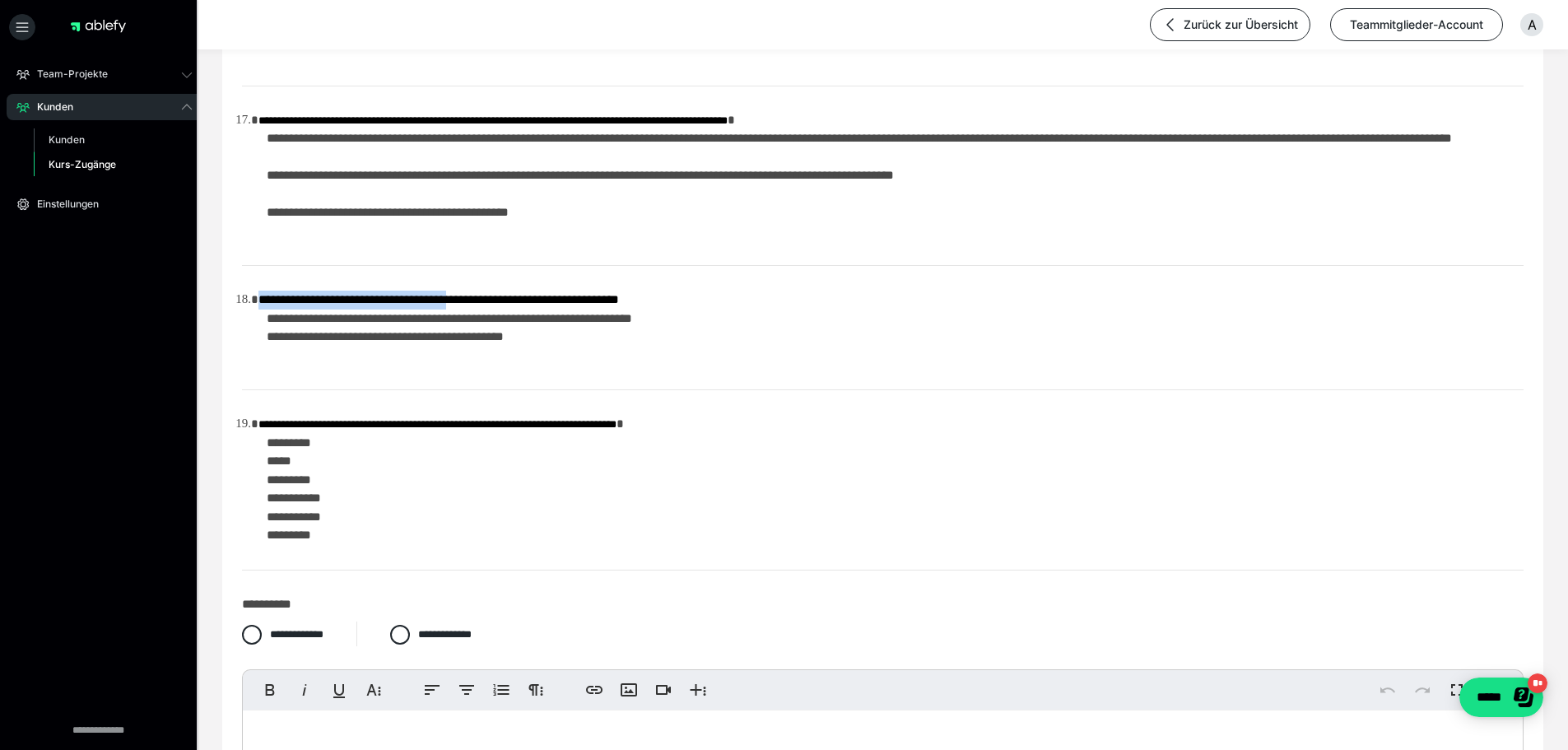 drag, startPoint x: 702, startPoint y: 296, endPoint x: 480, endPoint y: 300, distance: 222.03603 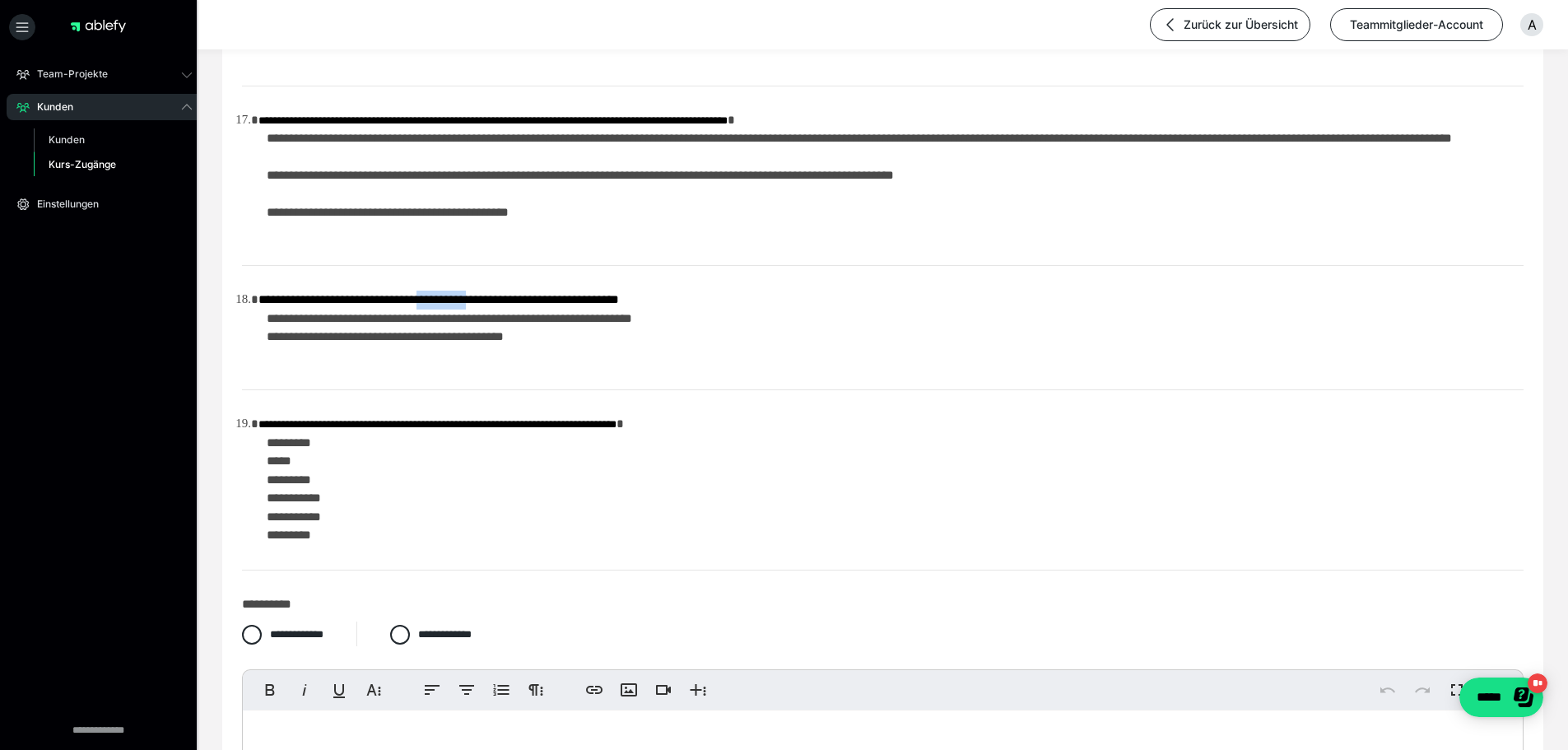 drag, startPoint x: 447, startPoint y: 297, endPoint x: 507, endPoint y: 301, distance: 60.133186 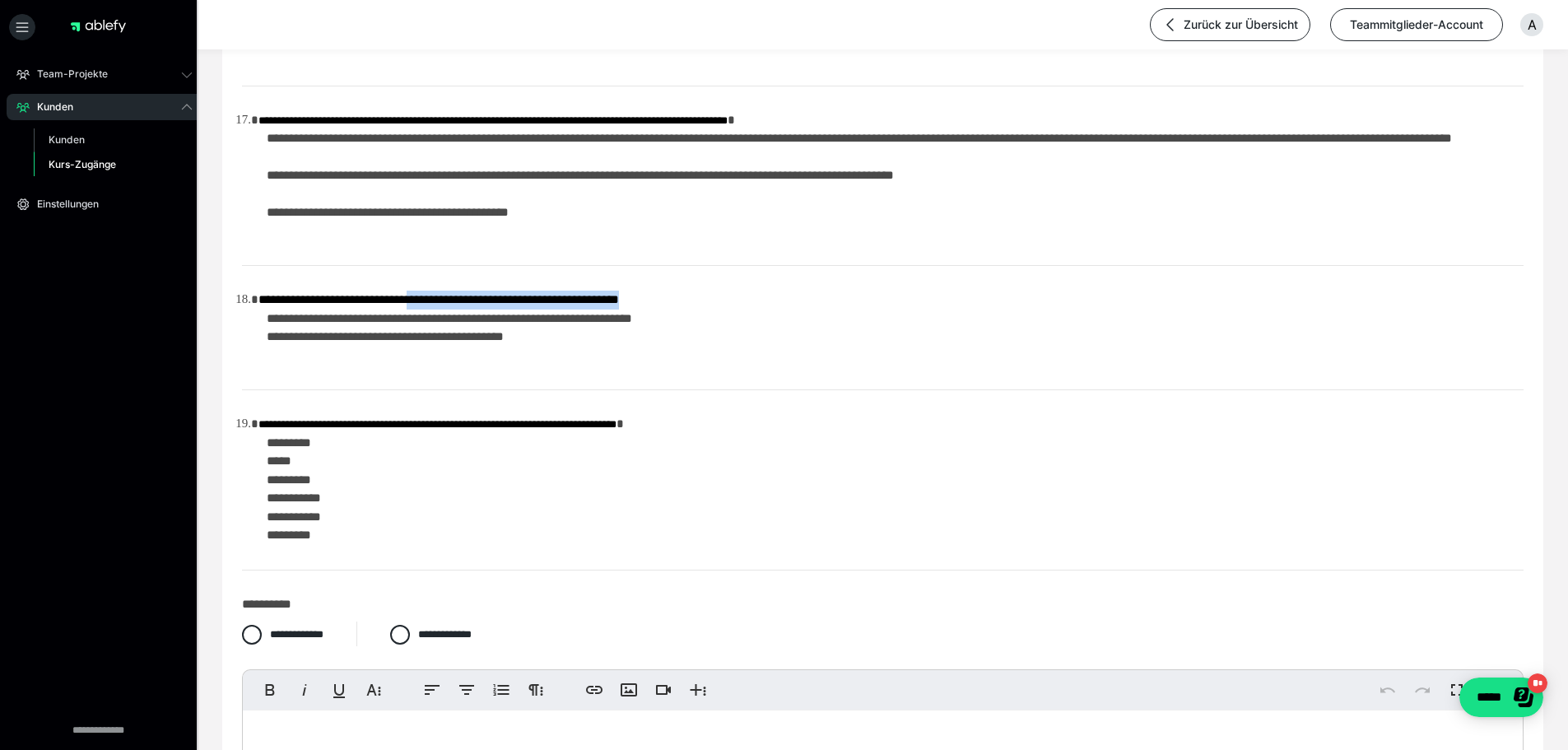 drag, startPoint x: 437, startPoint y: 293, endPoint x: 686, endPoint y: 302, distance: 249.1626 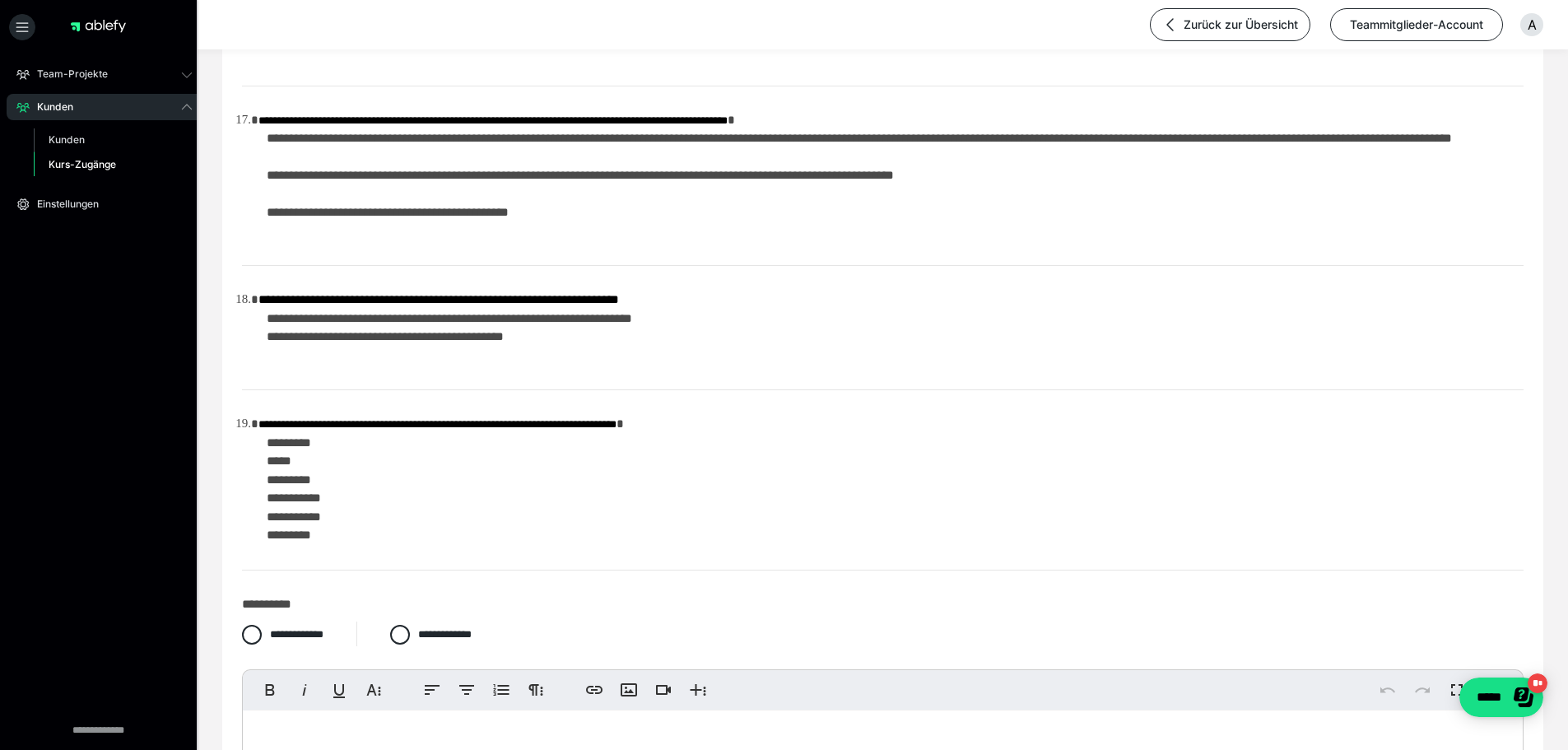click on "**********" at bounding box center (294, 489) 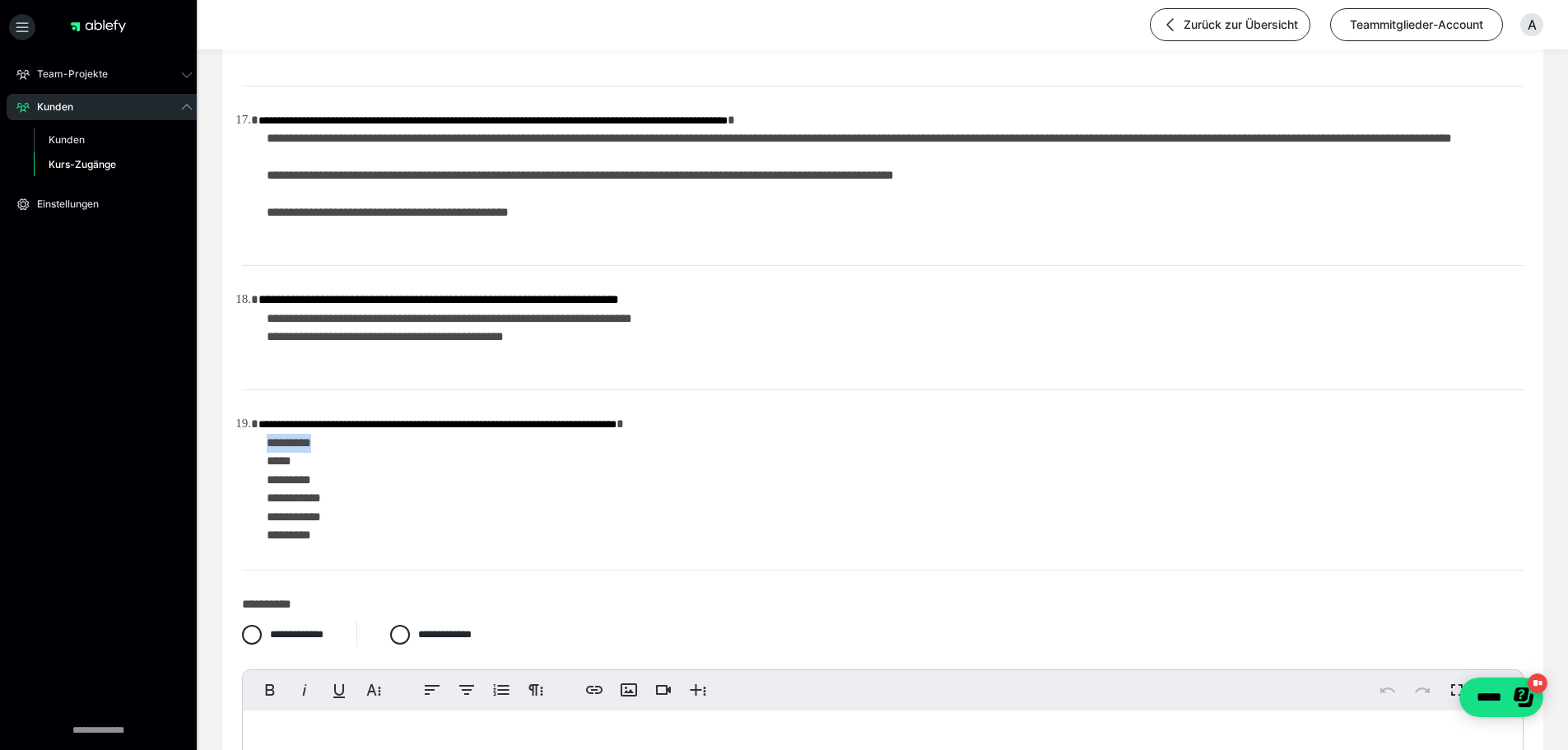 click on "**********" at bounding box center [294, 489] 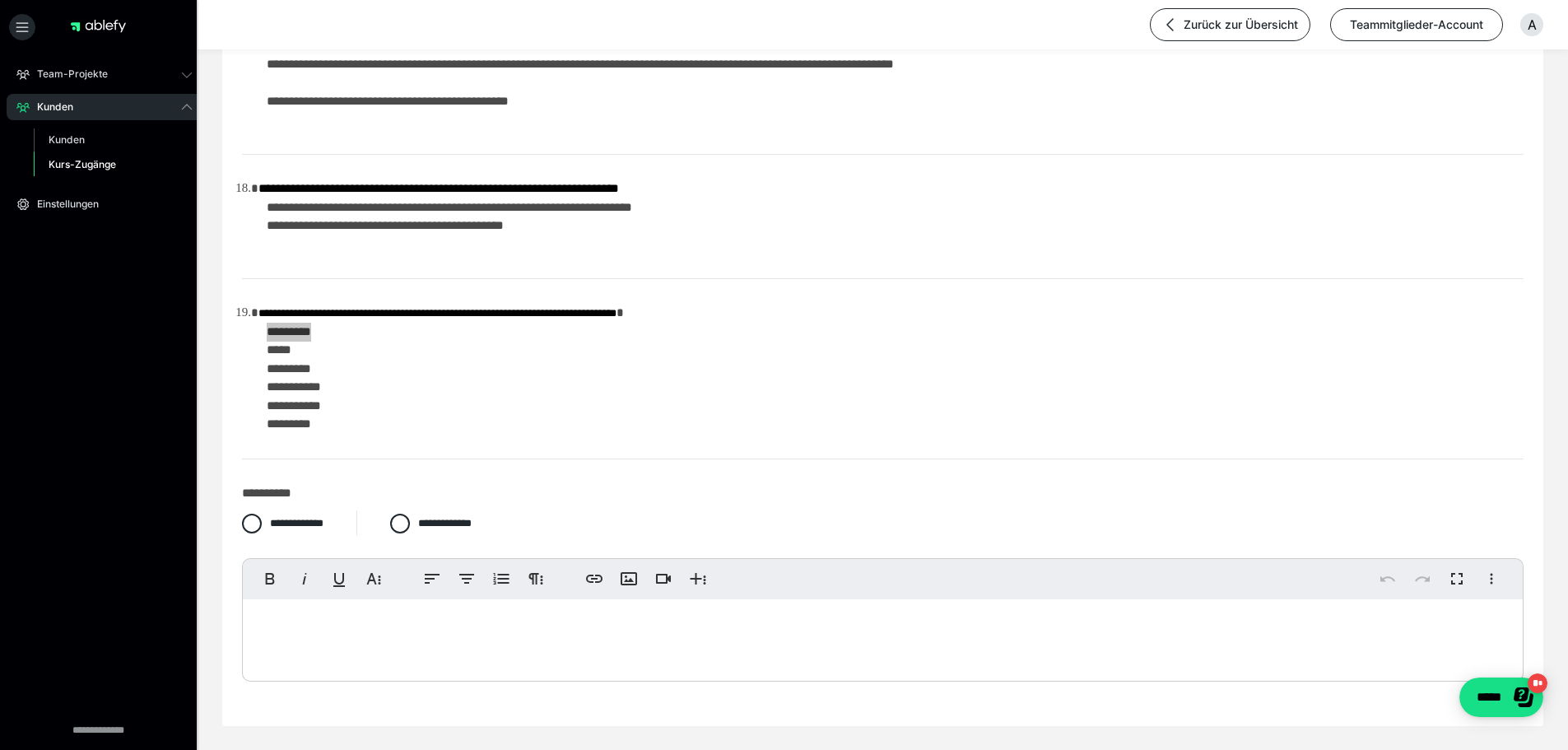 scroll, scrollTop: 3293, scrollLeft: 0, axis: vertical 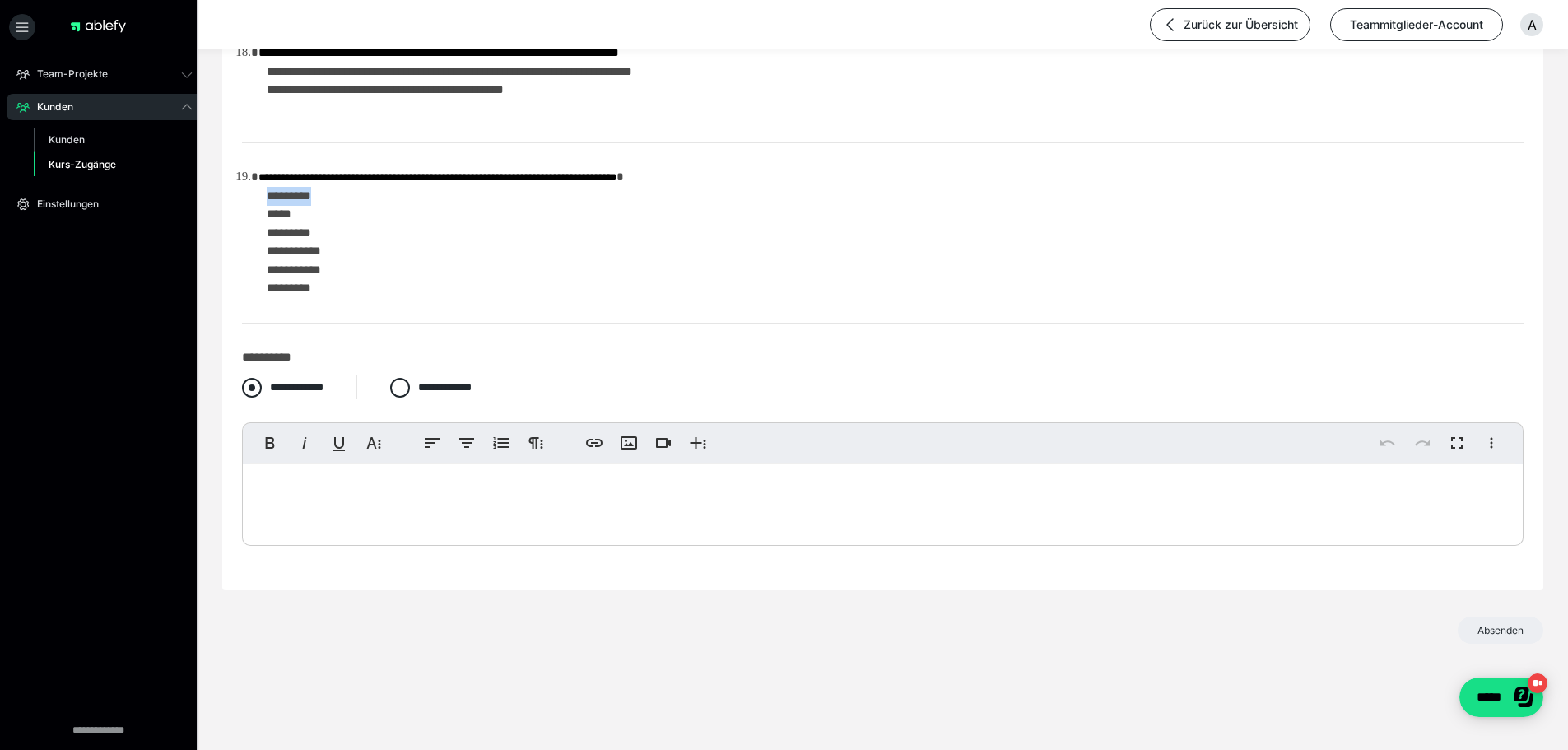 click at bounding box center [252, 388] 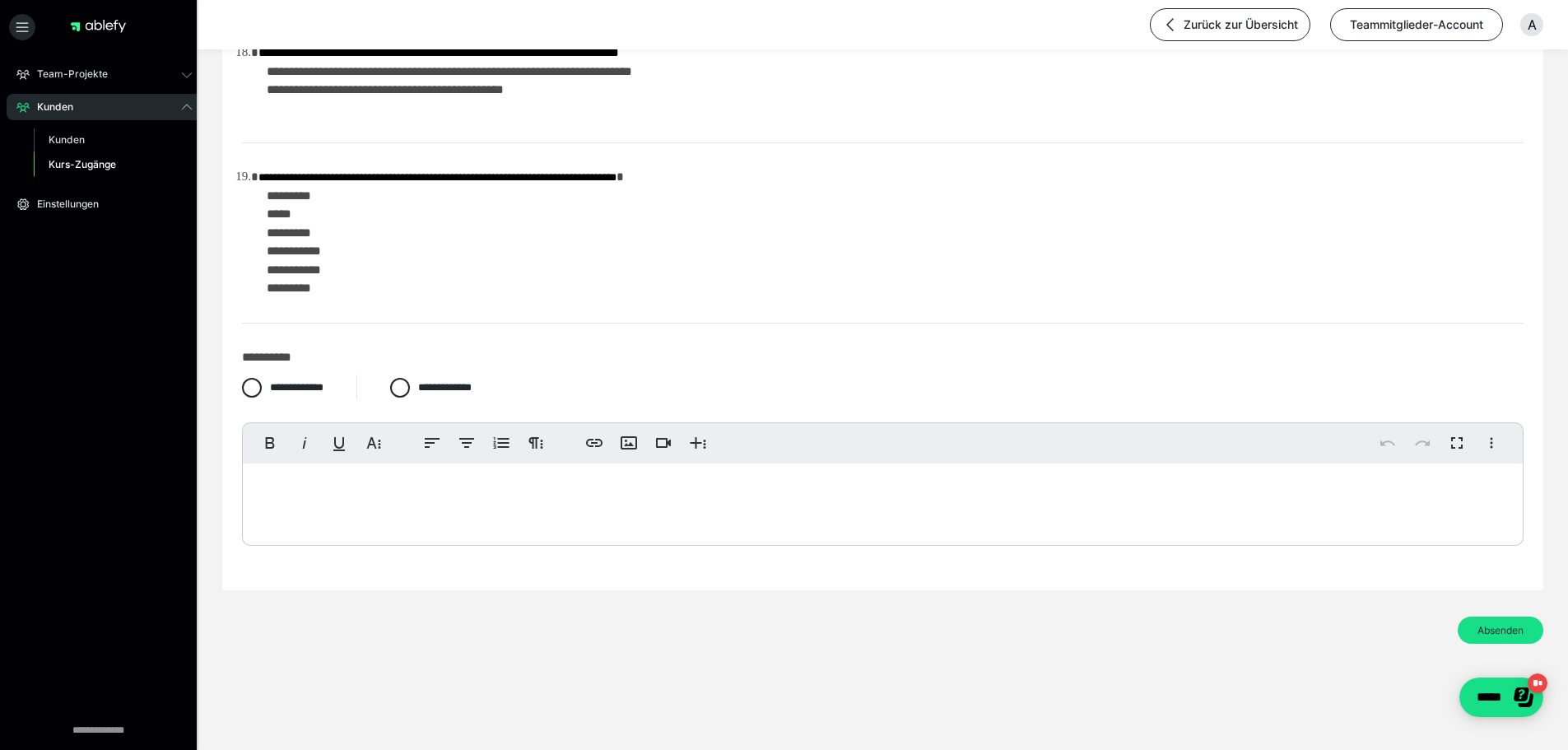 click at bounding box center [882, 501] 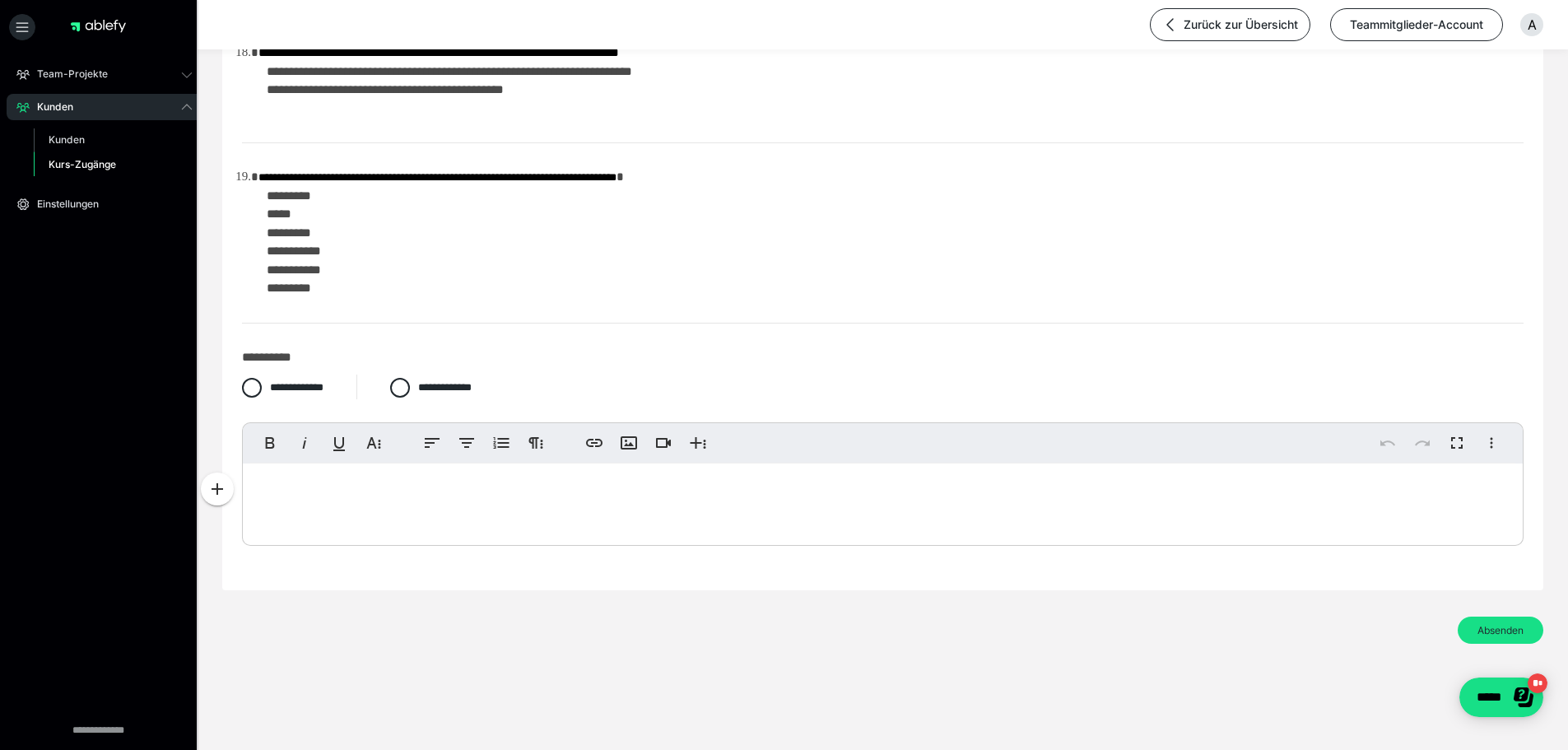 click at bounding box center [882, 501] 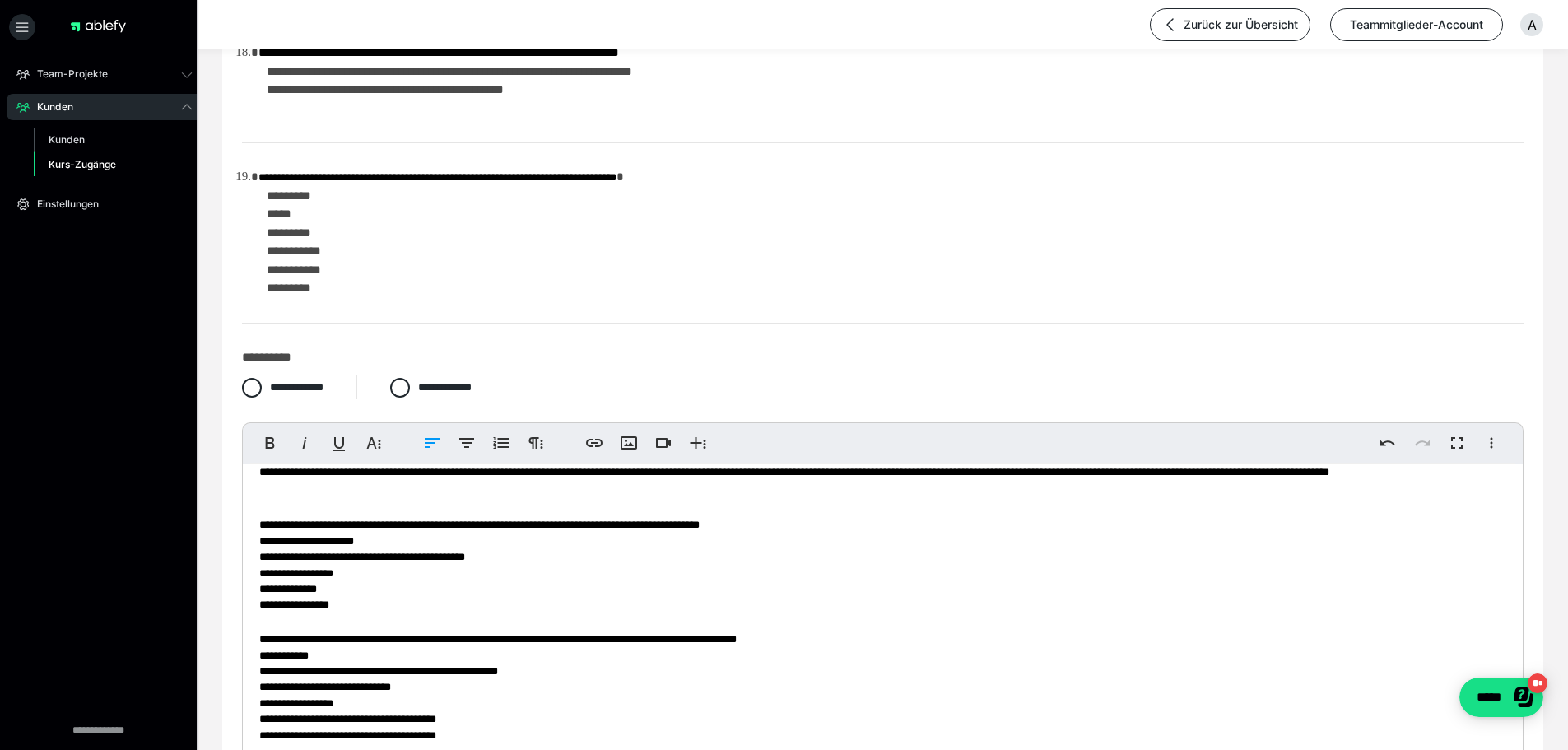 scroll, scrollTop: 1838, scrollLeft: 0, axis: vertical 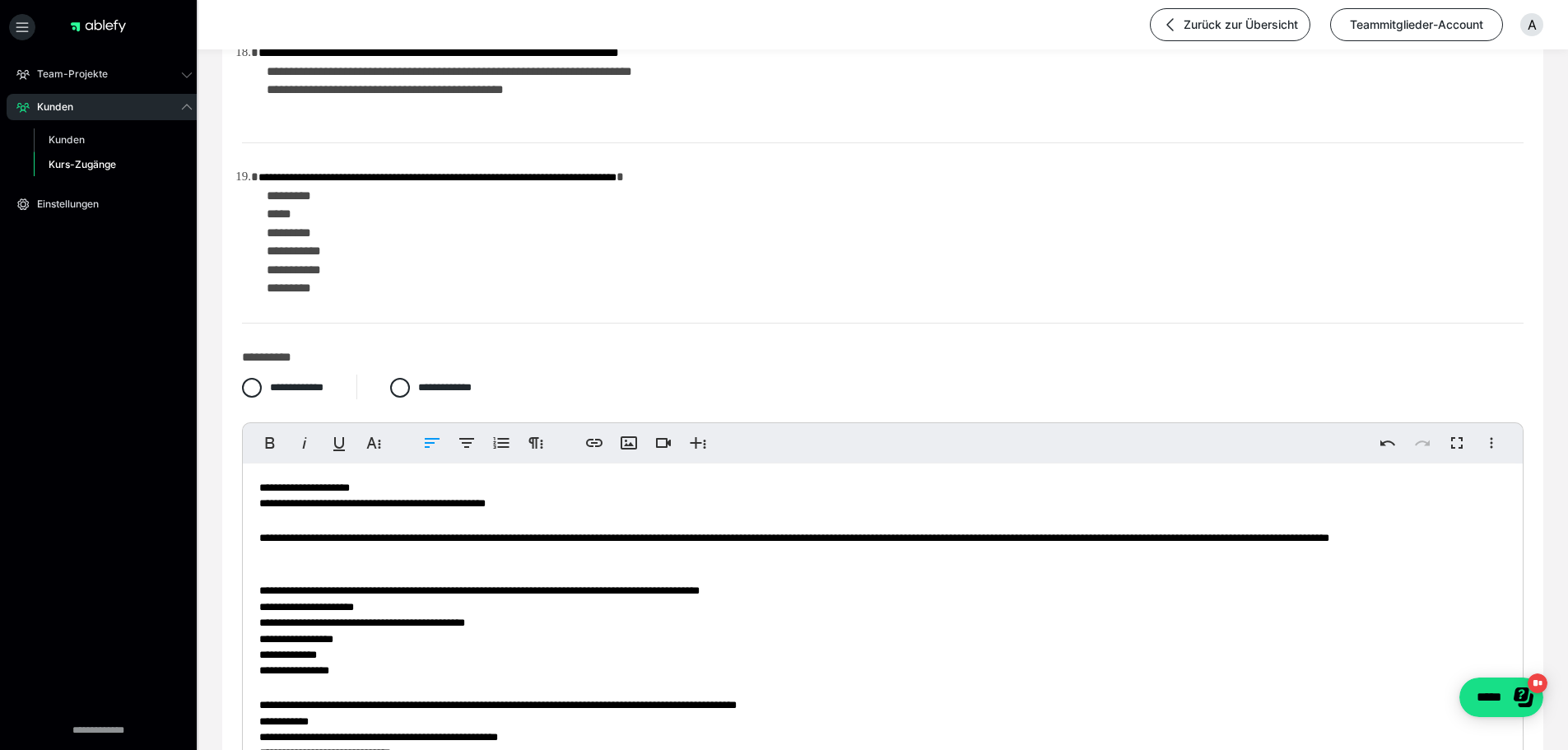 click on "**********" at bounding box center [882, -259] 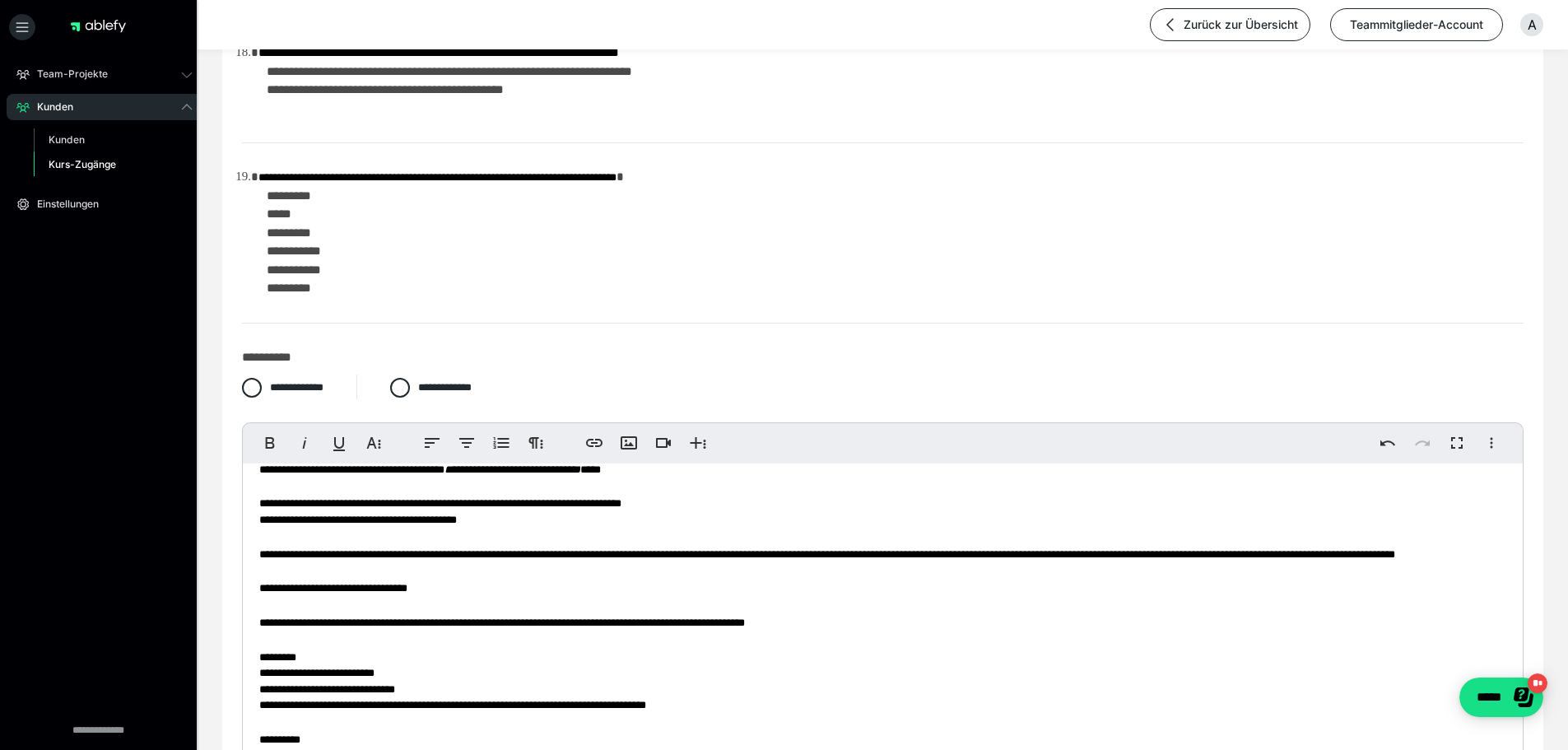scroll, scrollTop: 0, scrollLeft: 0, axis: both 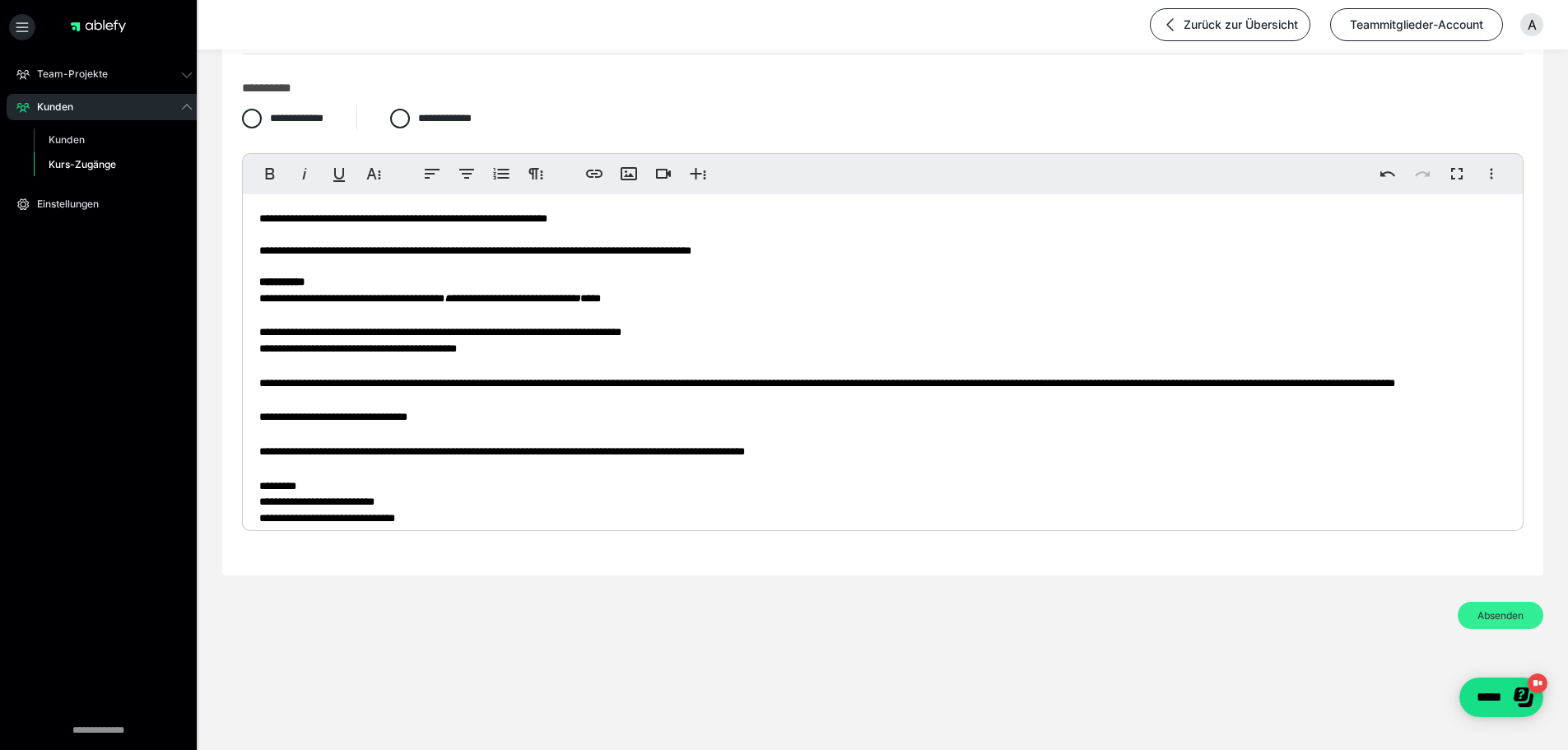 click on "Absenden" at bounding box center (1501, 615) 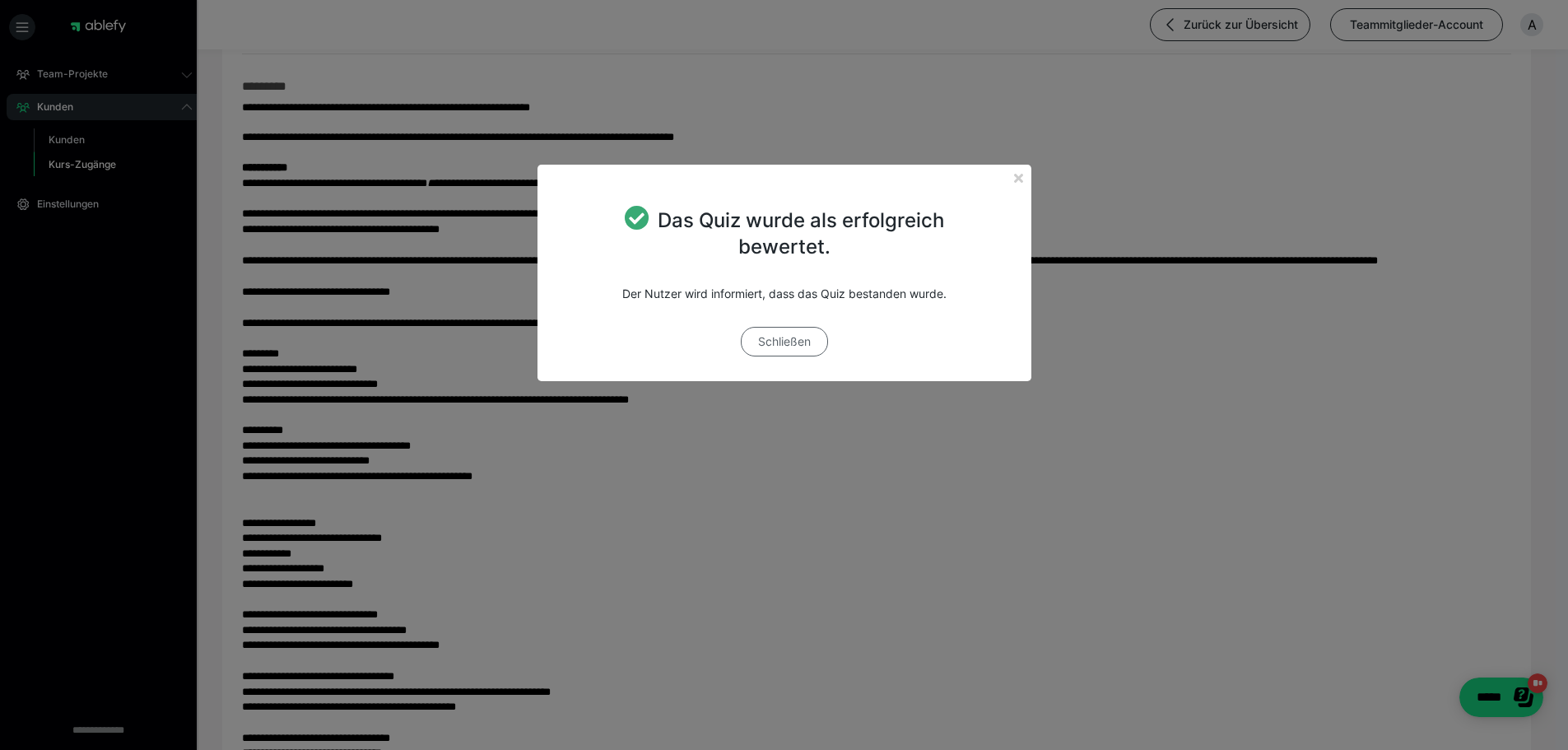 click on "Schließen" at bounding box center [784, 342] 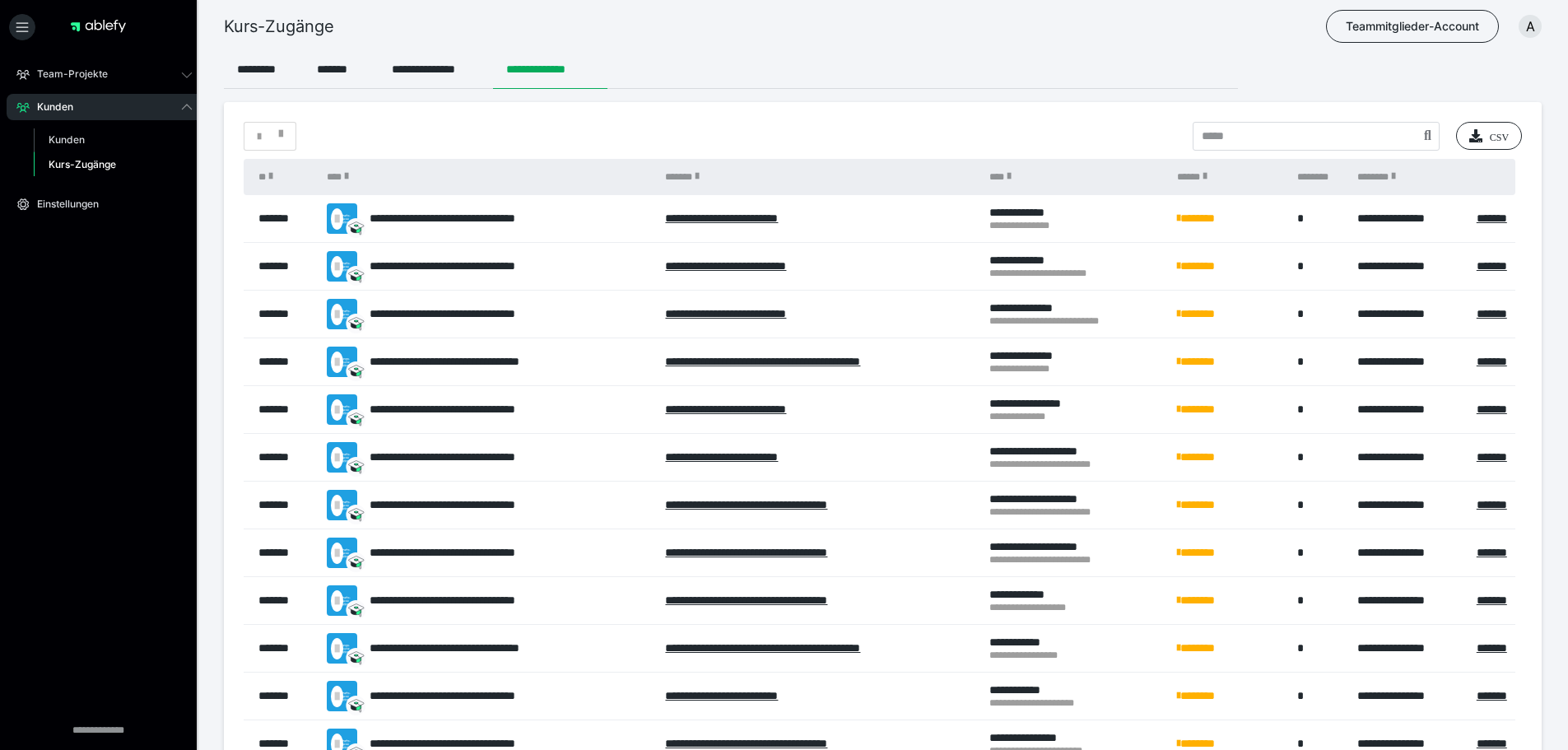 scroll, scrollTop: 1268, scrollLeft: 0, axis: vertical 